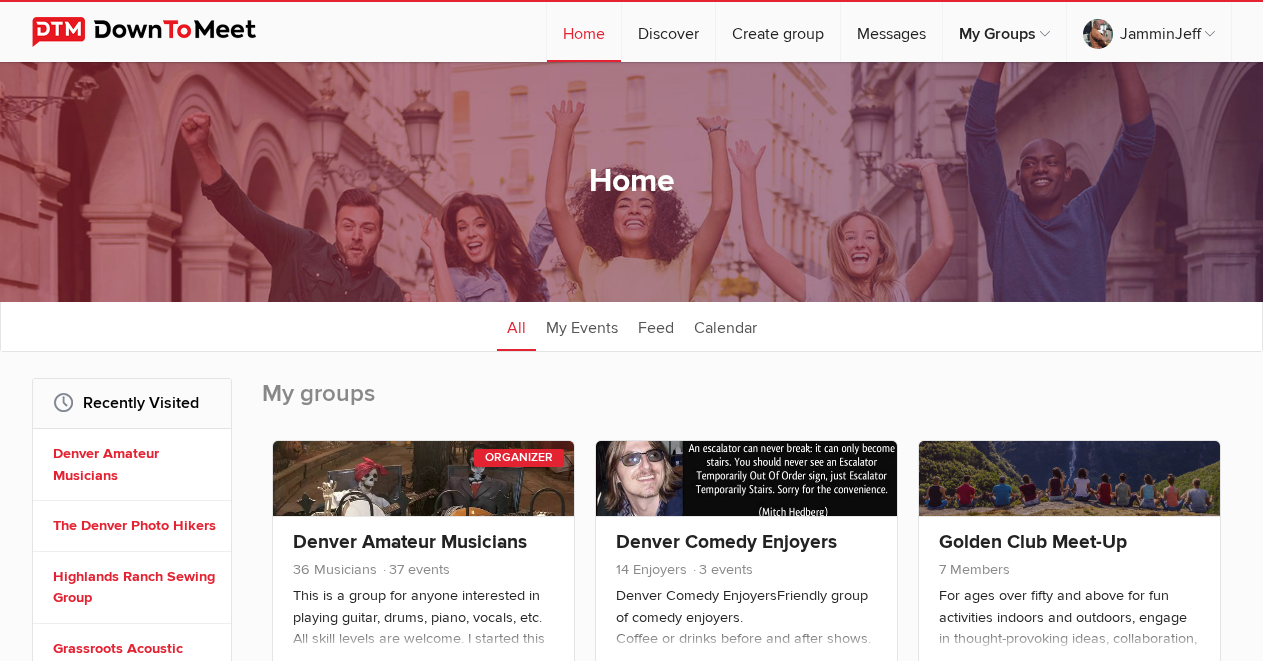 scroll, scrollTop: 0, scrollLeft: 0, axis: both 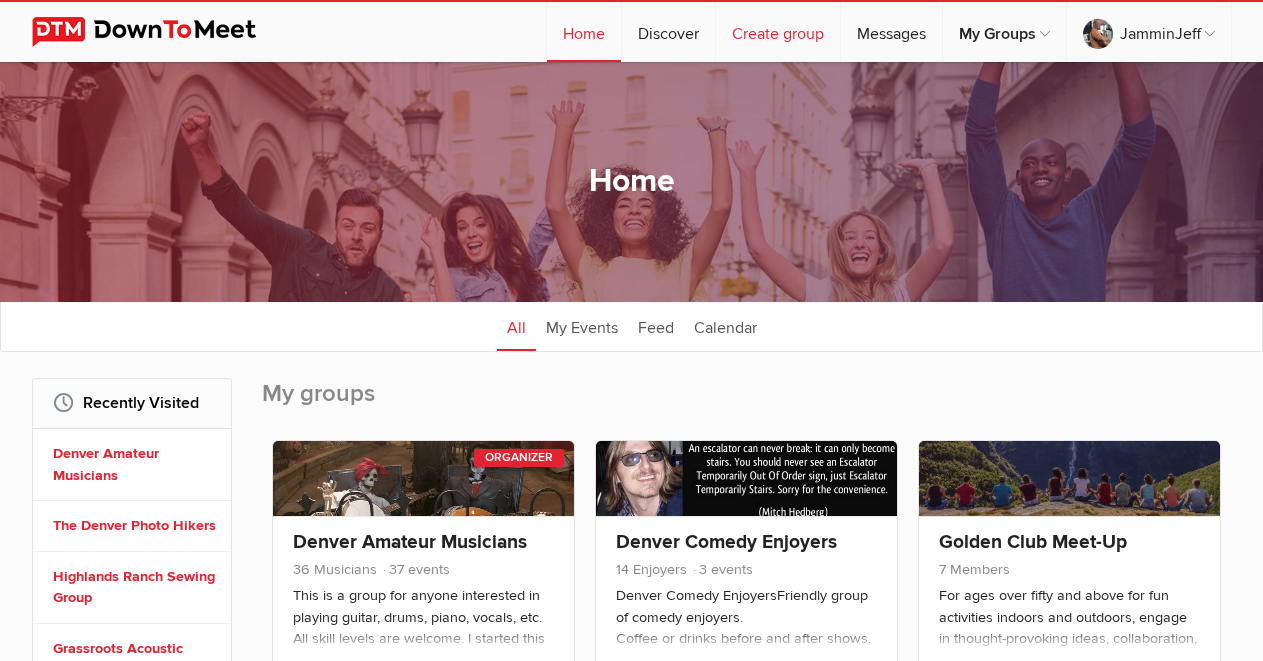 click on "Create group" 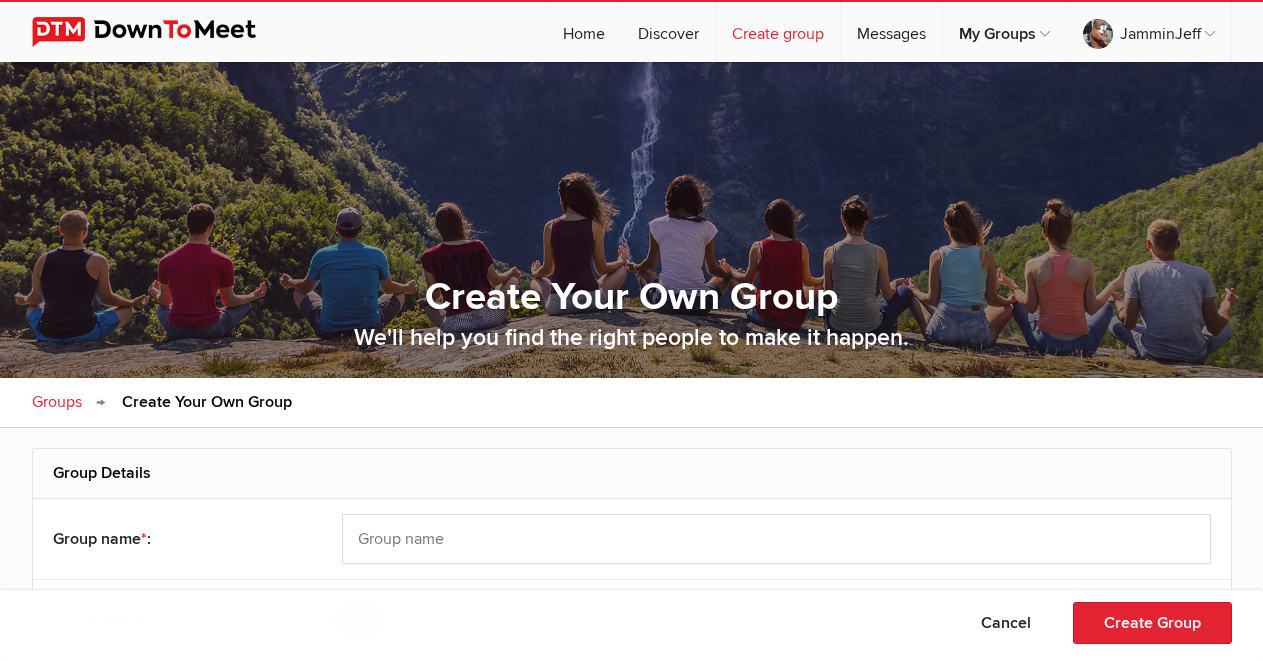 scroll, scrollTop: 0, scrollLeft: 0, axis: both 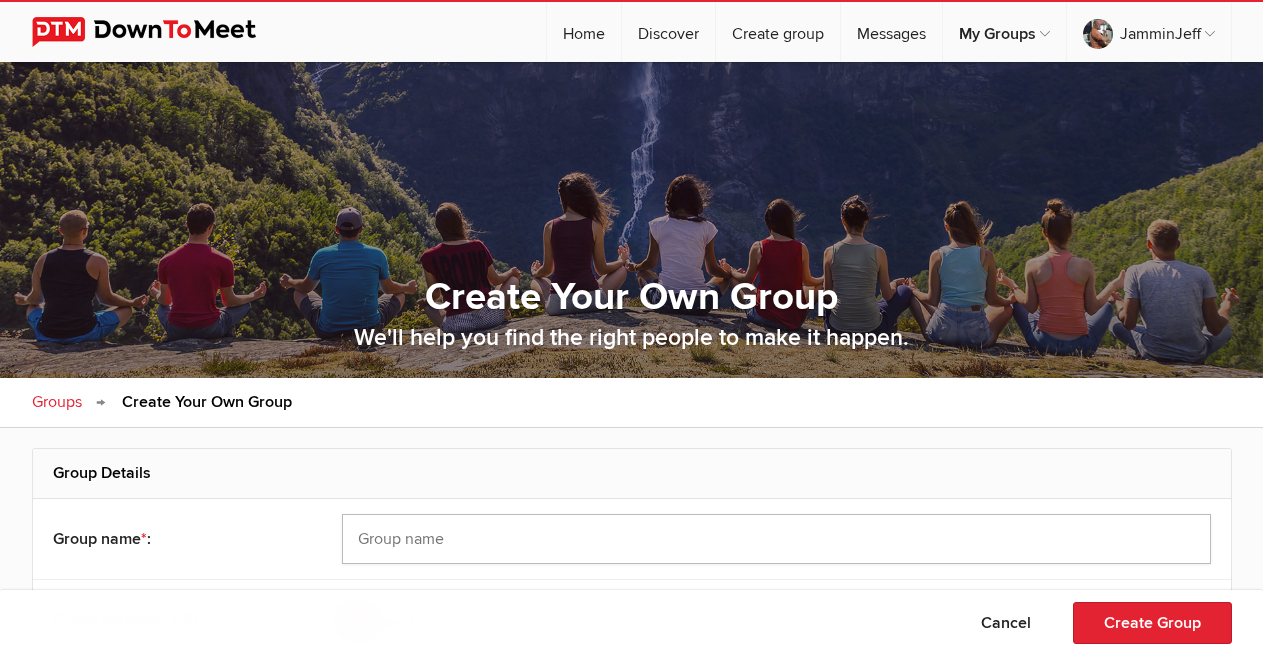 click at bounding box center [776, 539] 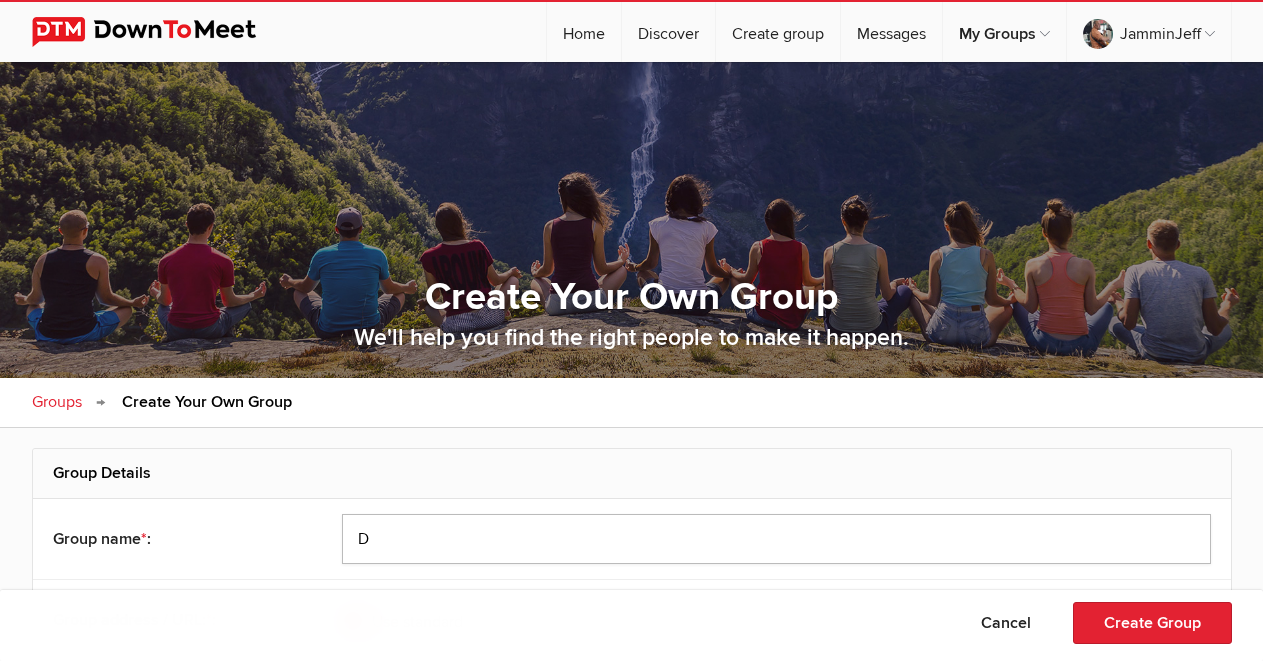 type on "De" 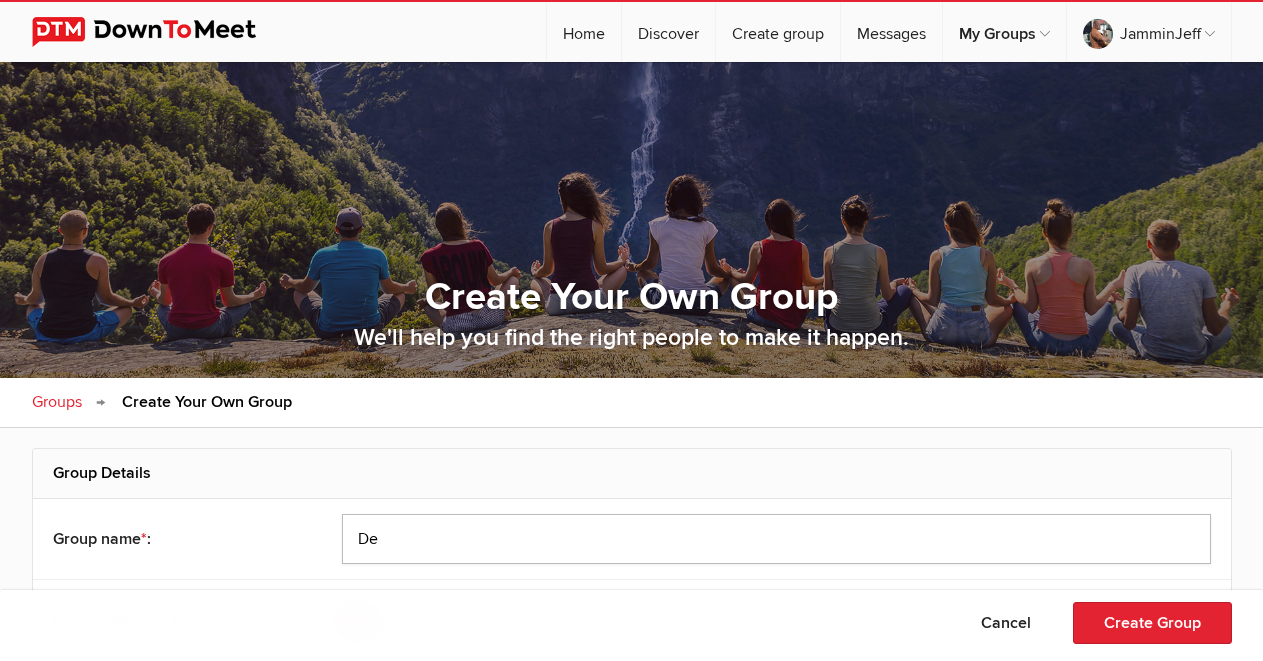 type on "Den" 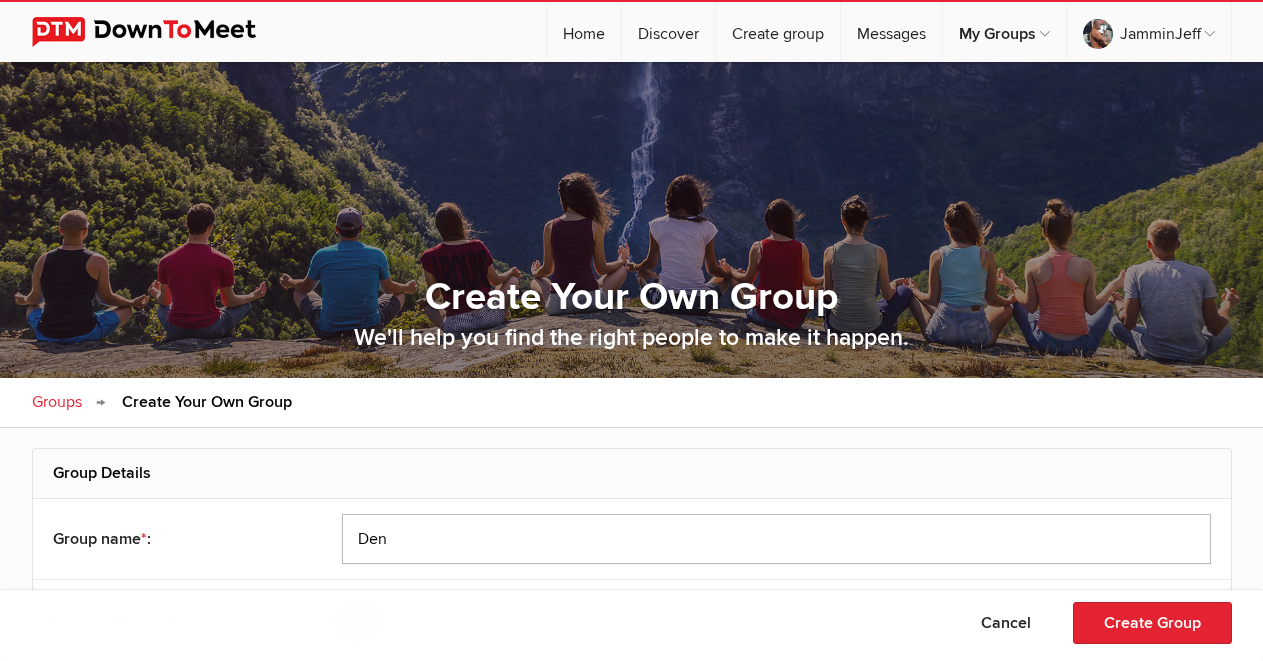 type on "Denv" 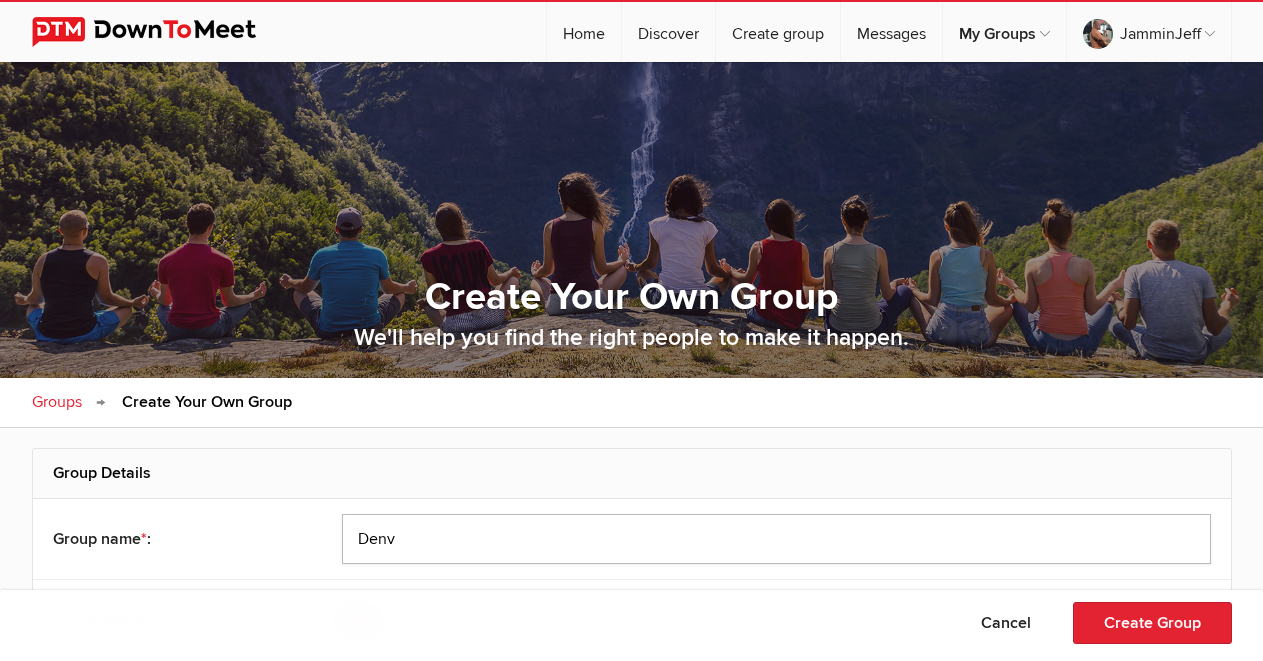 type on "Denve" 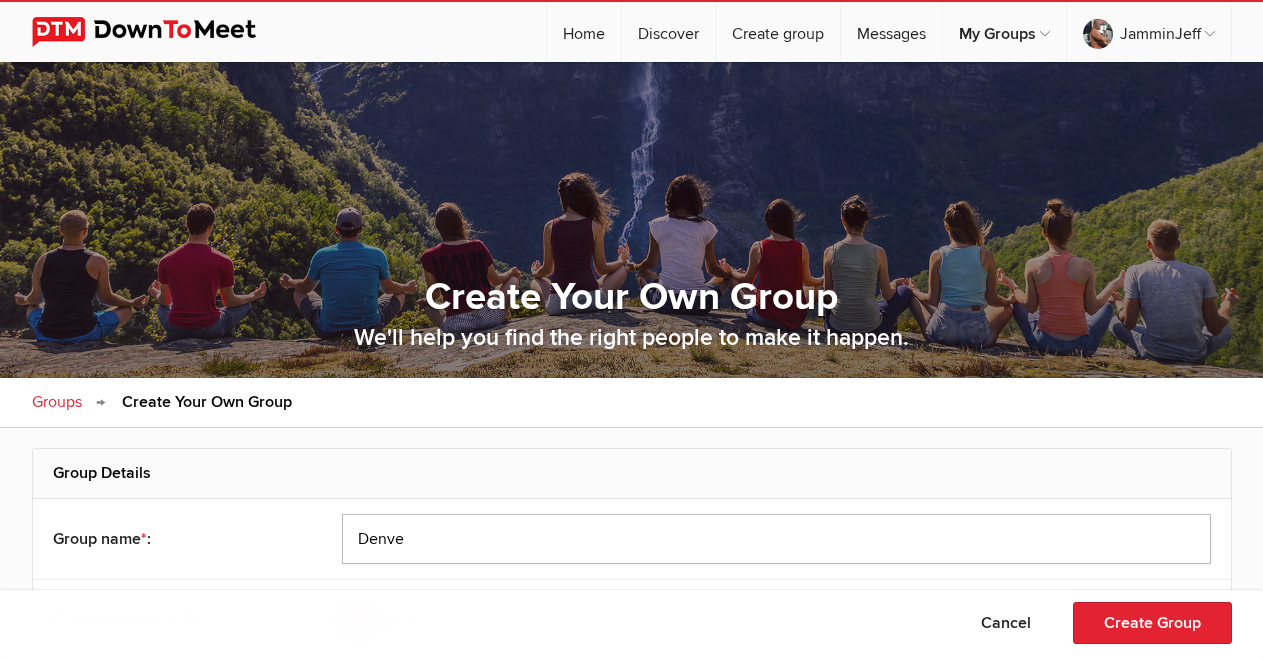 type on "[GEOGRAPHIC_DATA]" 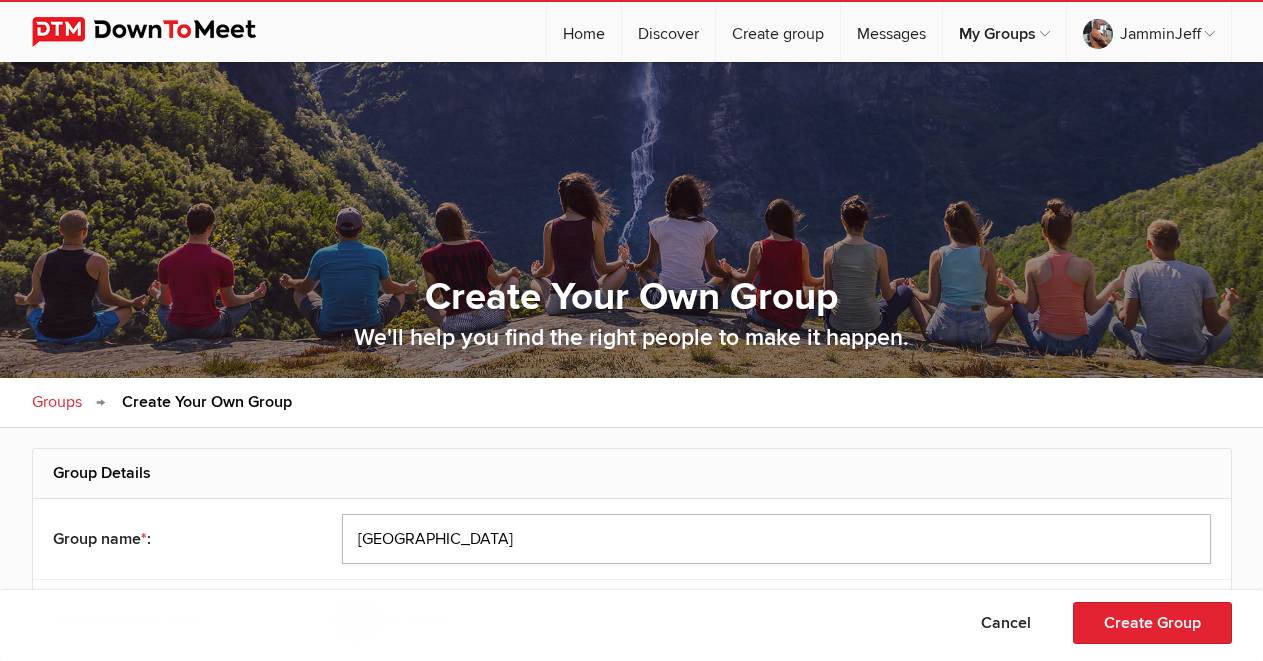 type on "[GEOGRAPHIC_DATA]" 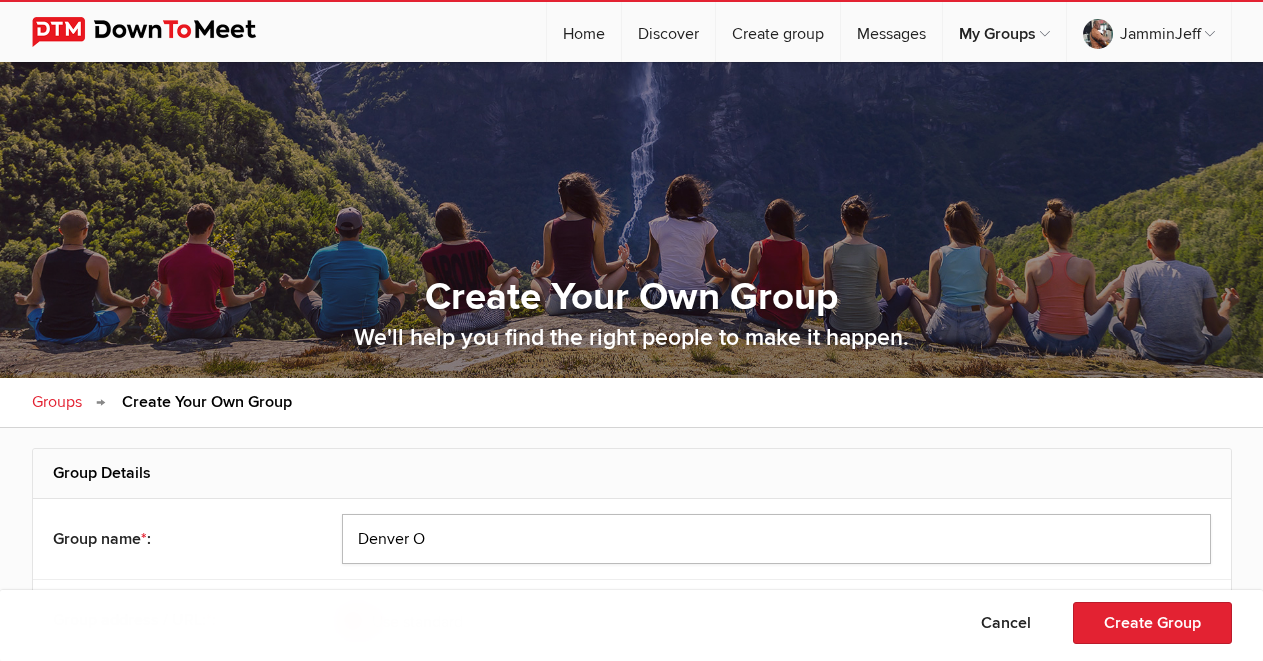 type on "Denver Ol" 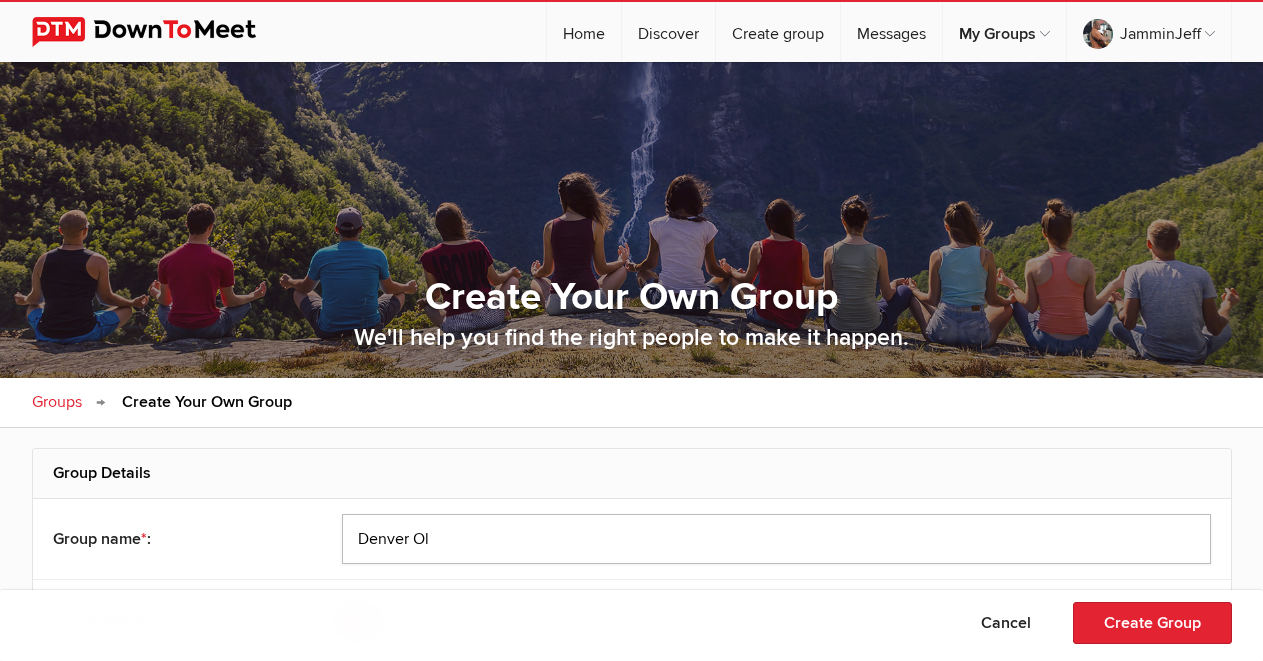type on "Denver Old" 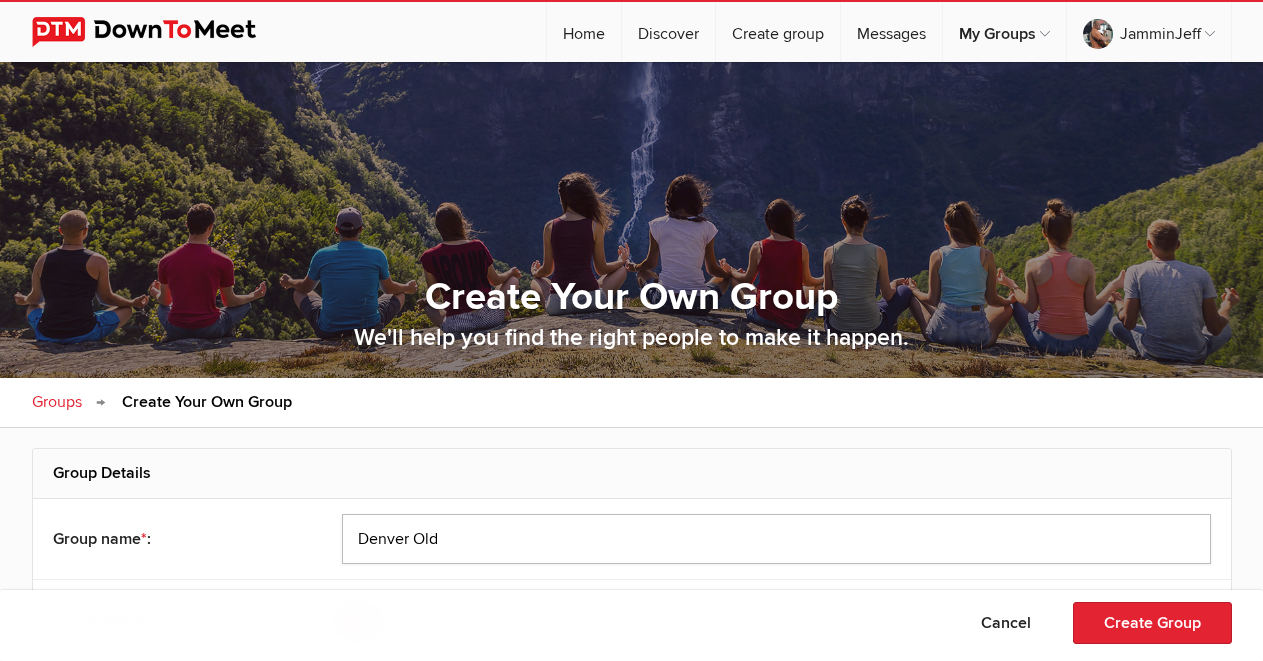 type on "Denver Old" 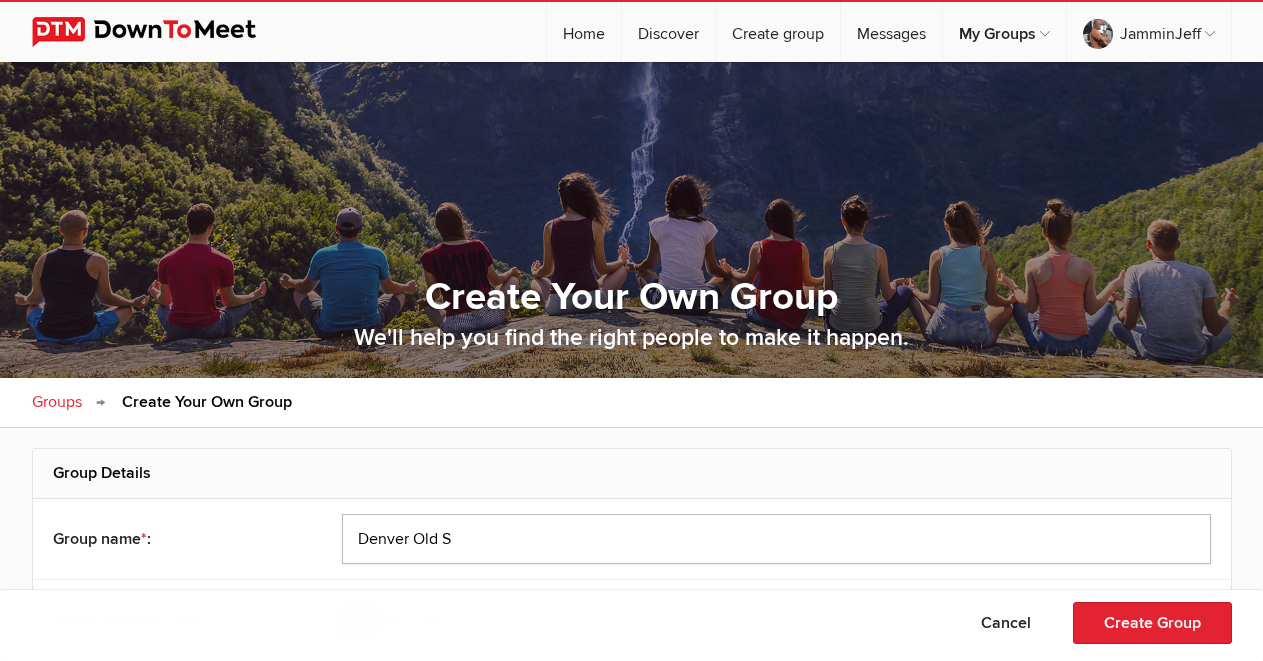 type on "Denver Old Sc" 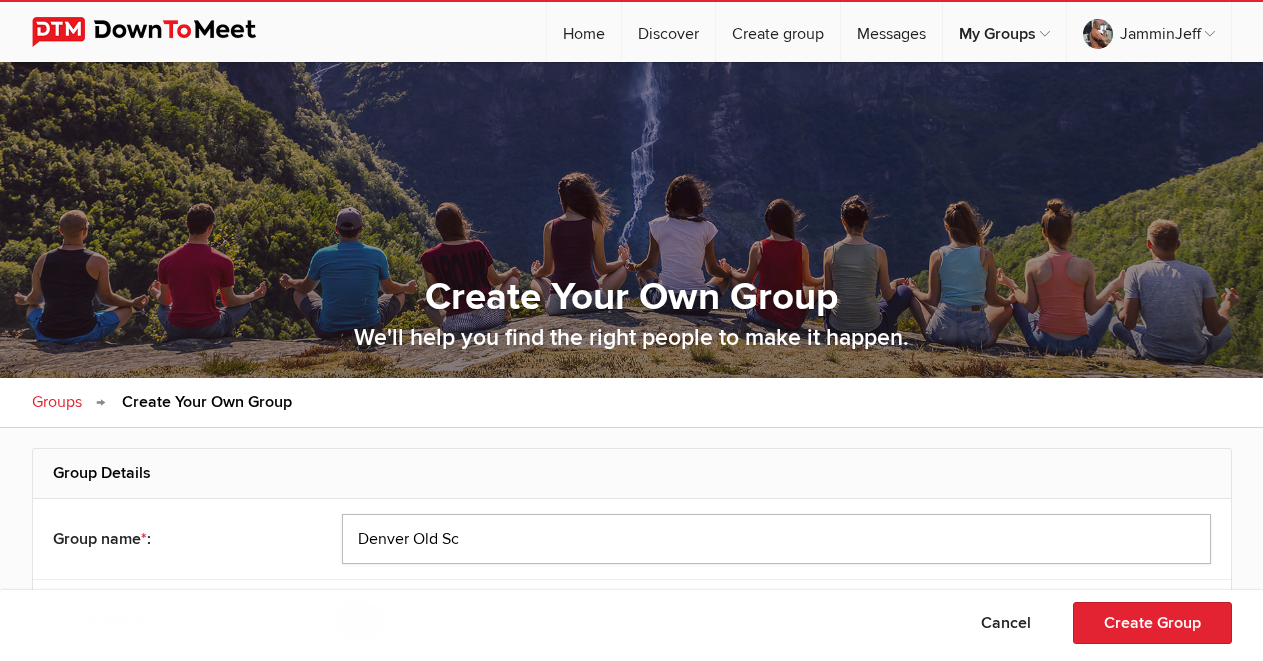 type on "Denver Old Sch" 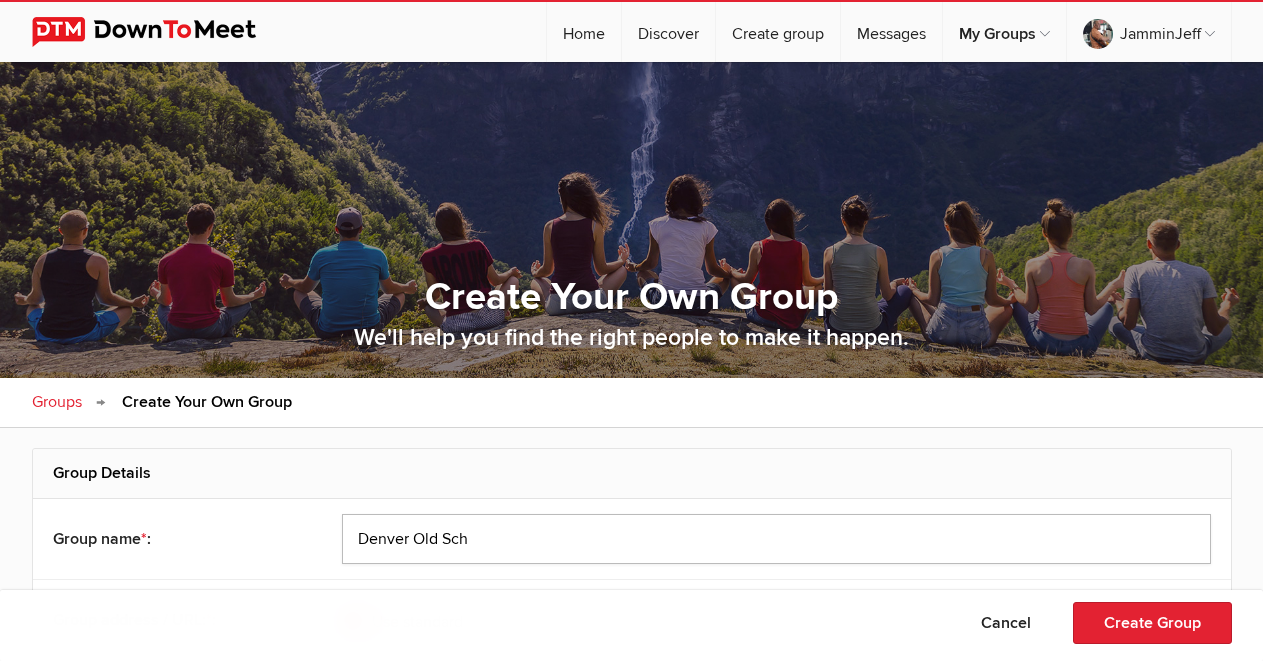 type on "Denver Old Scho" 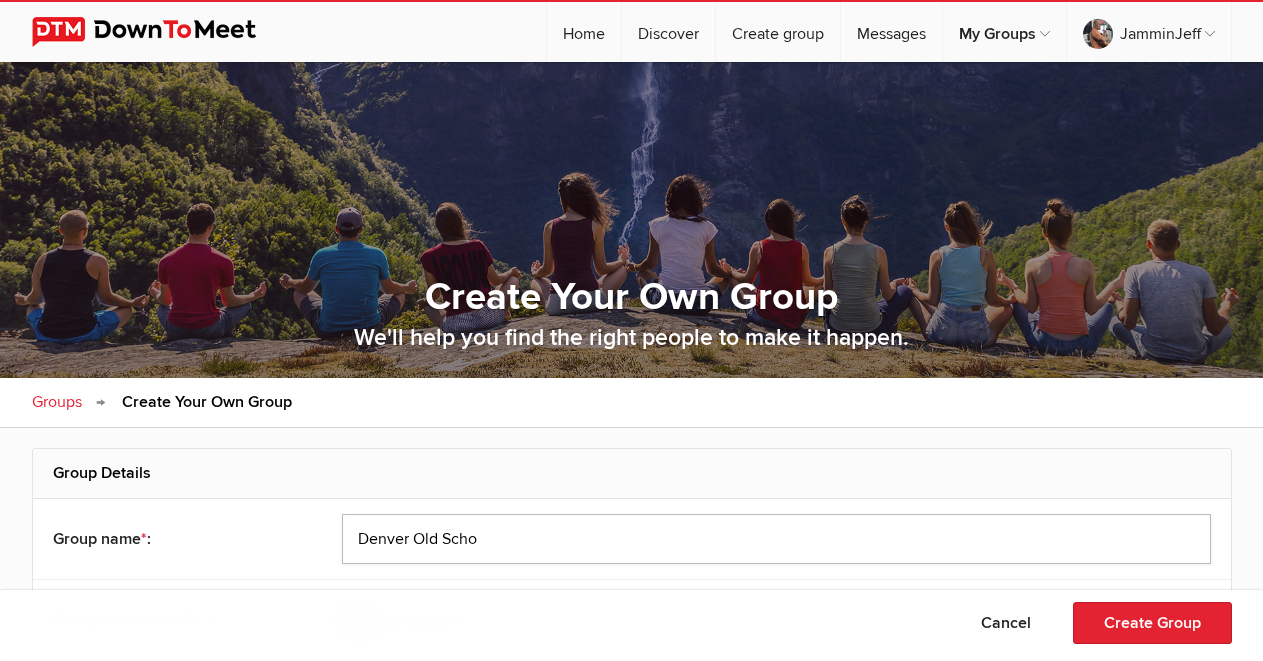 type on "Denver Old Schoo" 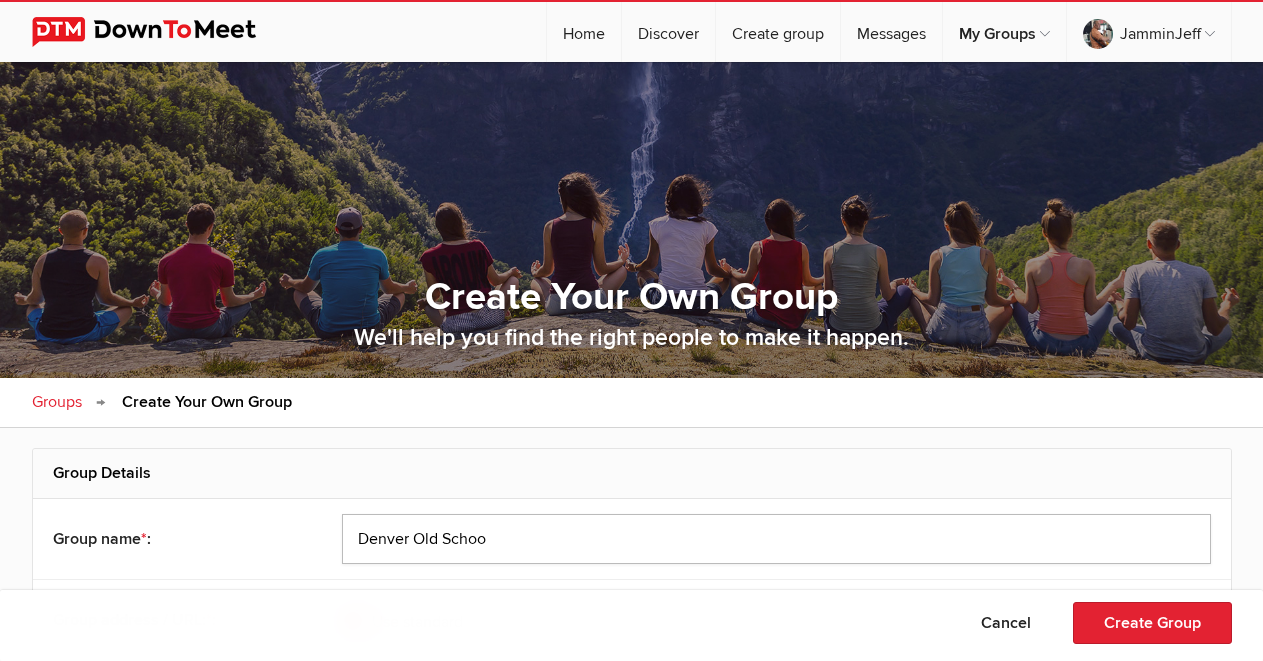 type on "[GEOGRAPHIC_DATA]" 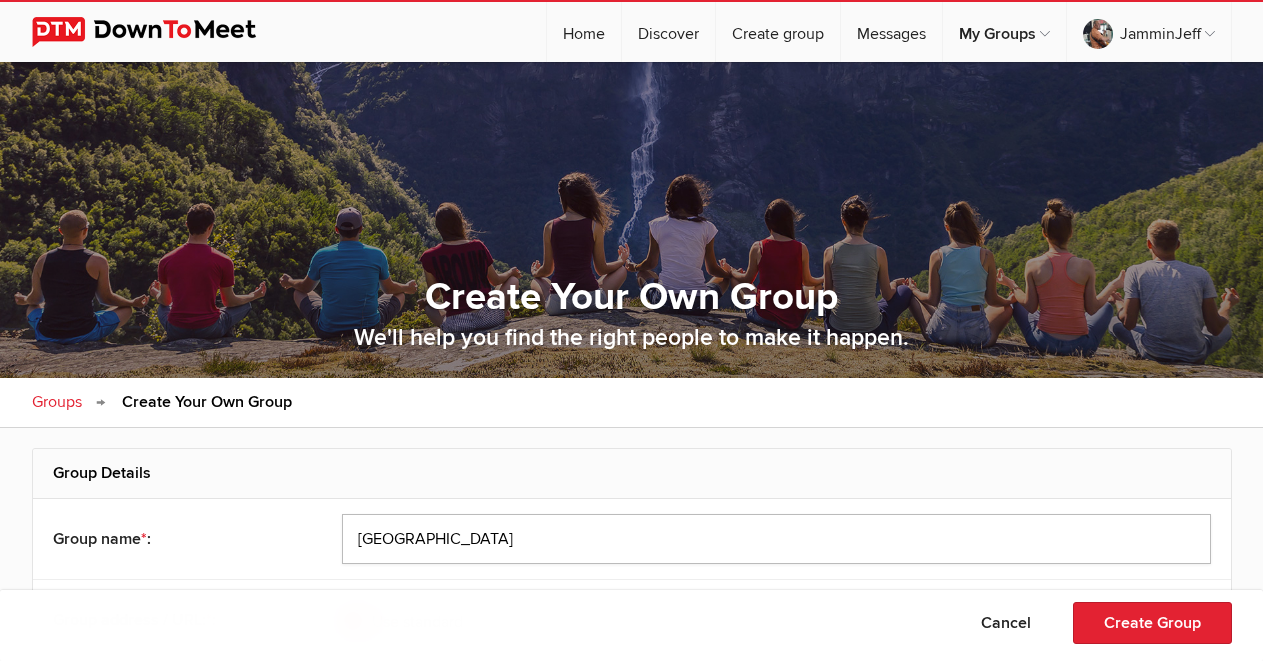 type on "[GEOGRAPHIC_DATA]" 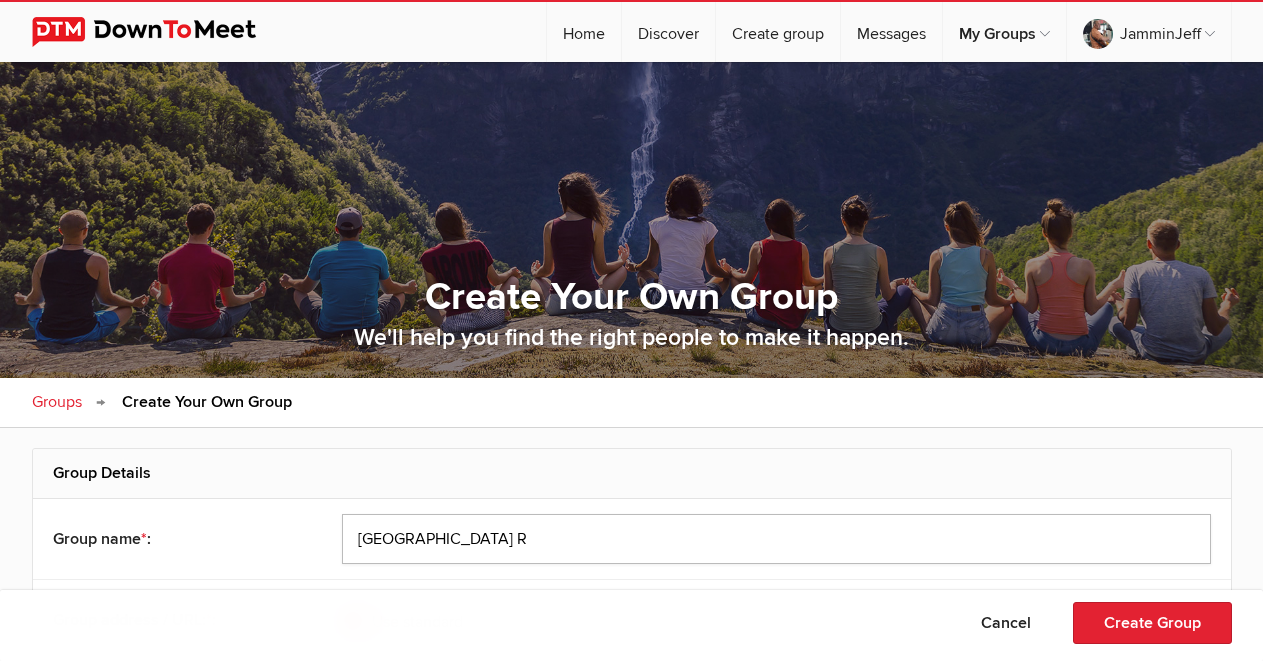 type on "Denver Old School RP" 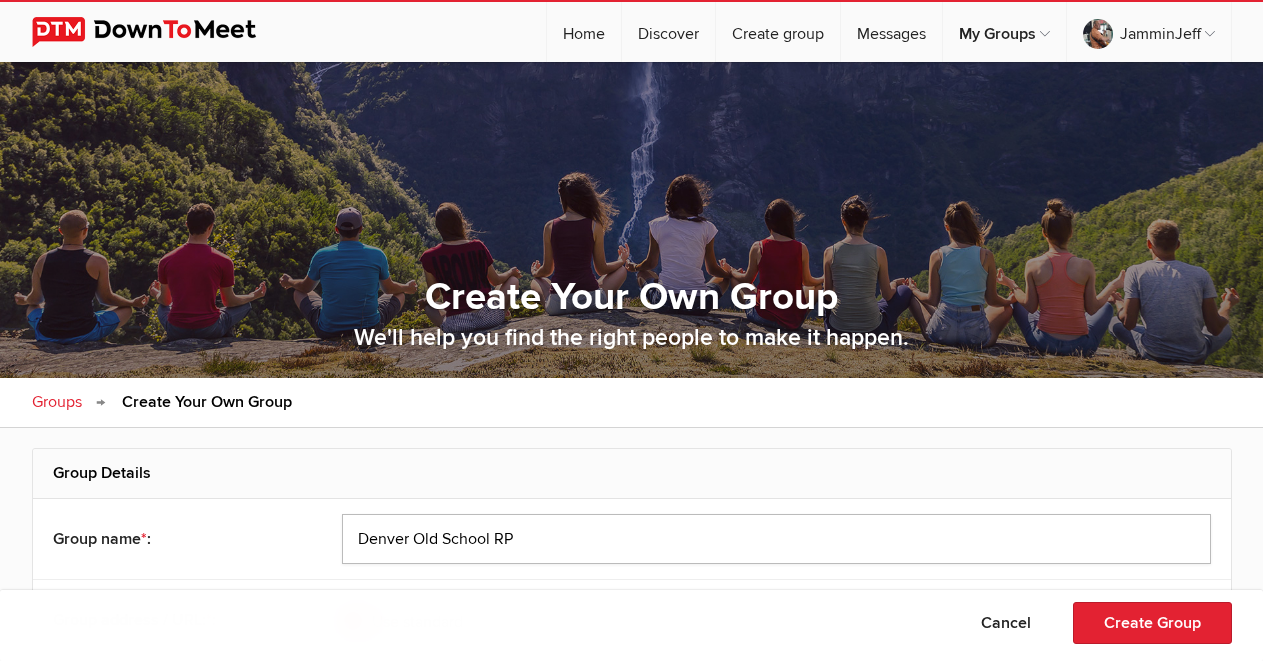 type on "Denver Old School RPG" 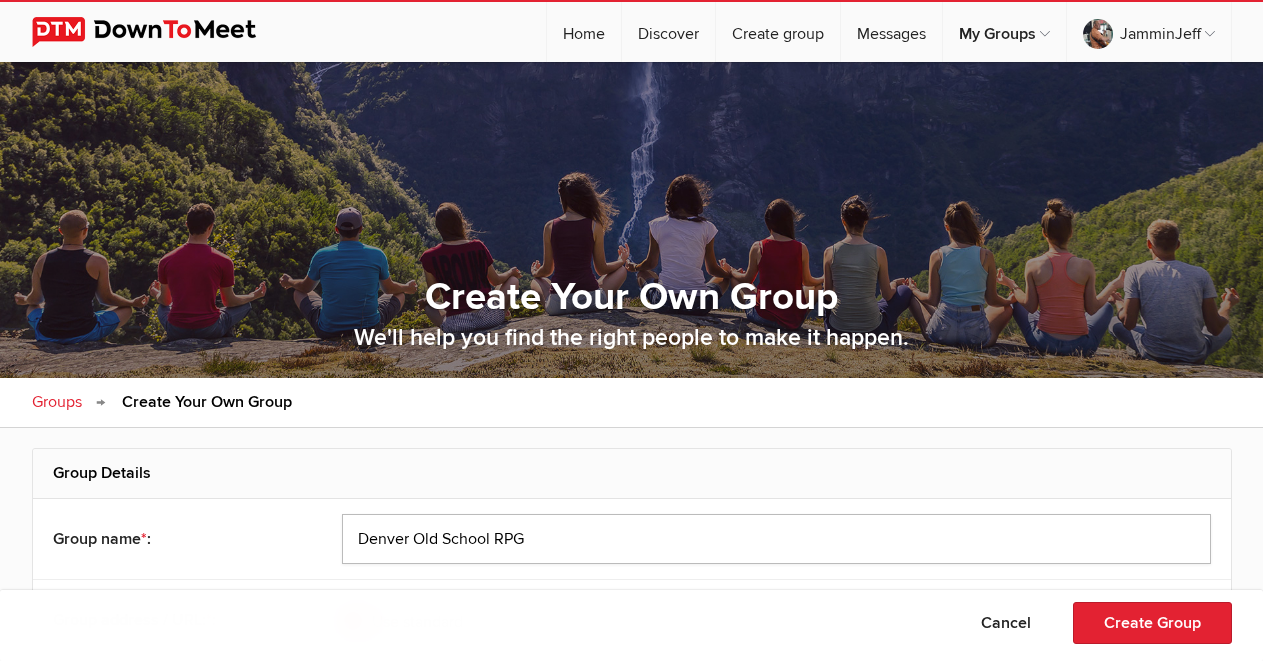 type on "Denver Old School RPG" 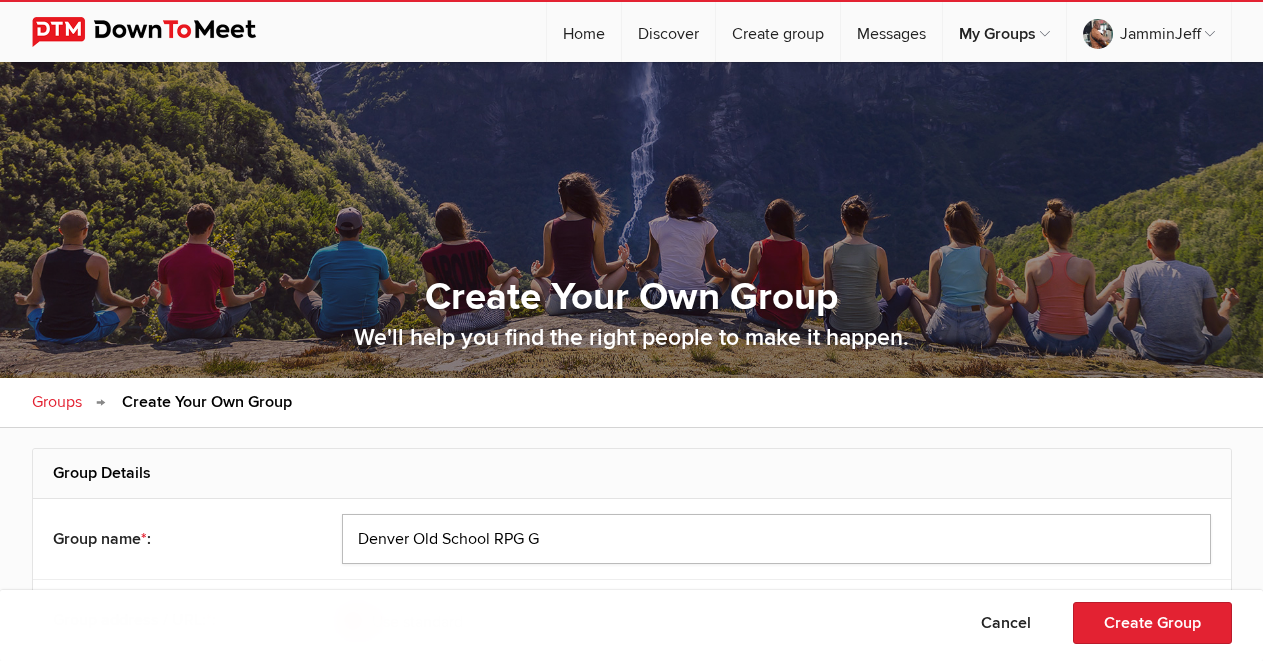 type on "Denver Old School RPG Gr" 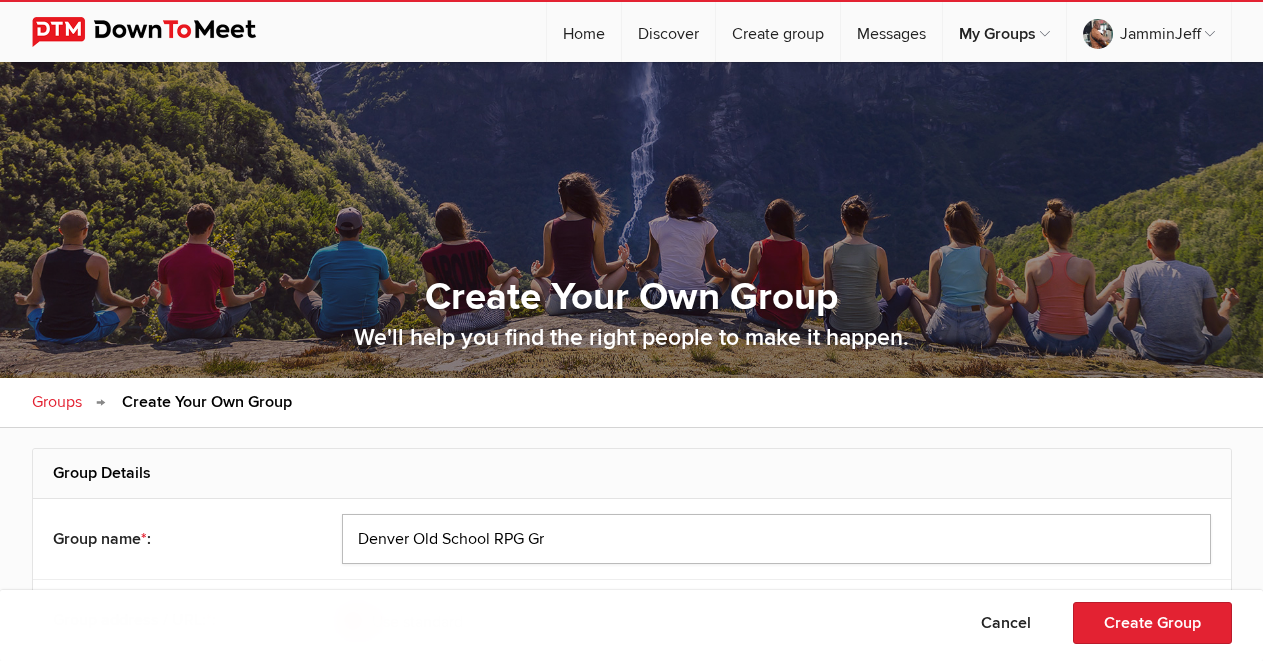 type on "Denver Old School RPG Gro" 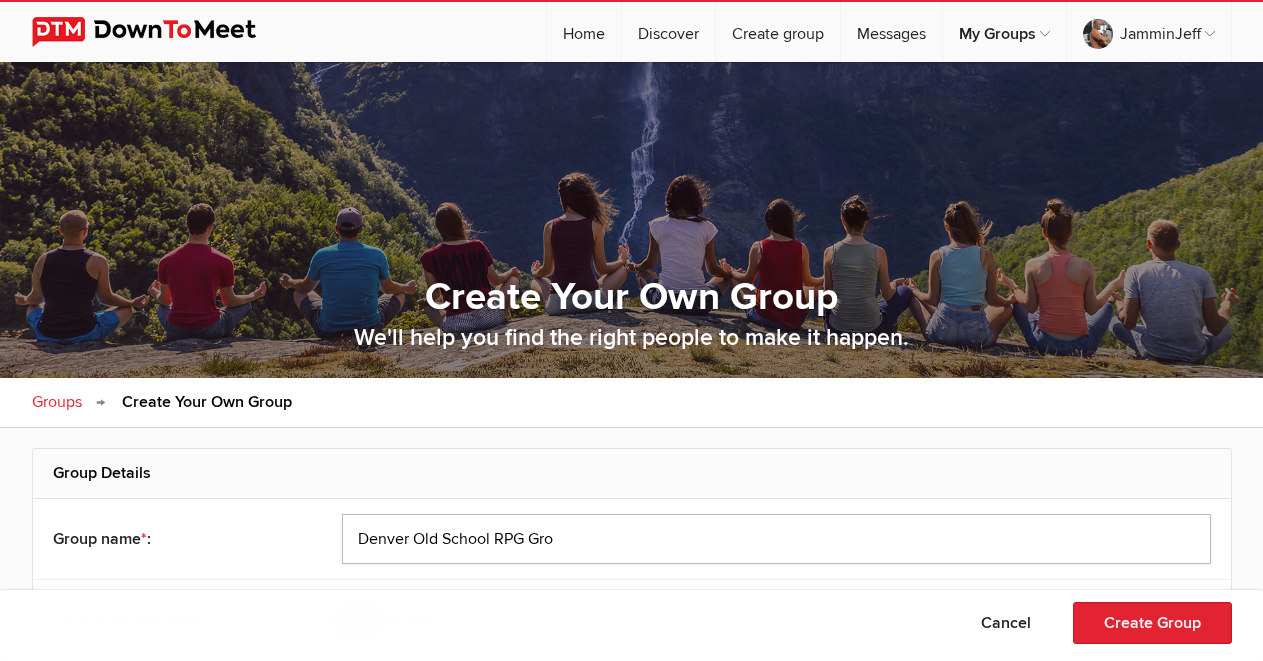 type on "Denver Old School RPG Grou" 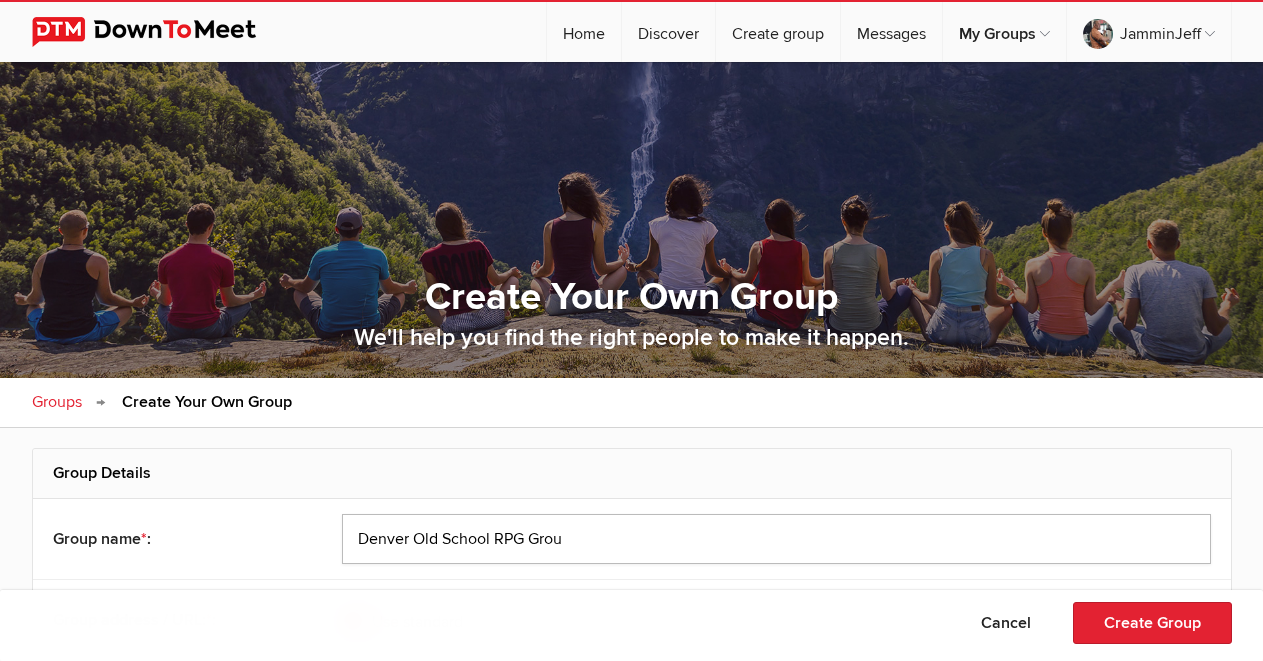 type on "Denver Old School RPG Group" 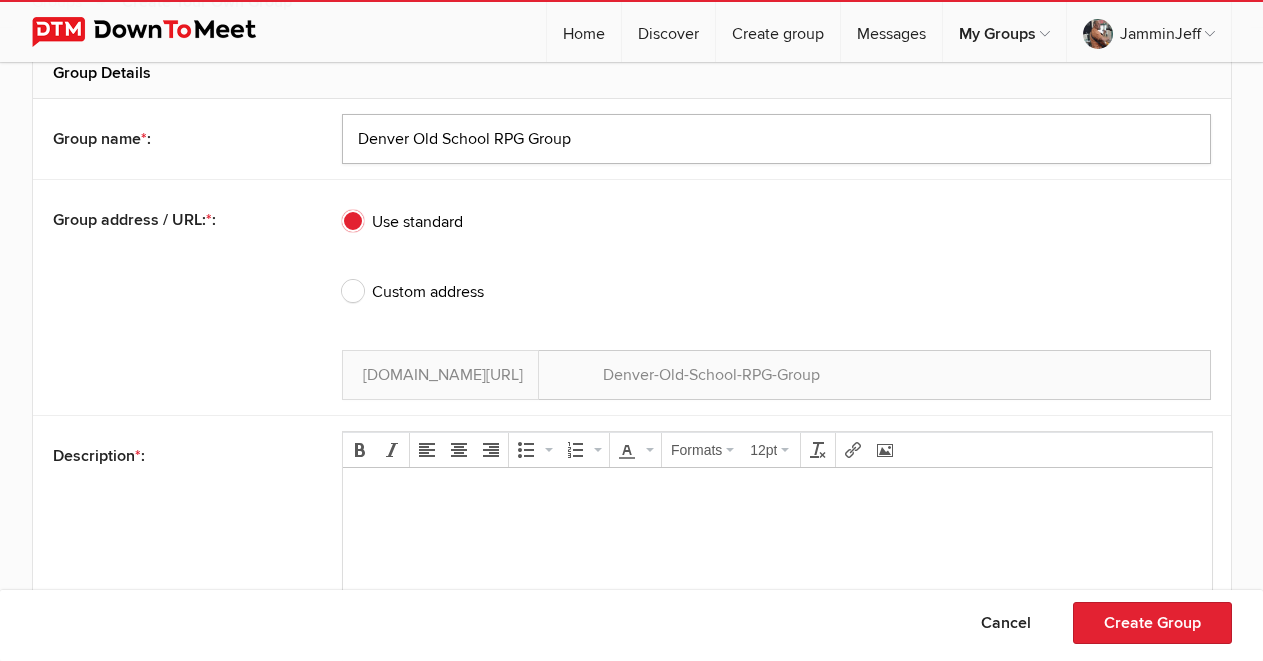 scroll, scrollTop: 600, scrollLeft: 0, axis: vertical 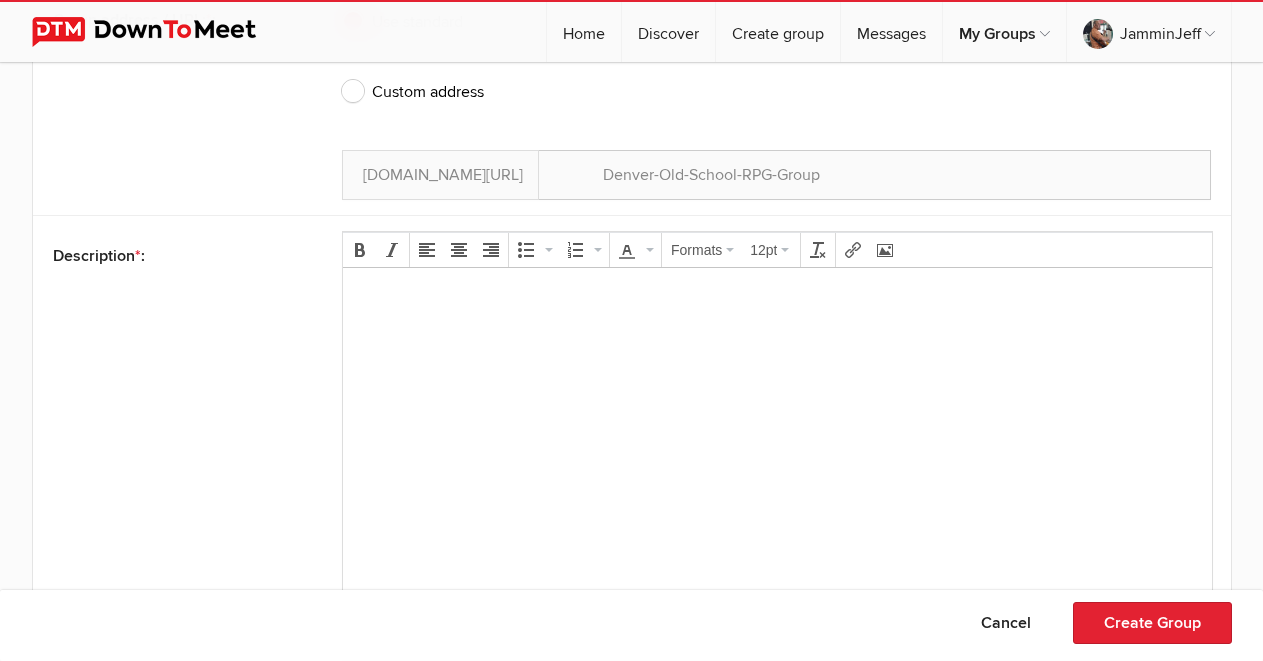 type on "Denver Old School RPG Group" 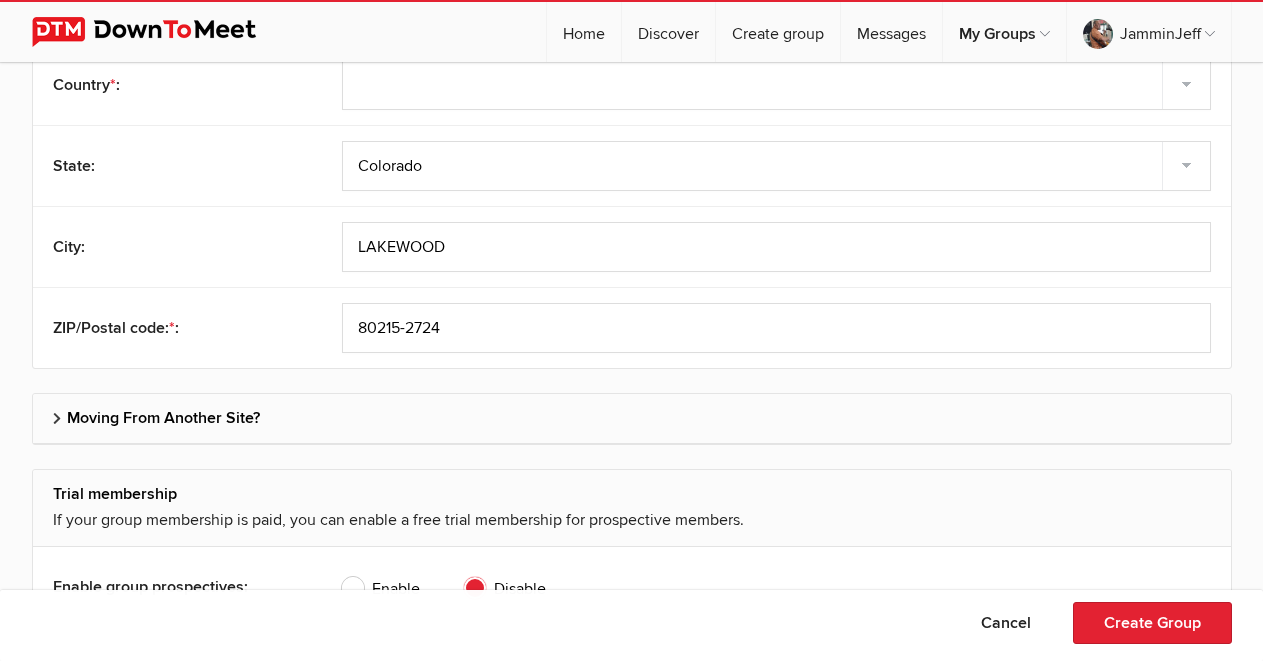 scroll, scrollTop: 1300, scrollLeft: 0, axis: vertical 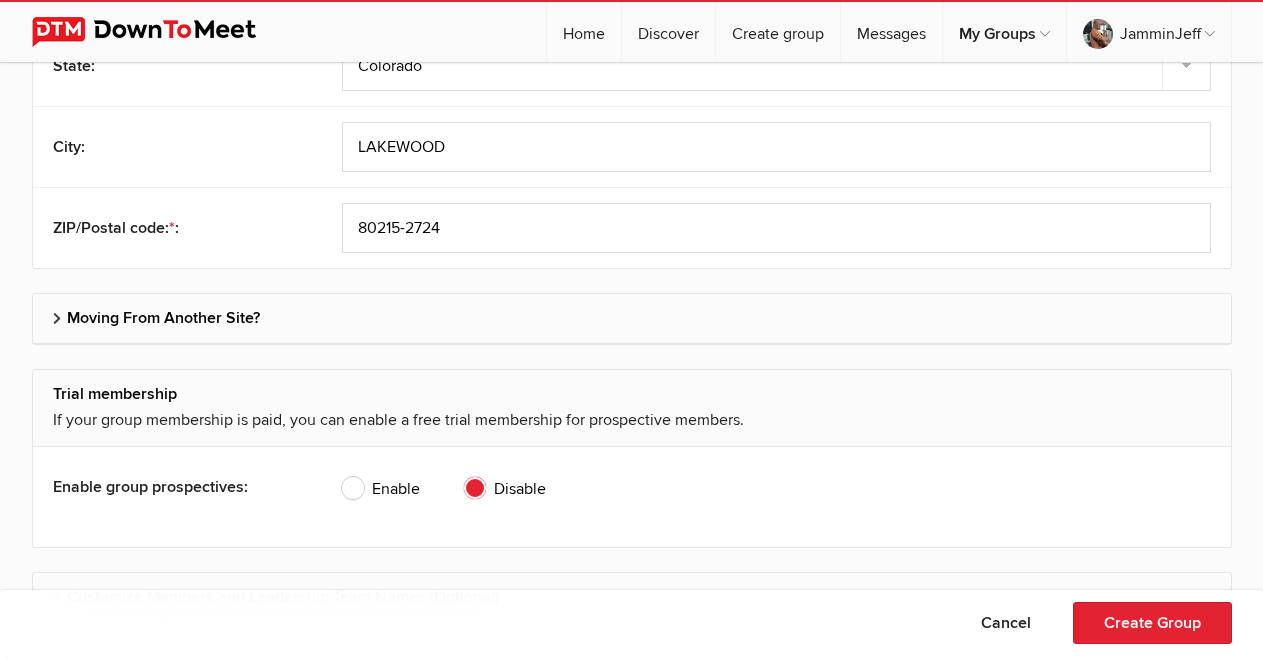 click on "Enable" at bounding box center (381, 489) 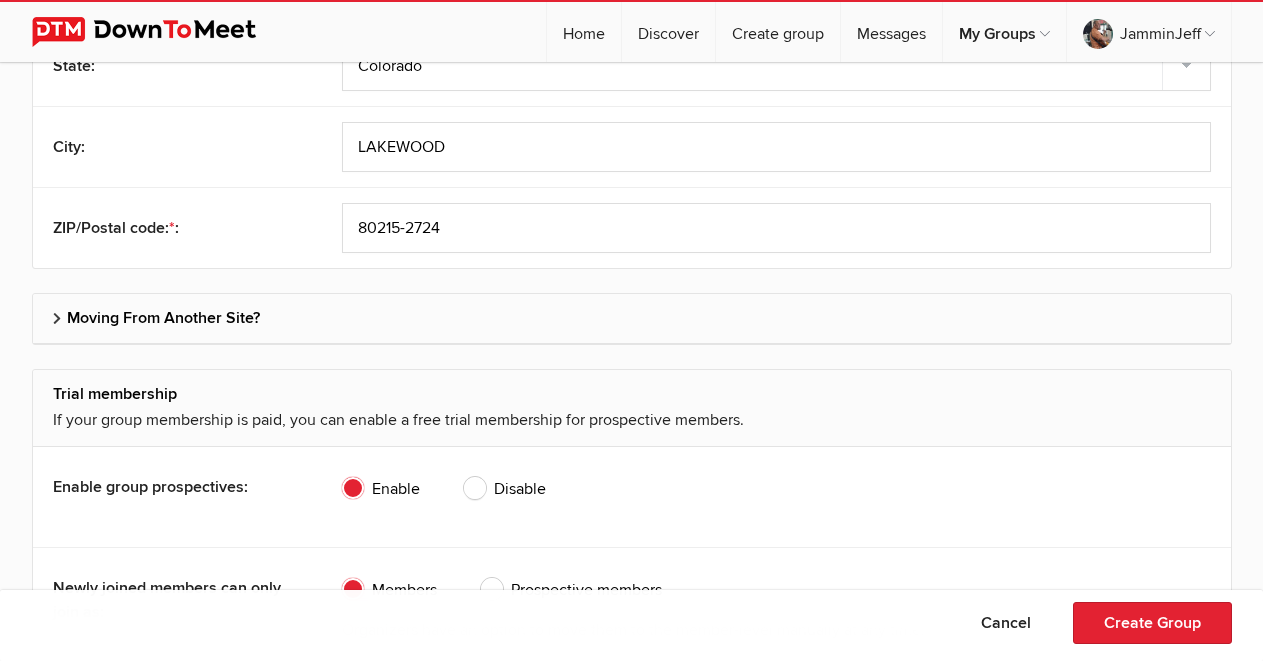 scroll, scrollTop: 1500, scrollLeft: 0, axis: vertical 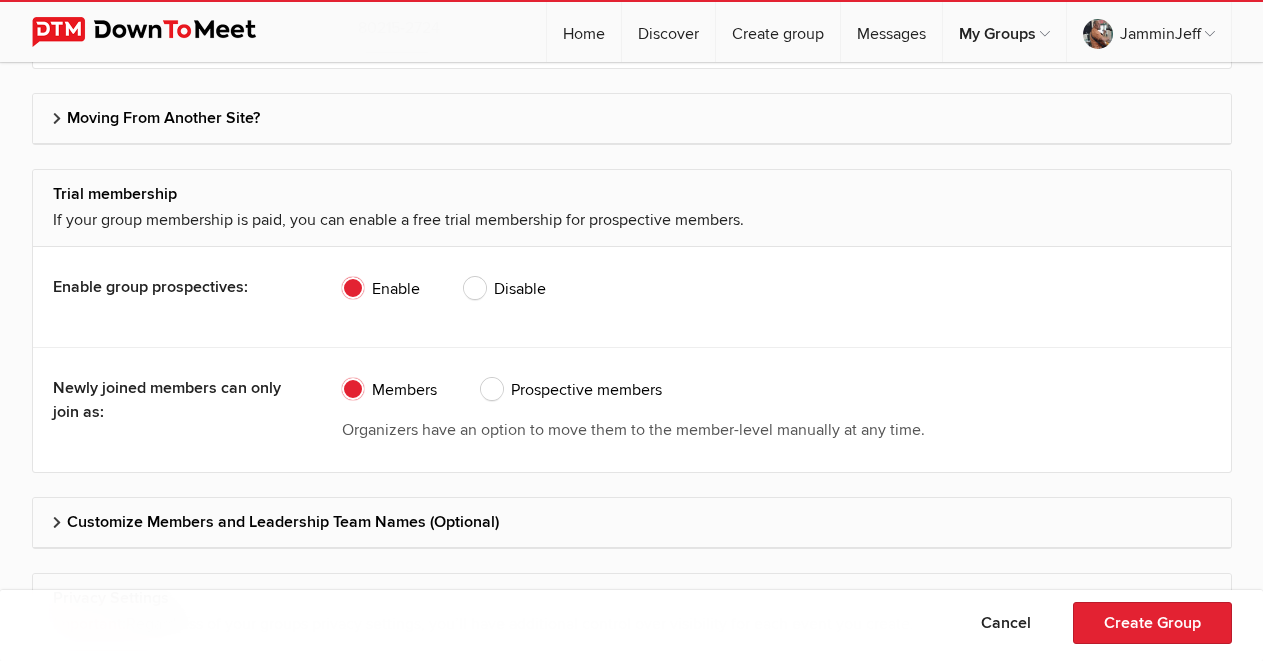 click on "Disable" at bounding box center (505, 289) 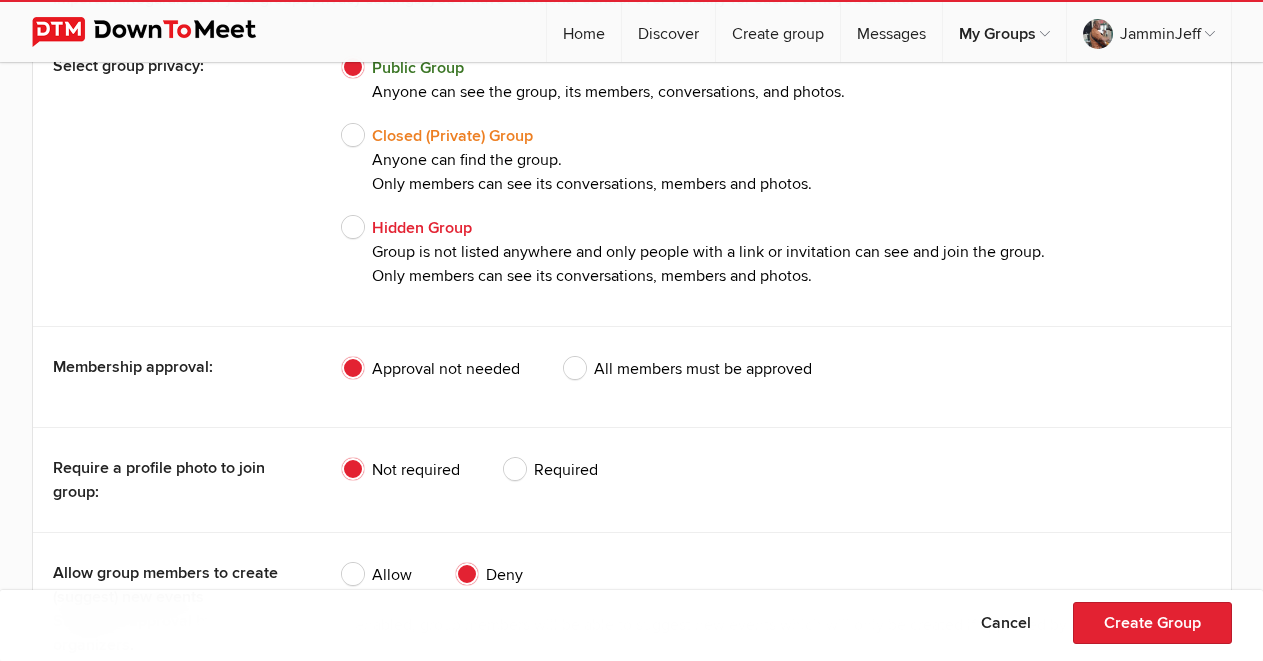 scroll, scrollTop: 2100, scrollLeft: 0, axis: vertical 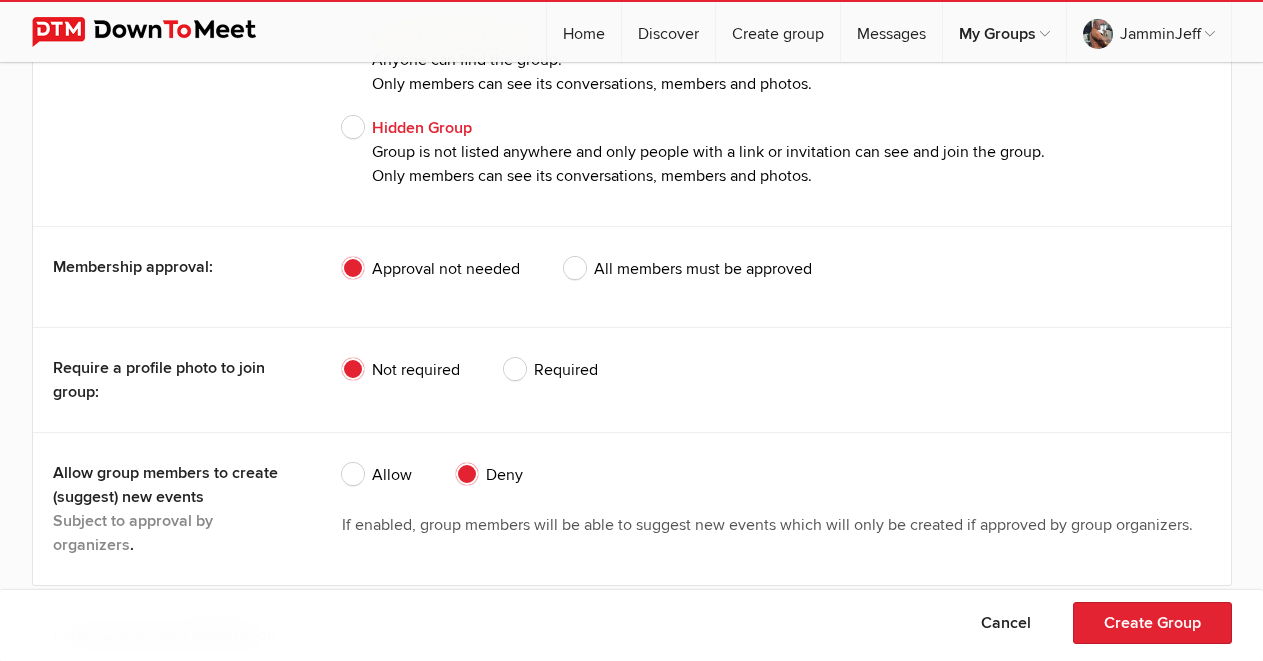 click on "Required" at bounding box center (551, 370) 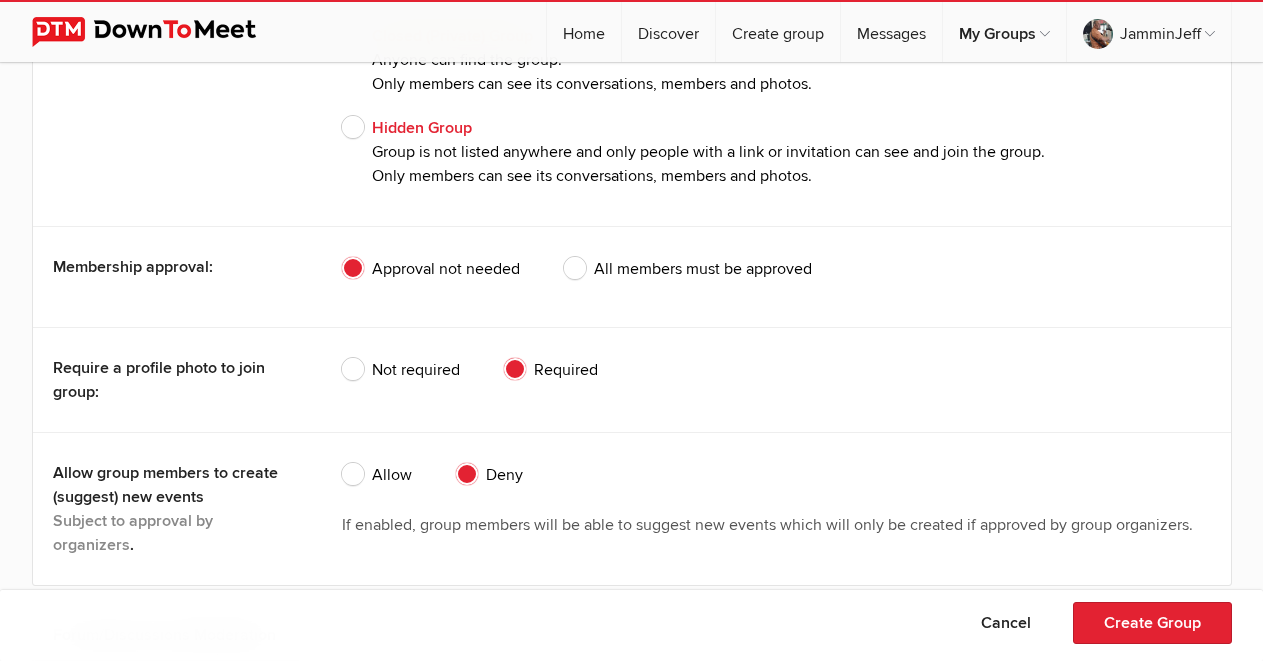 click on "Not required" at bounding box center (401, 370) 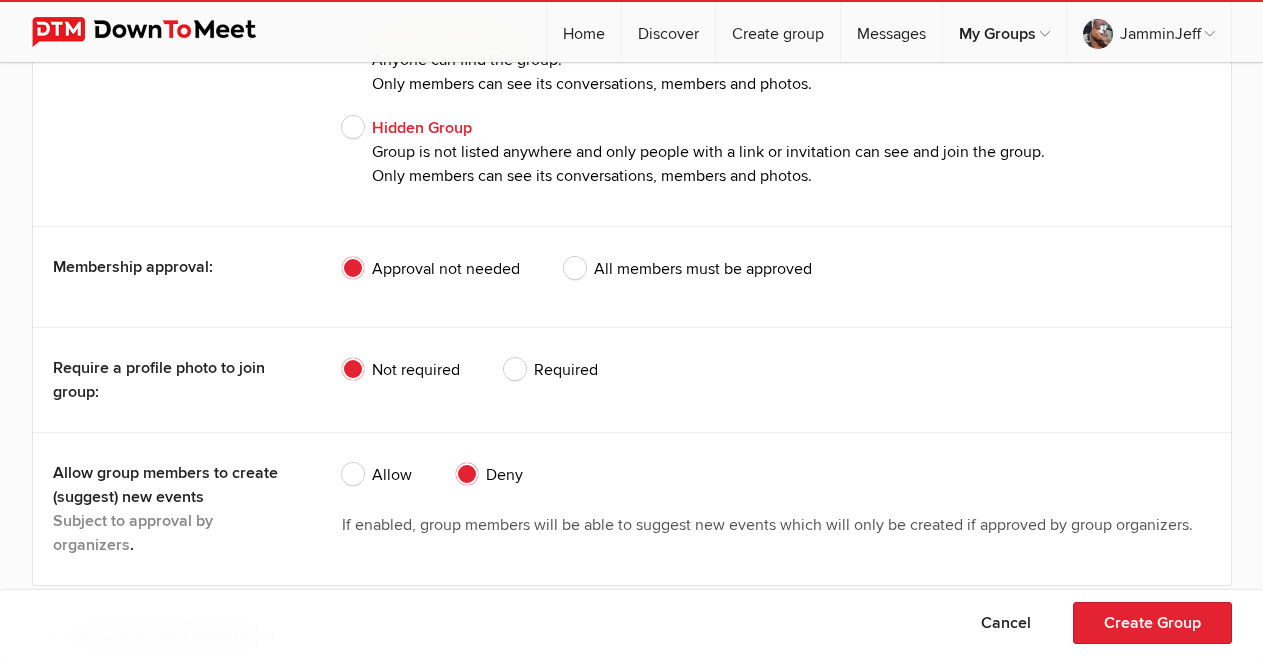 click on "Allow" at bounding box center (377, 475) 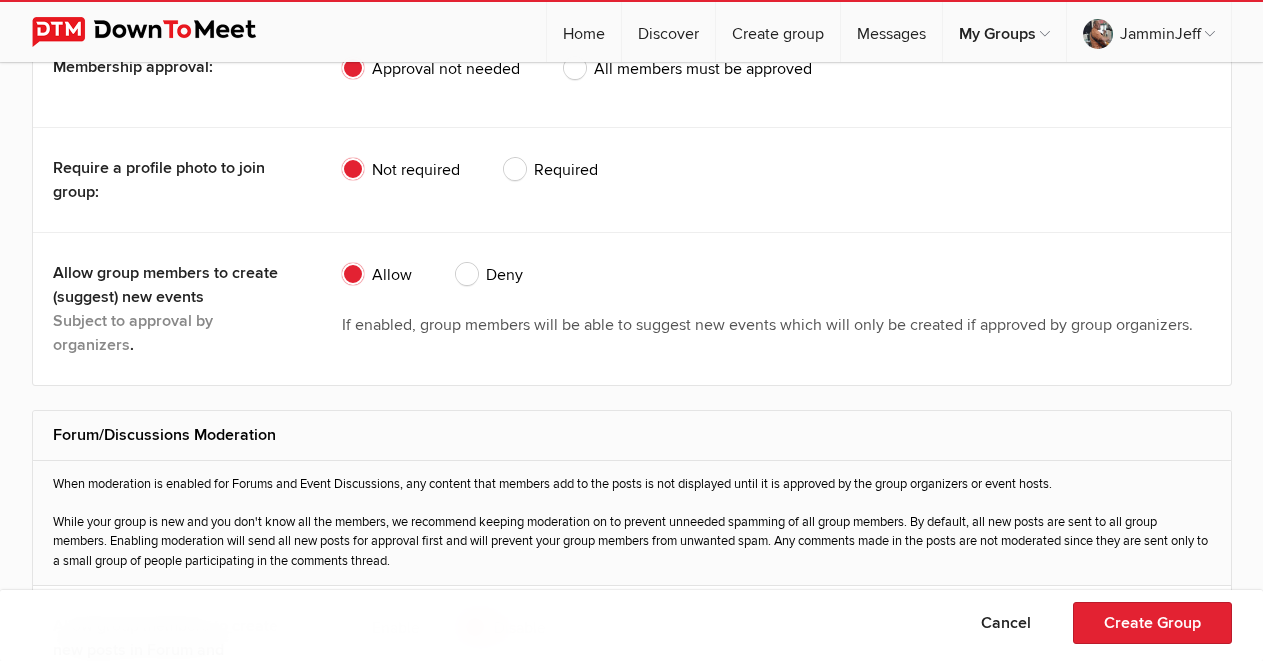 scroll, scrollTop: 2400, scrollLeft: 0, axis: vertical 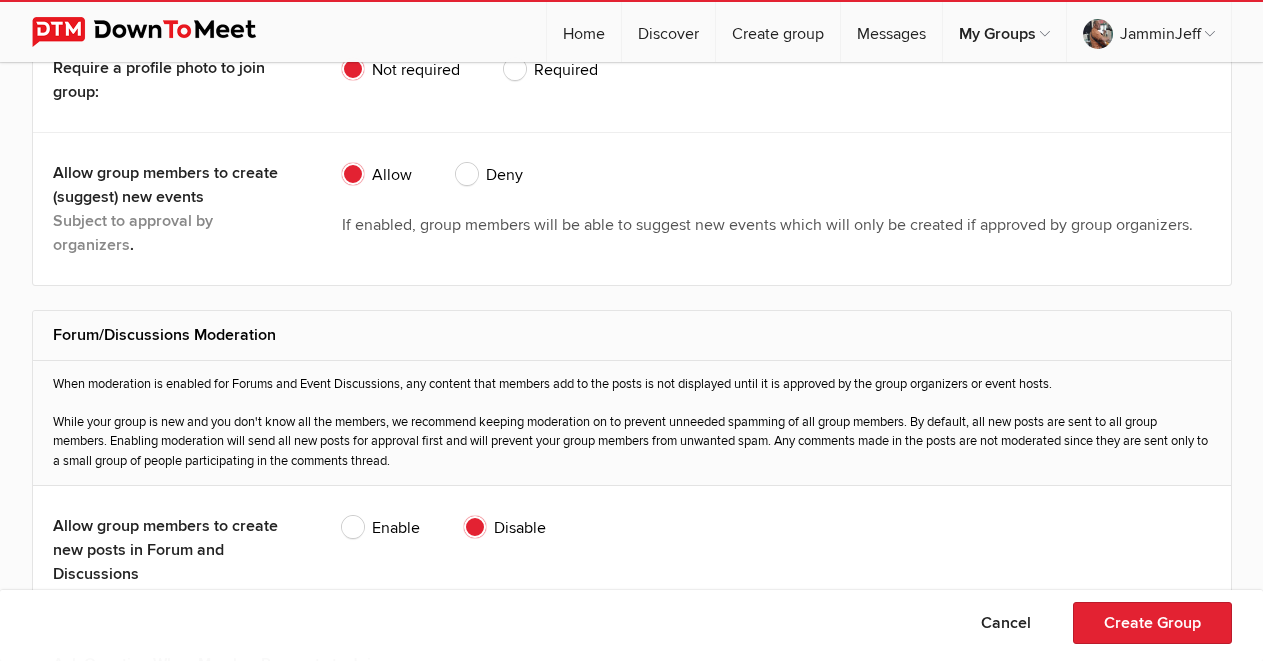 click on "Enable" at bounding box center [381, 528] 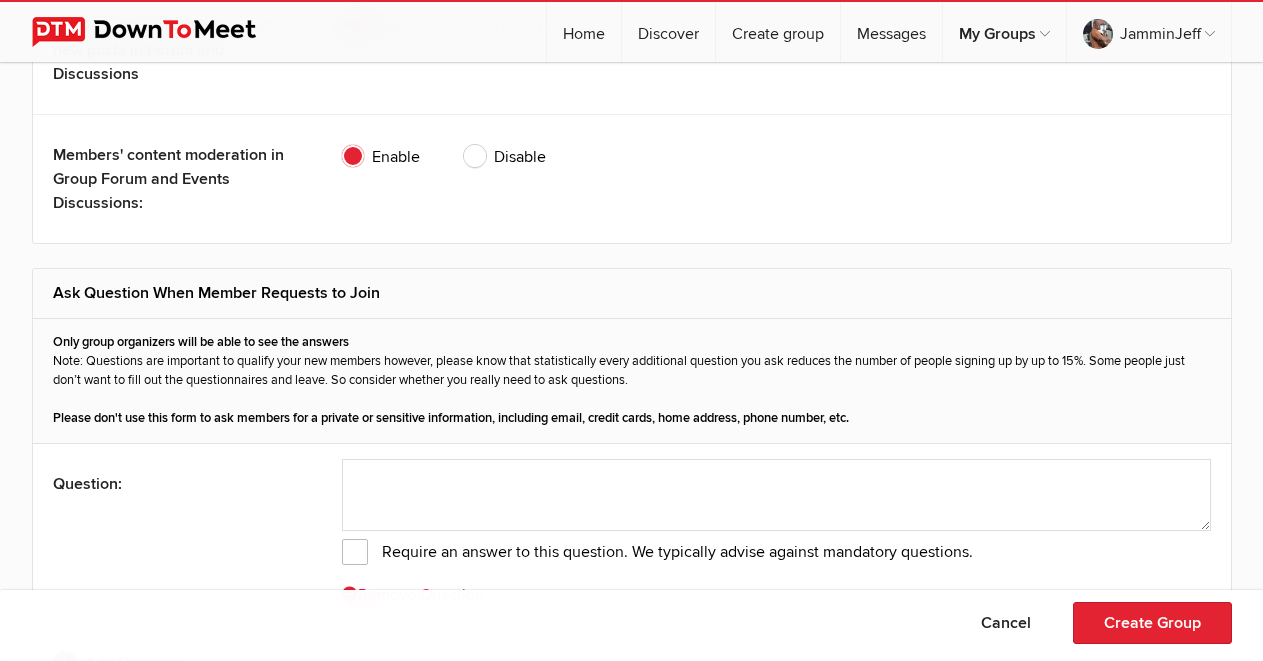 scroll, scrollTop: 3000, scrollLeft: 0, axis: vertical 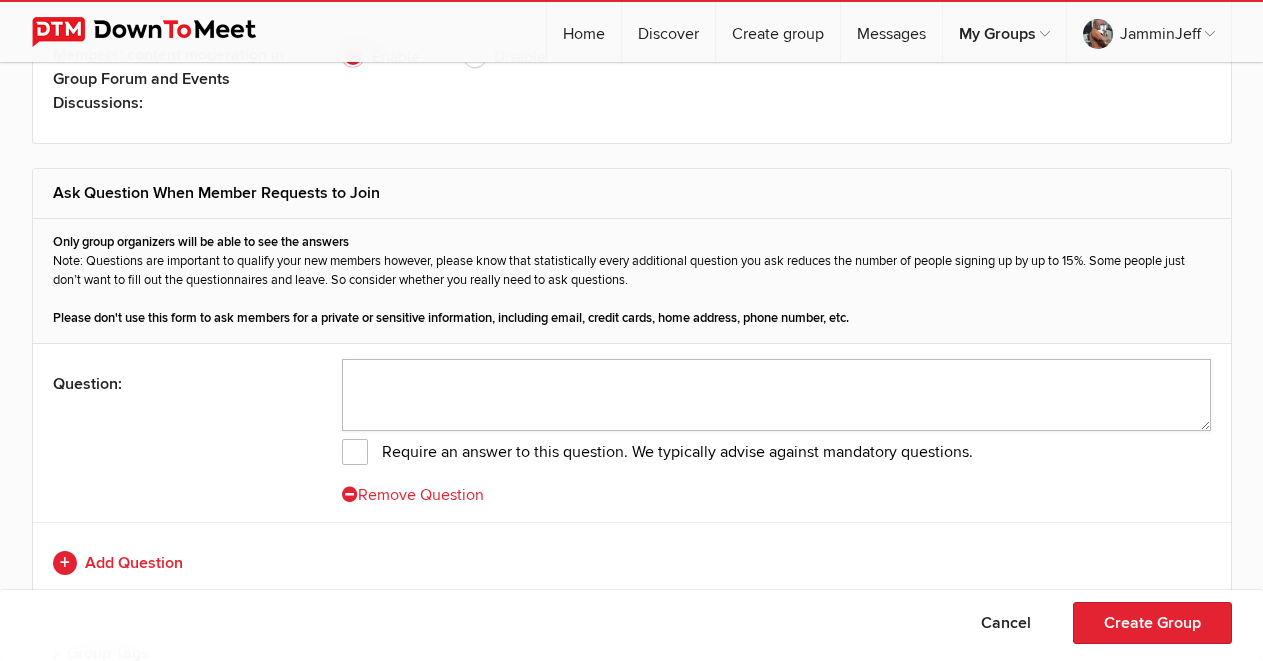 click at bounding box center [776, 395] 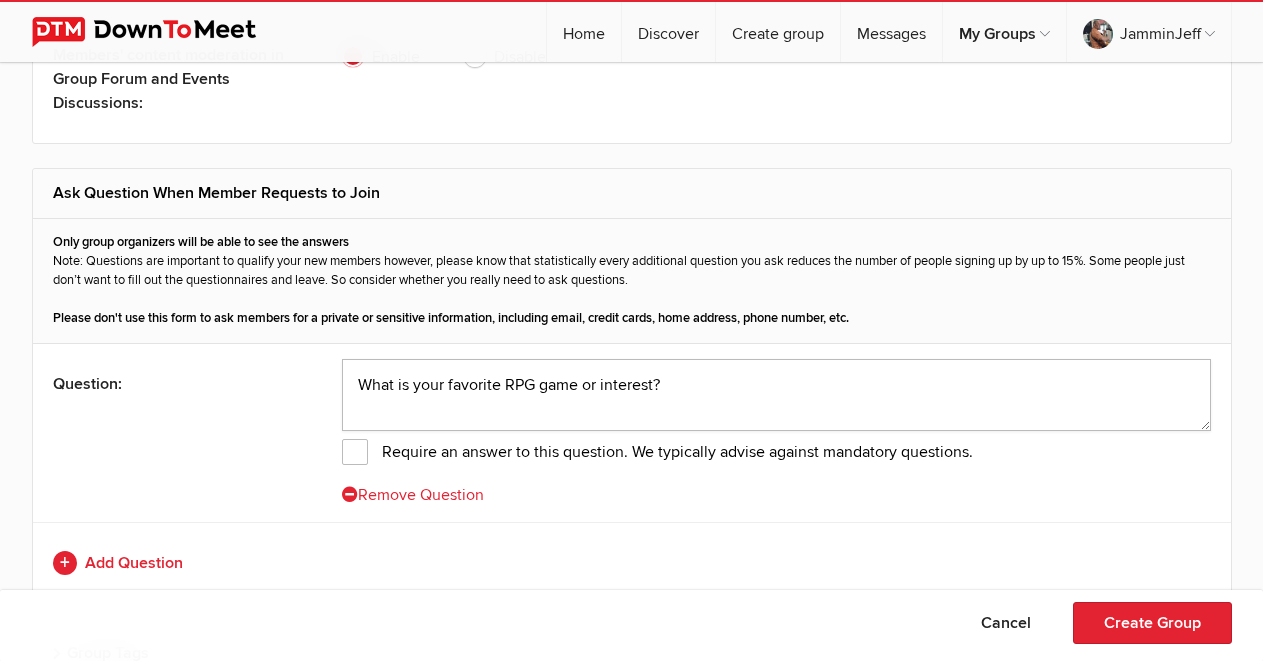 scroll, scrollTop: 3200, scrollLeft: 0, axis: vertical 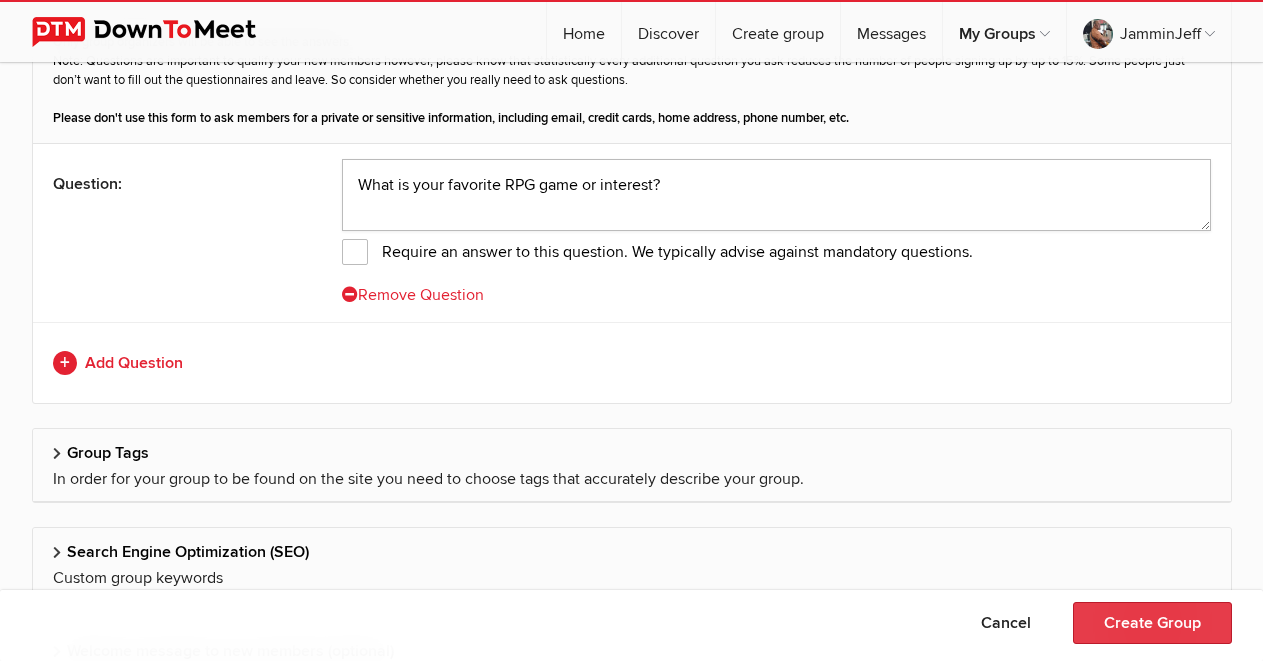 type on "What is your favorite RPG game or interest?" 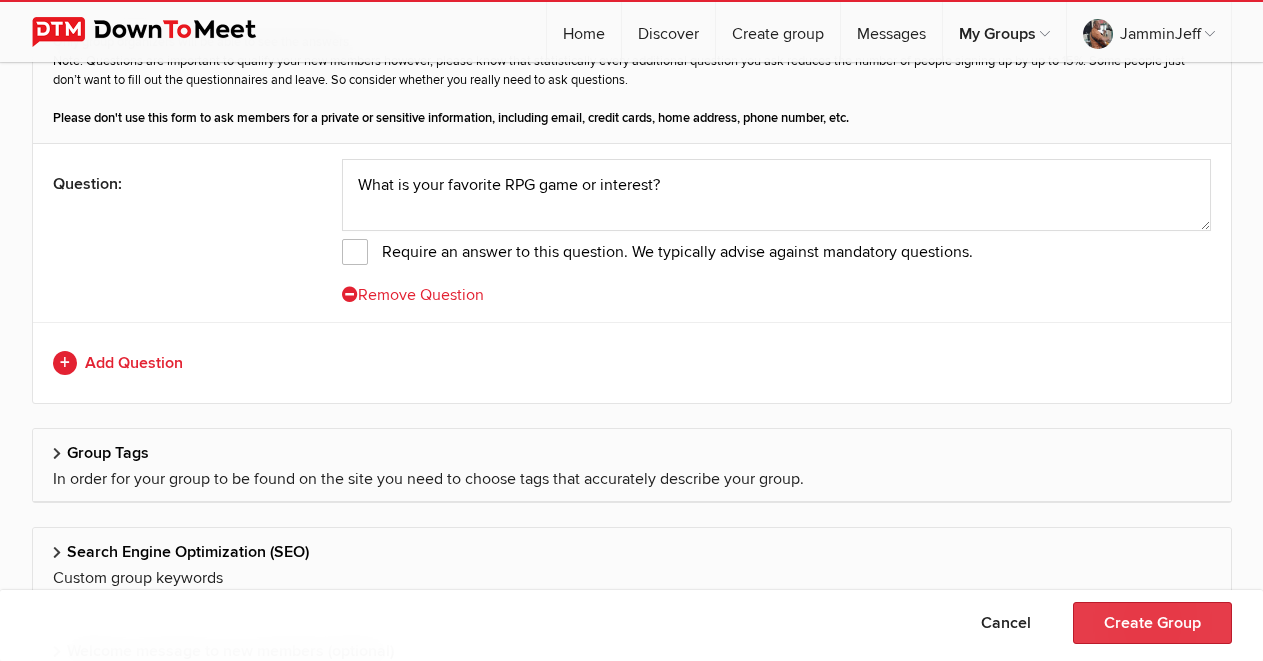 click on "Create Group" at bounding box center [1152, 623] 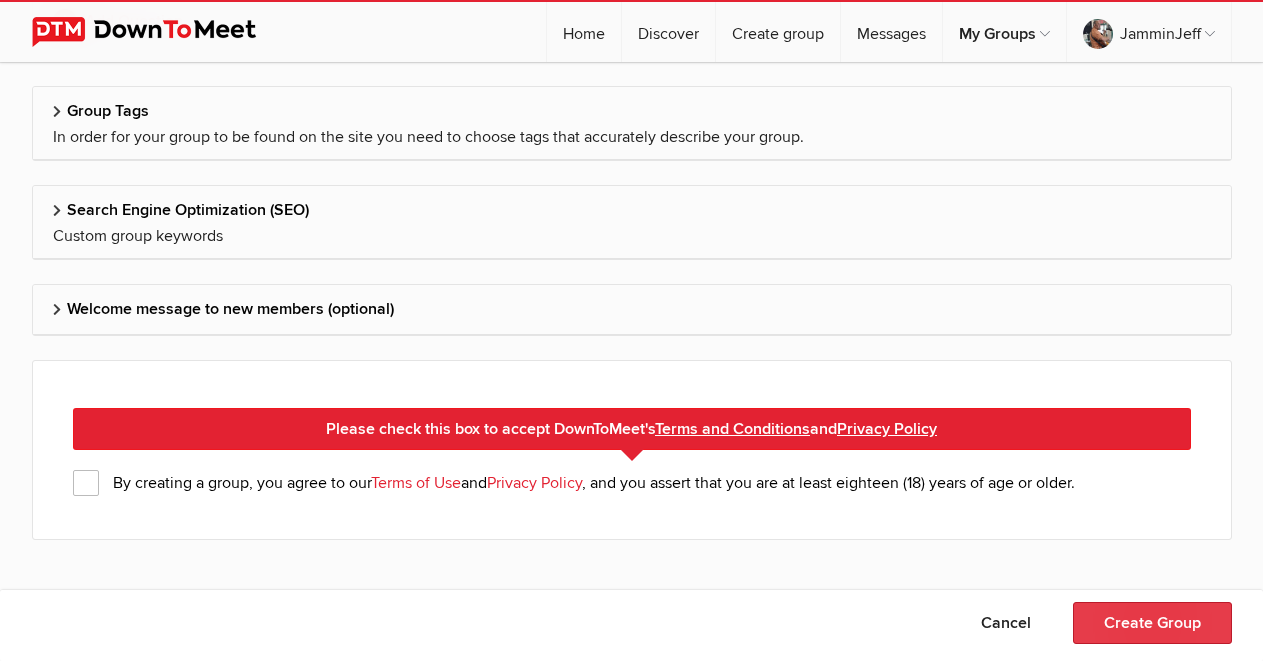 scroll, scrollTop: 3565, scrollLeft: 0, axis: vertical 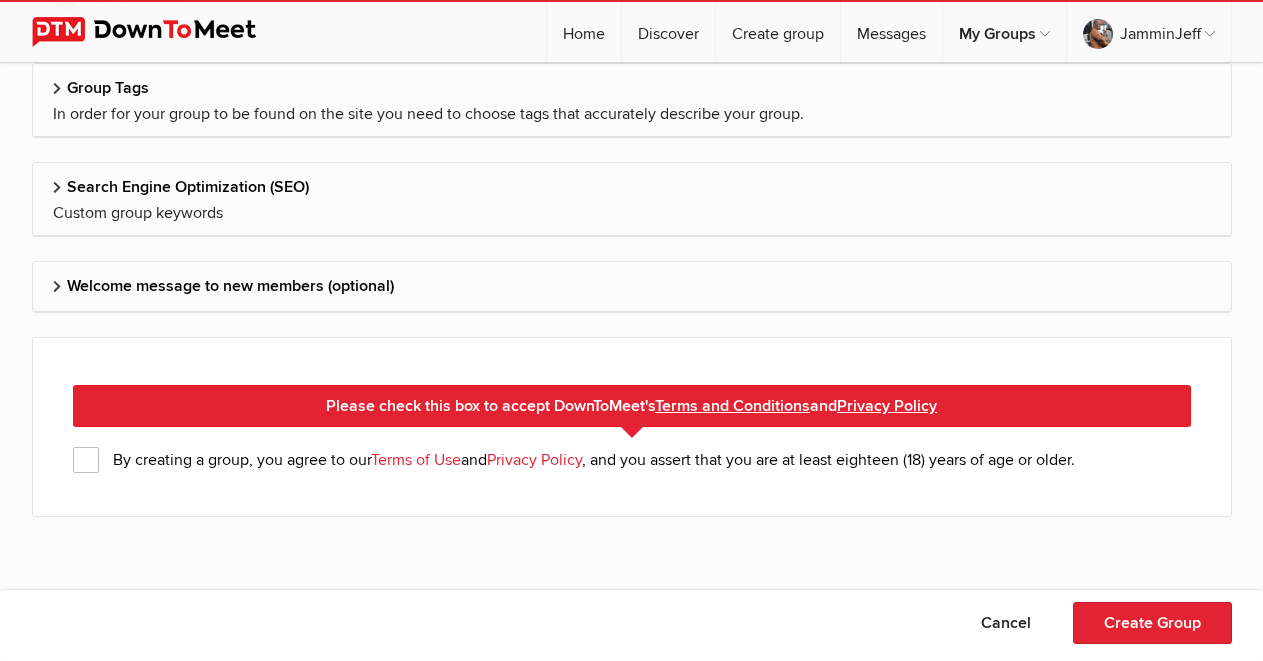 click on "By creating a group, you agree to our  Terms of Use  and  Privacy Policy , and you assert that you are at least eighteen (18) years of age or older." at bounding box center (574, 460) 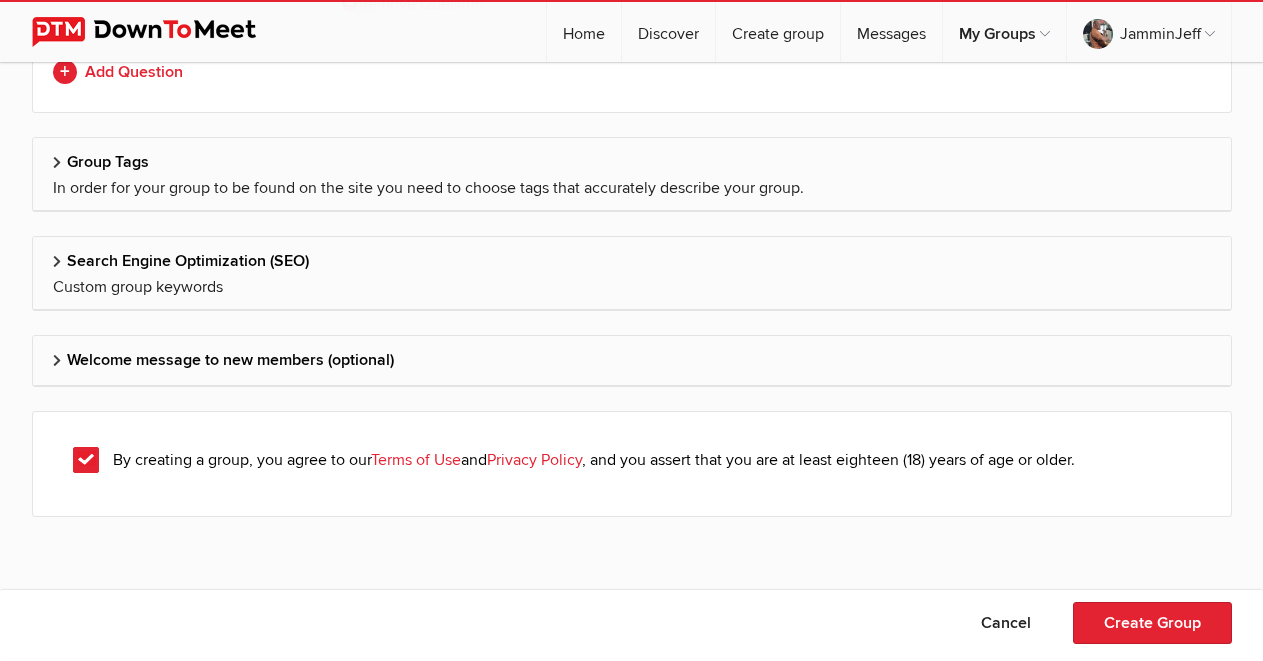 scroll, scrollTop: 3391, scrollLeft: 0, axis: vertical 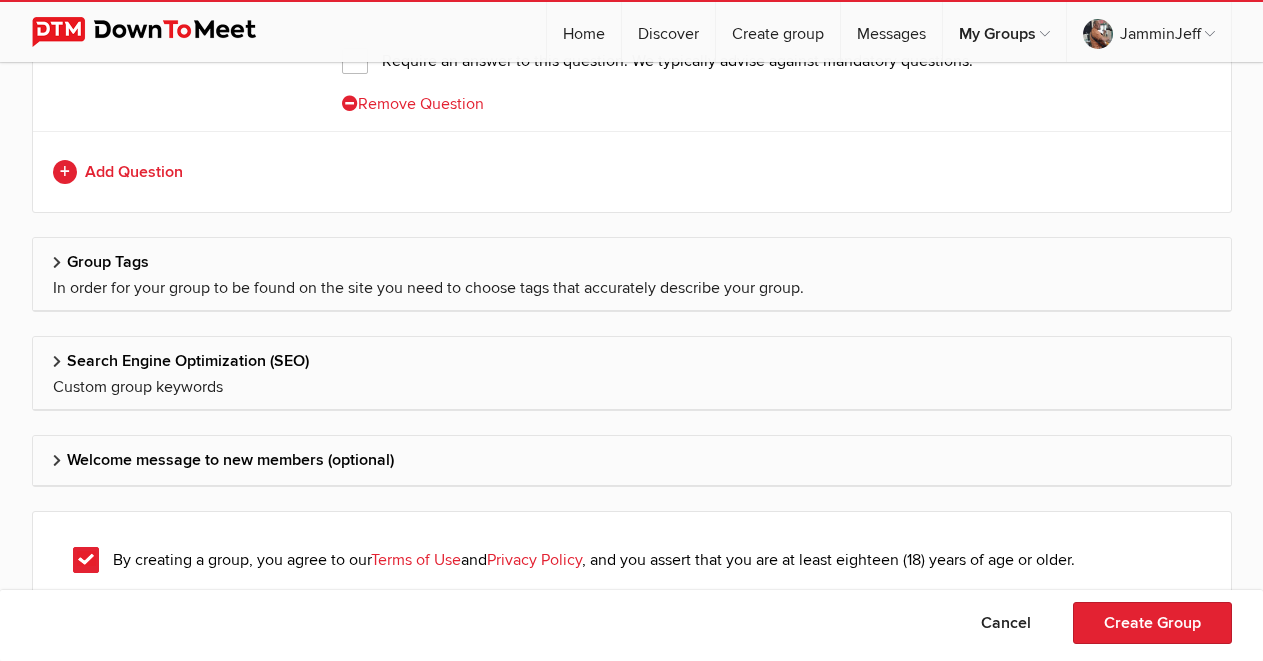 click on "Custom group keywords" at bounding box center (632, 387) 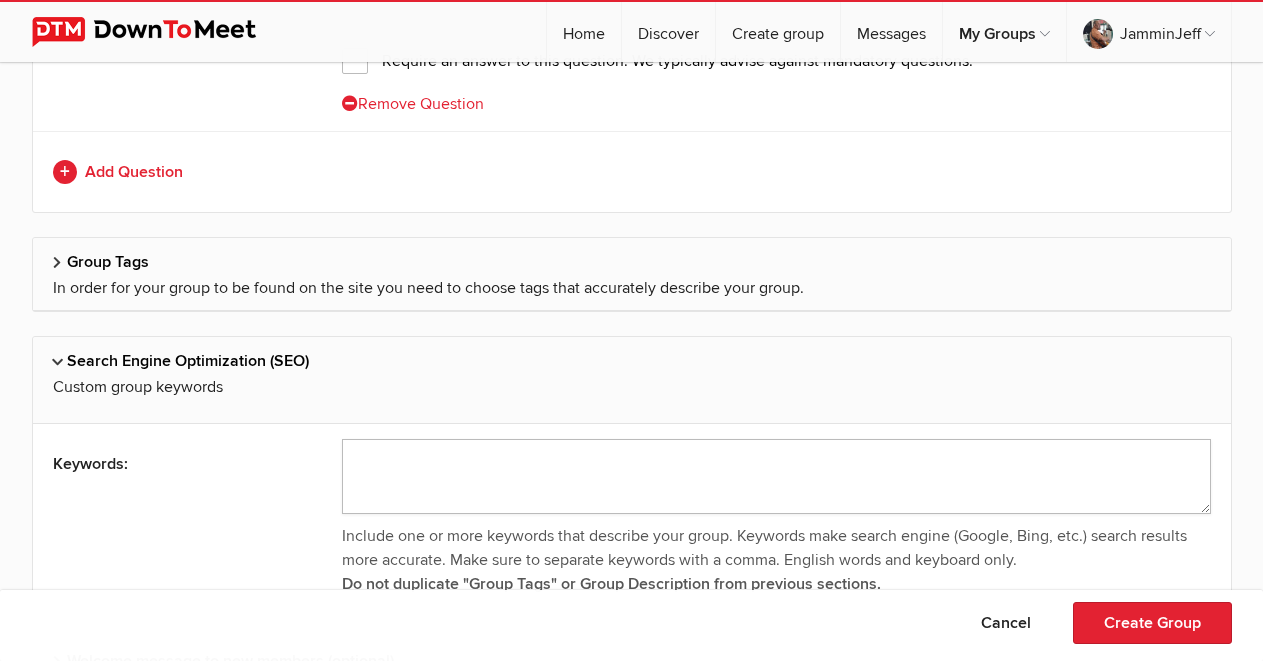 click at bounding box center (776, 476) 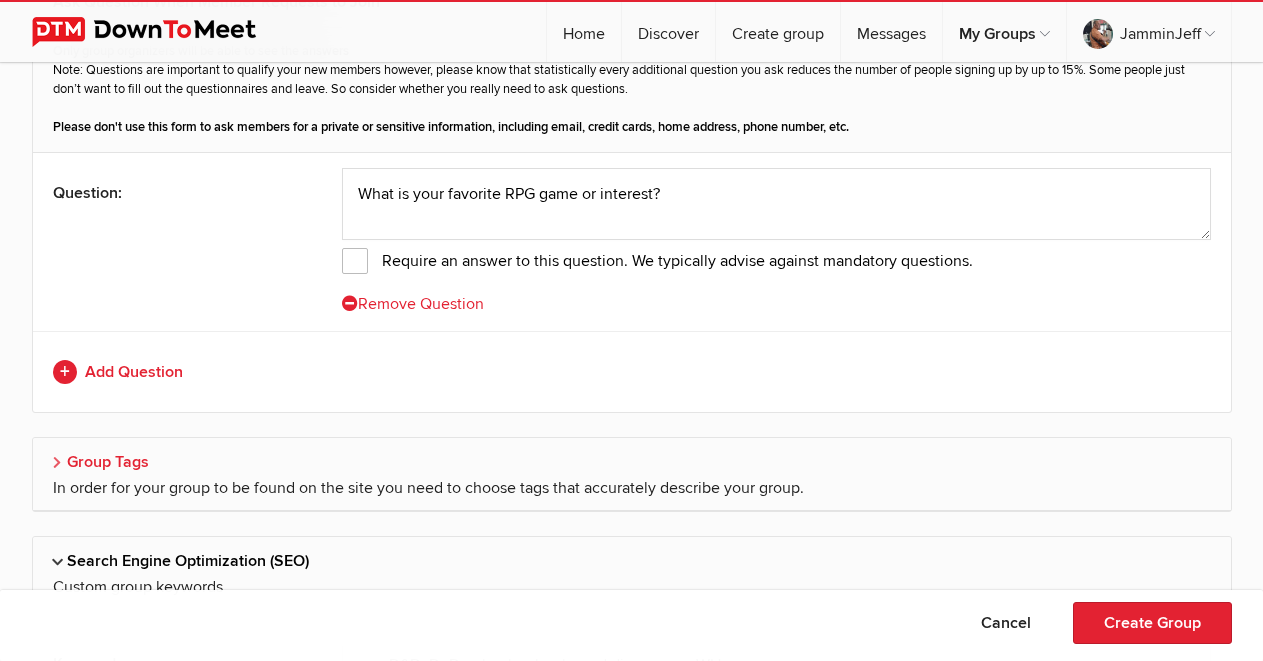scroll, scrollTop: 3391, scrollLeft: 0, axis: vertical 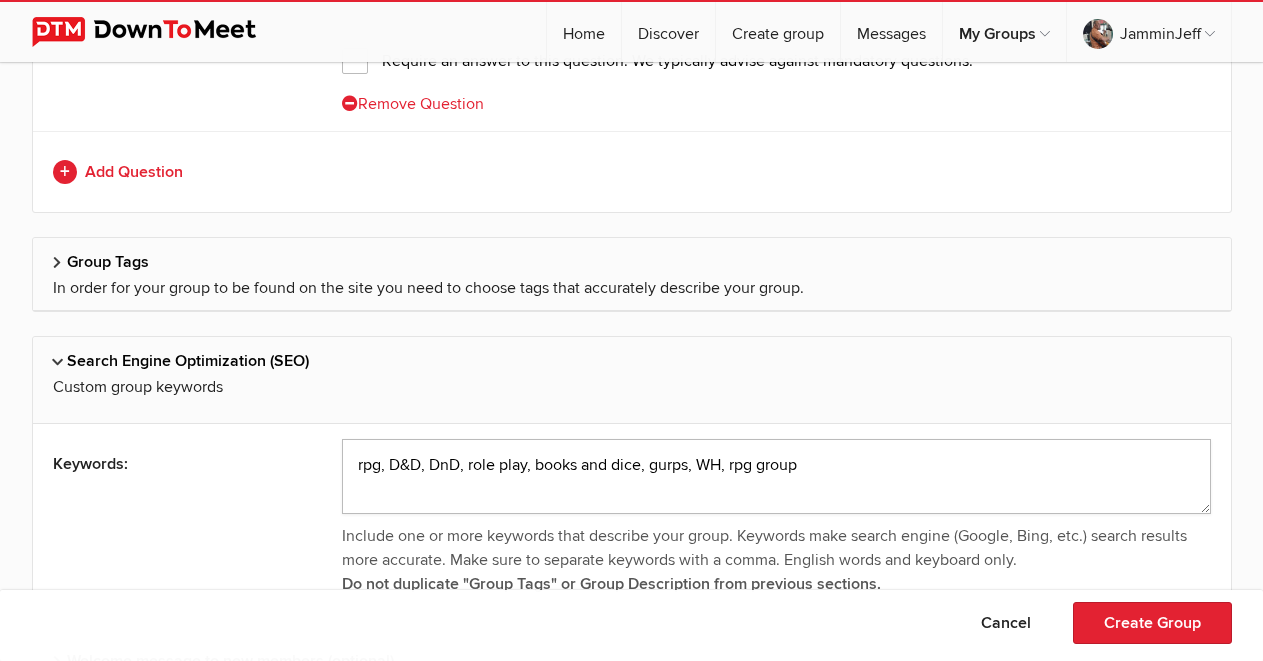 type on "rpg, D&D, DnD, role play, books and dice, gurps, WH, rpg group" 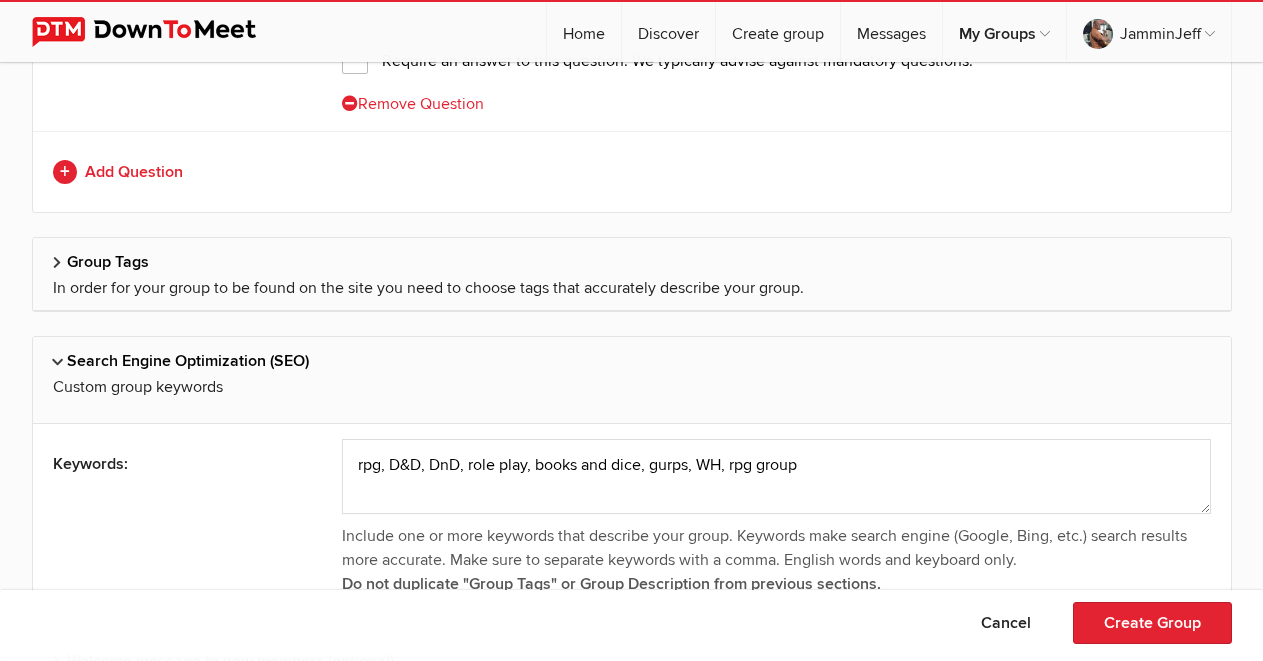 click on "In order for your group to be found on the site you need to choose tags that accurately describe your group." 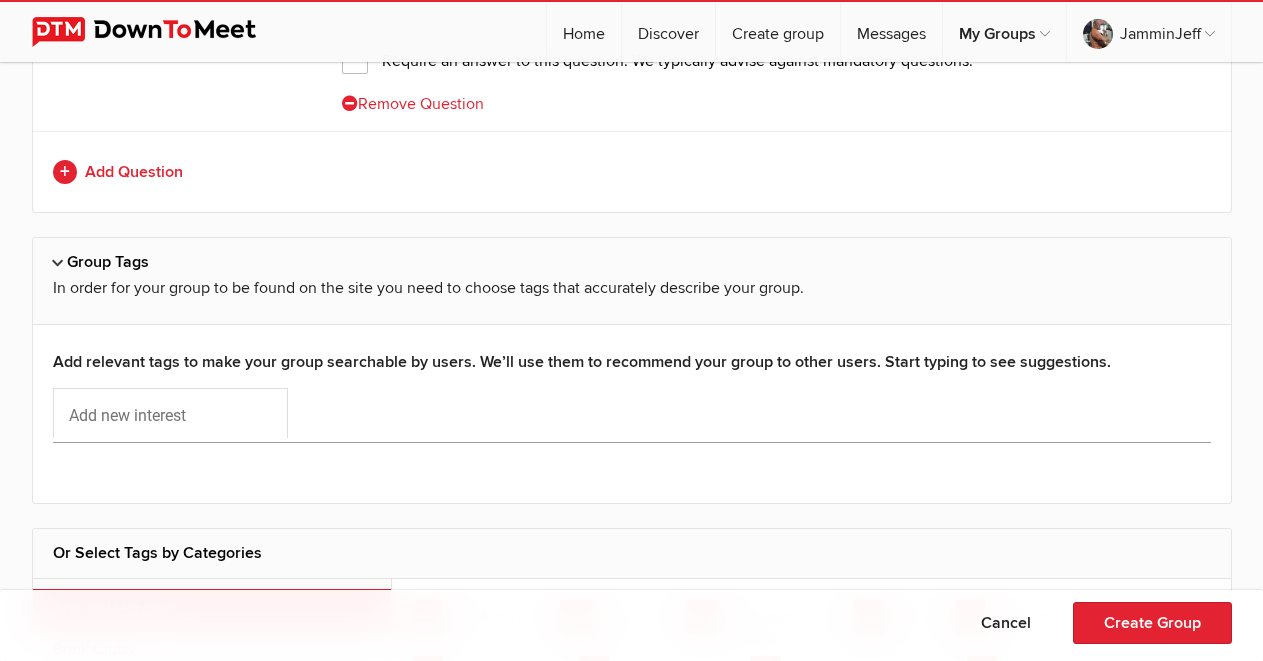 click 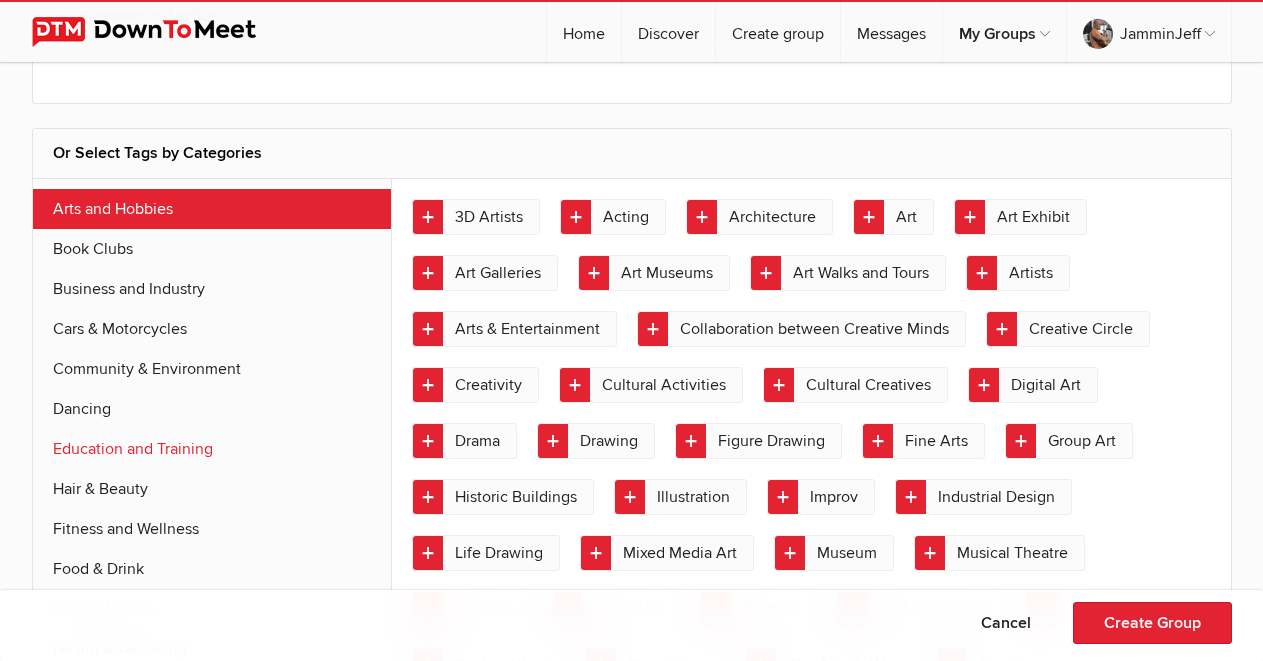 scroll, scrollTop: 3991, scrollLeft: 0, axis: vertical 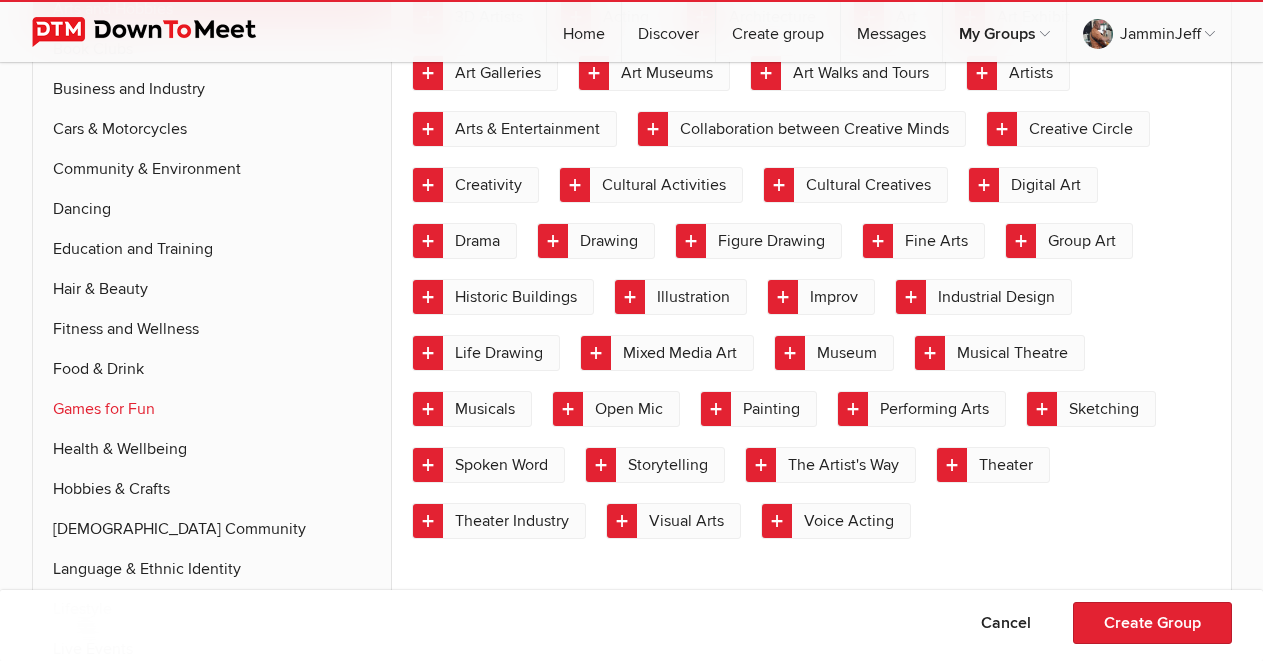 type on "rpg games, old school" 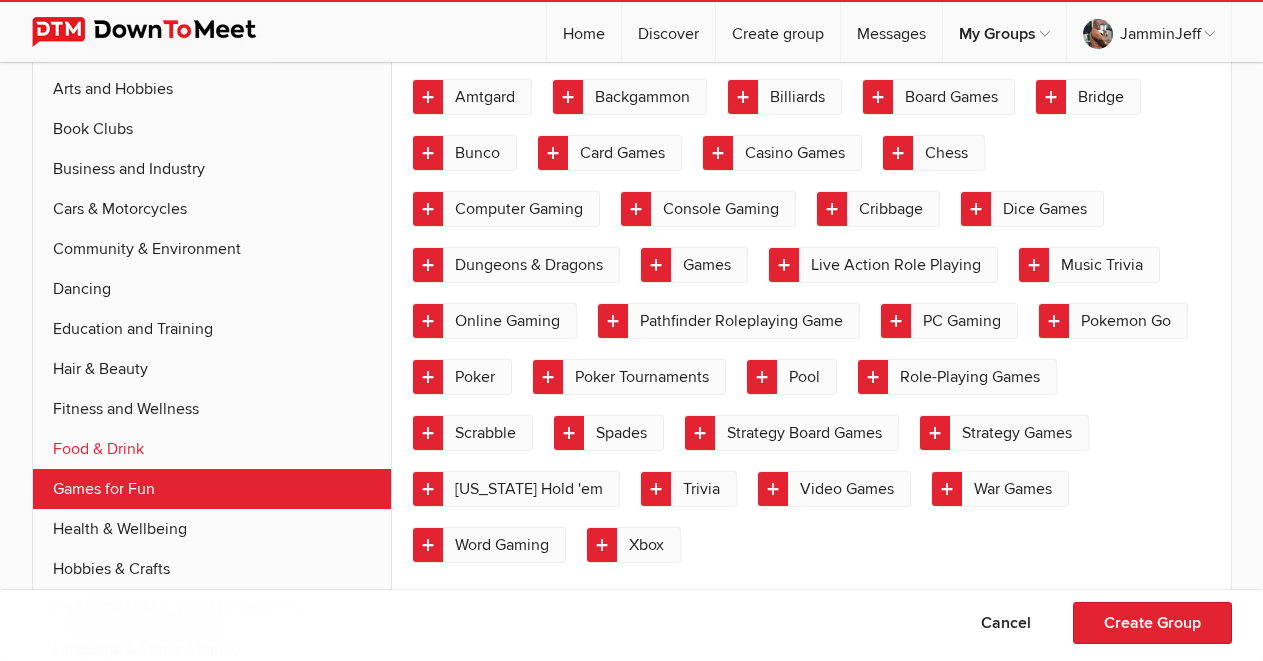 scroll, scrollTop: 3905, scrollLeft: 0, axis: vertical 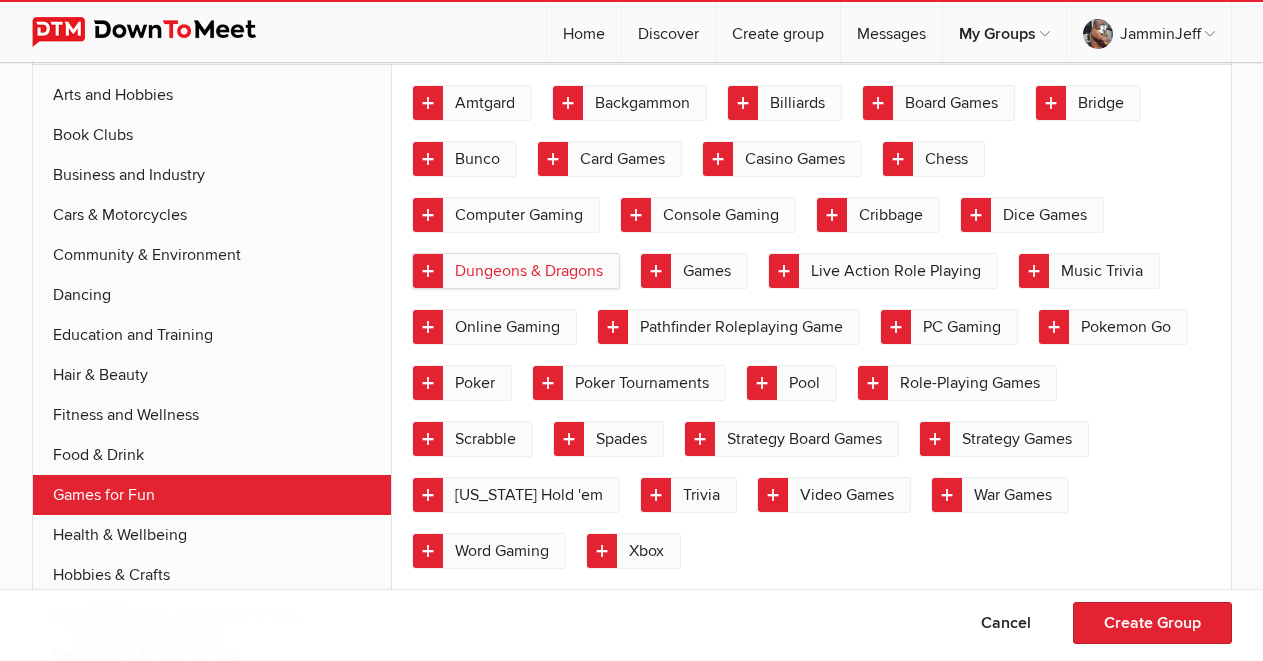 click on "Dungeons & Dragons" 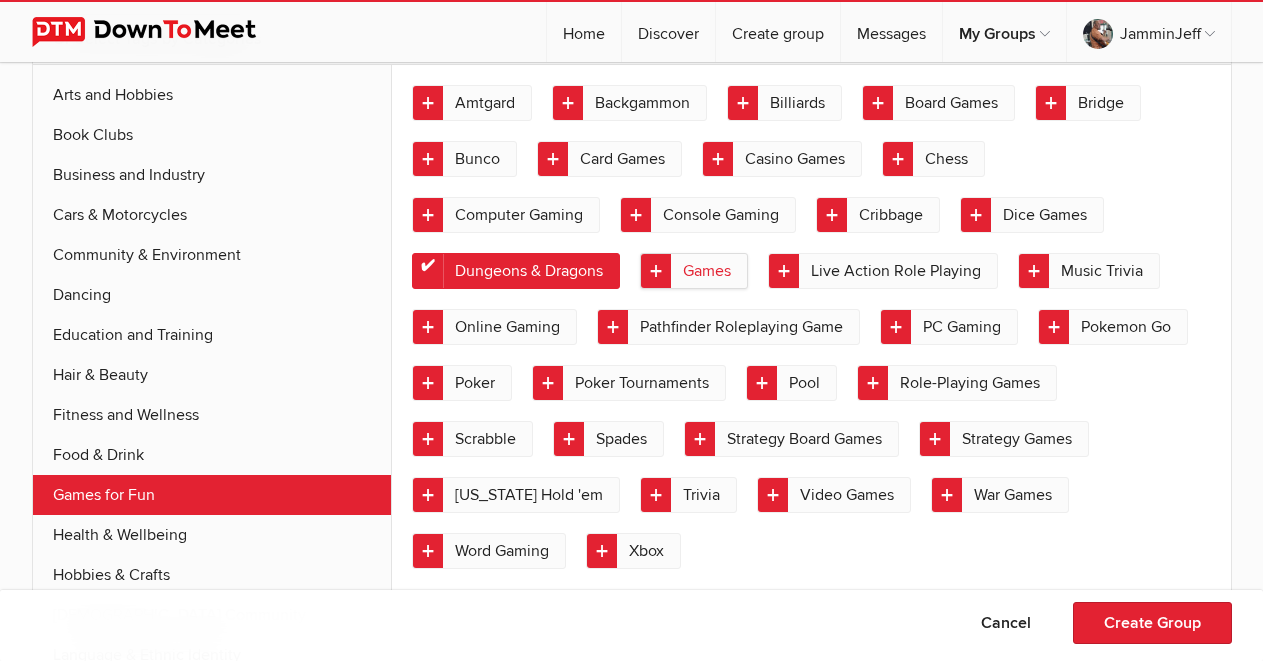 click on "Games" 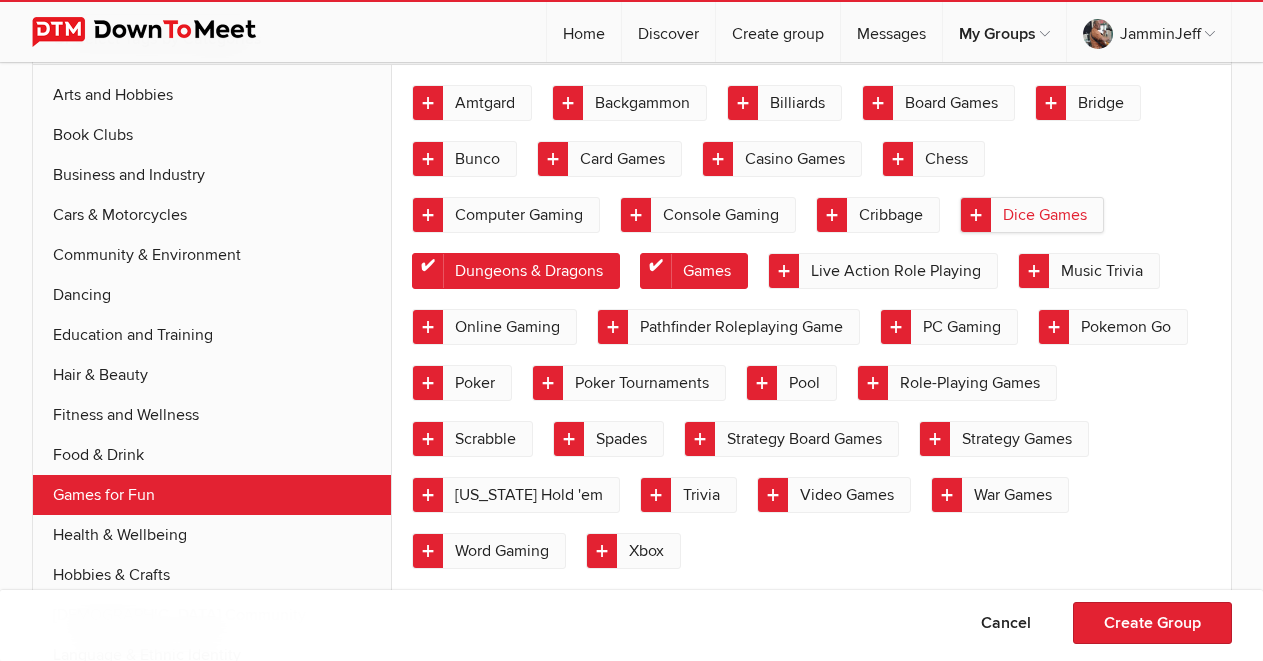click on "Dice Games" 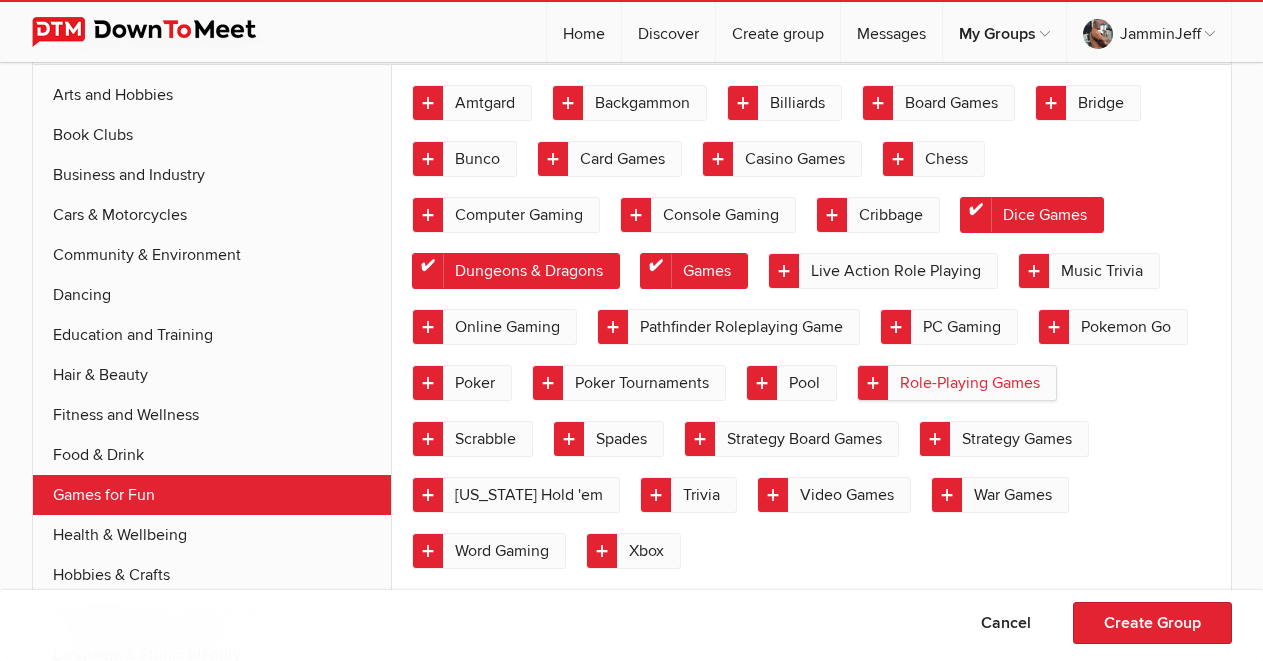 click on "Role-Playing Games" 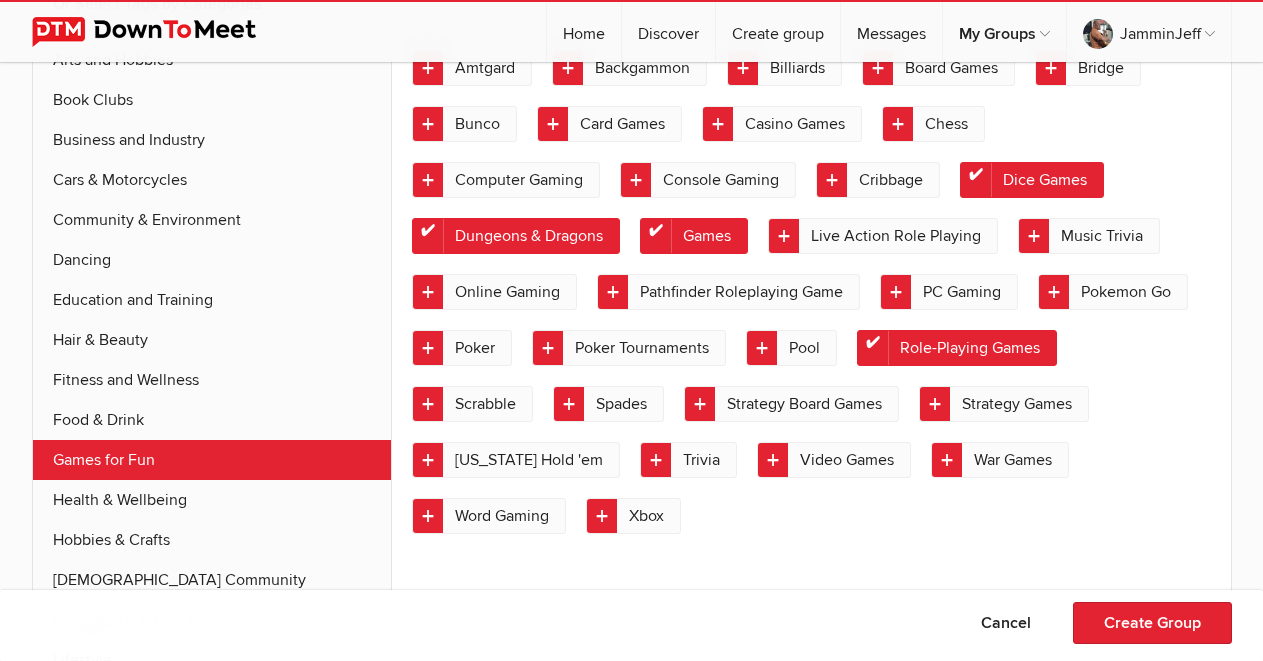 scroll, scrollTop: 3840, scrollLeft: 0, axis: vertical 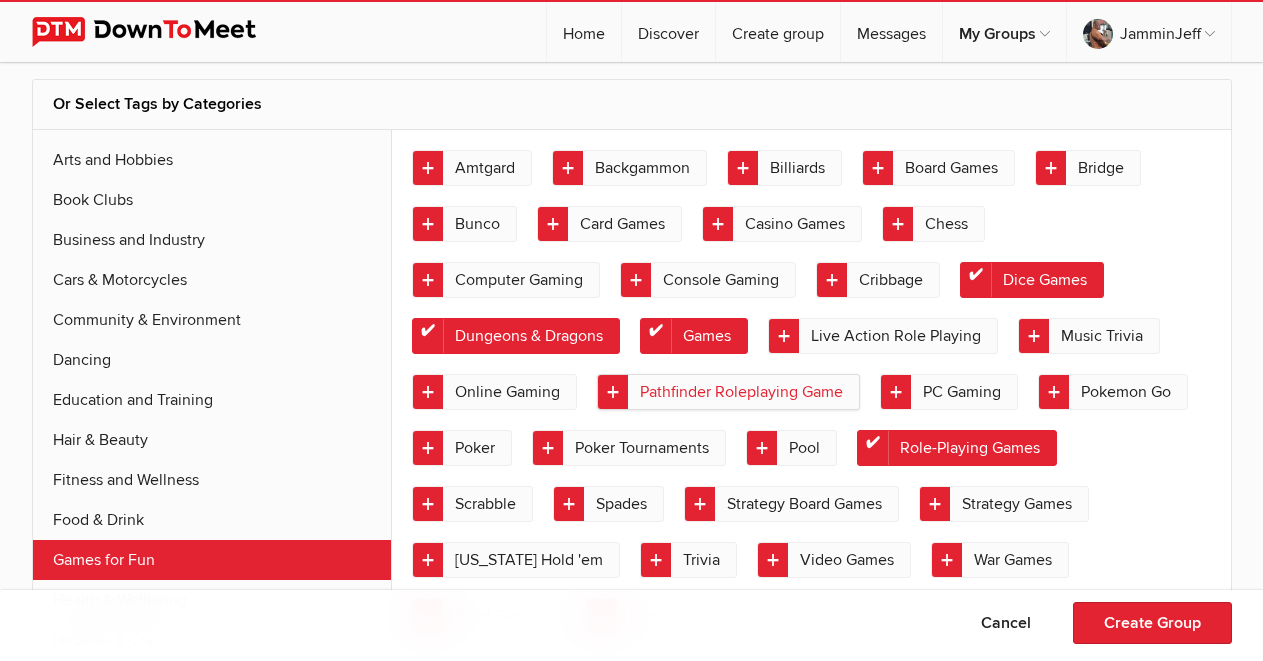 click on "Pathfinder Roleplaying Game" 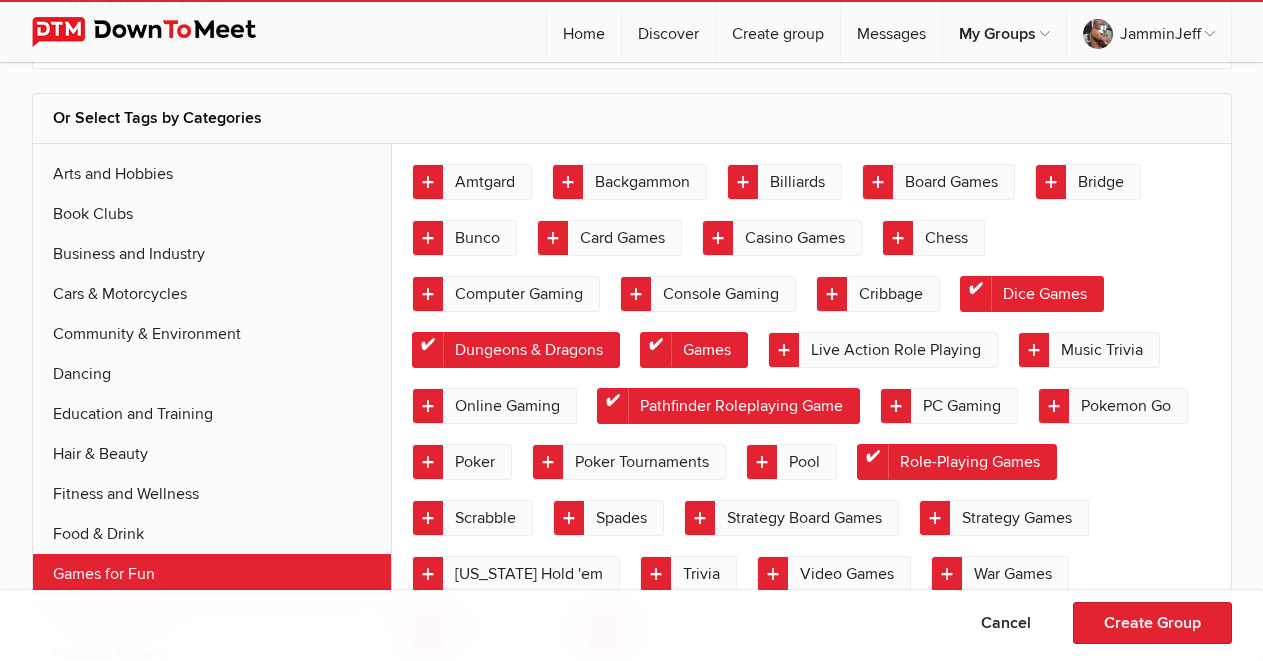 scroll, scrollTop: 3940, scrollLeft: 0, axis: vertical 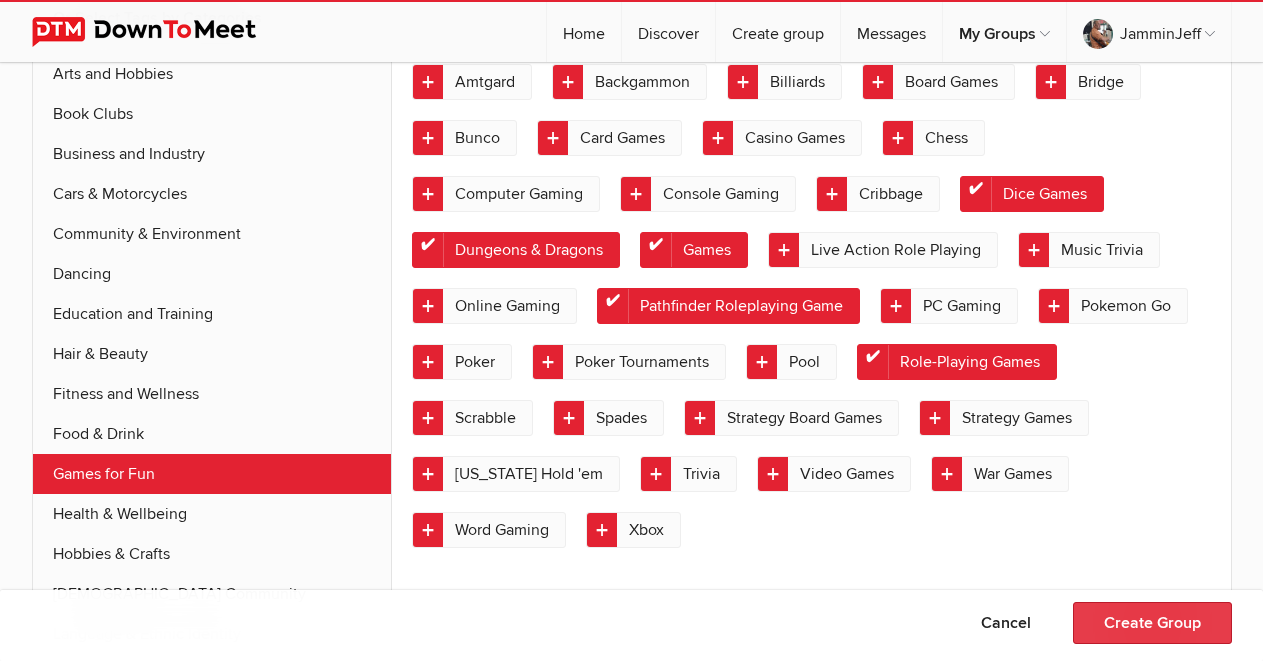 click on "Create Group" at bounding box center (1152, 623) 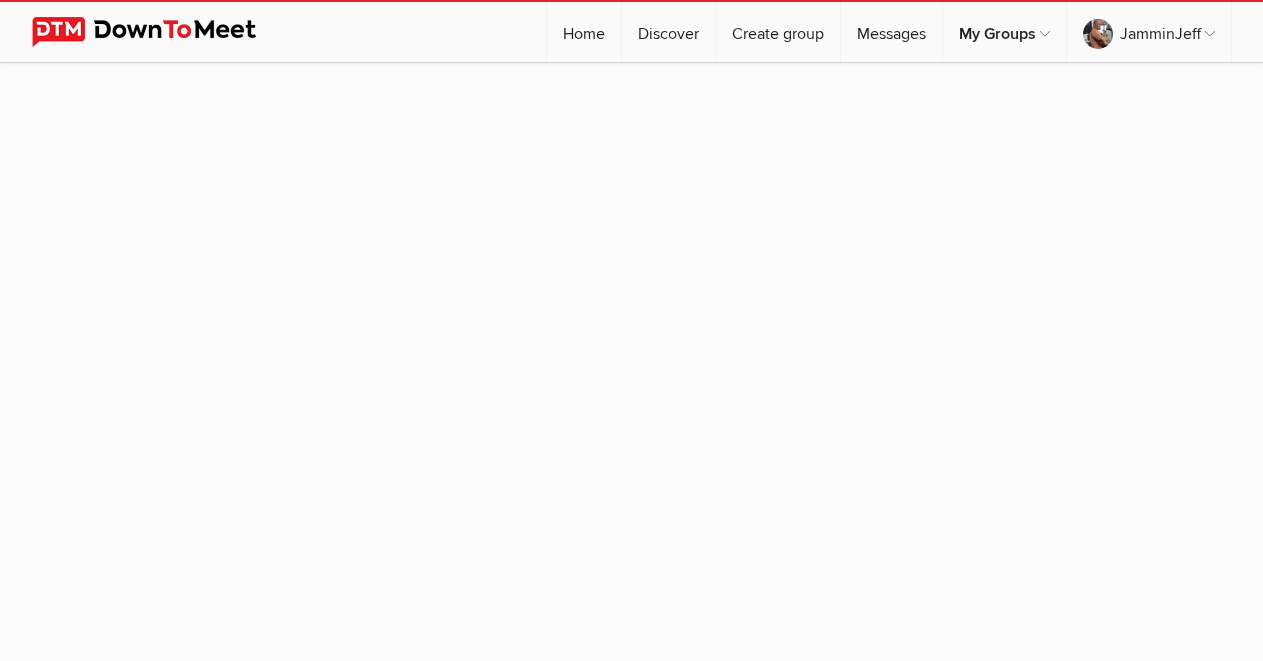 scroll, scrollTop: 184, scrollLeft: 0, axis: vertical 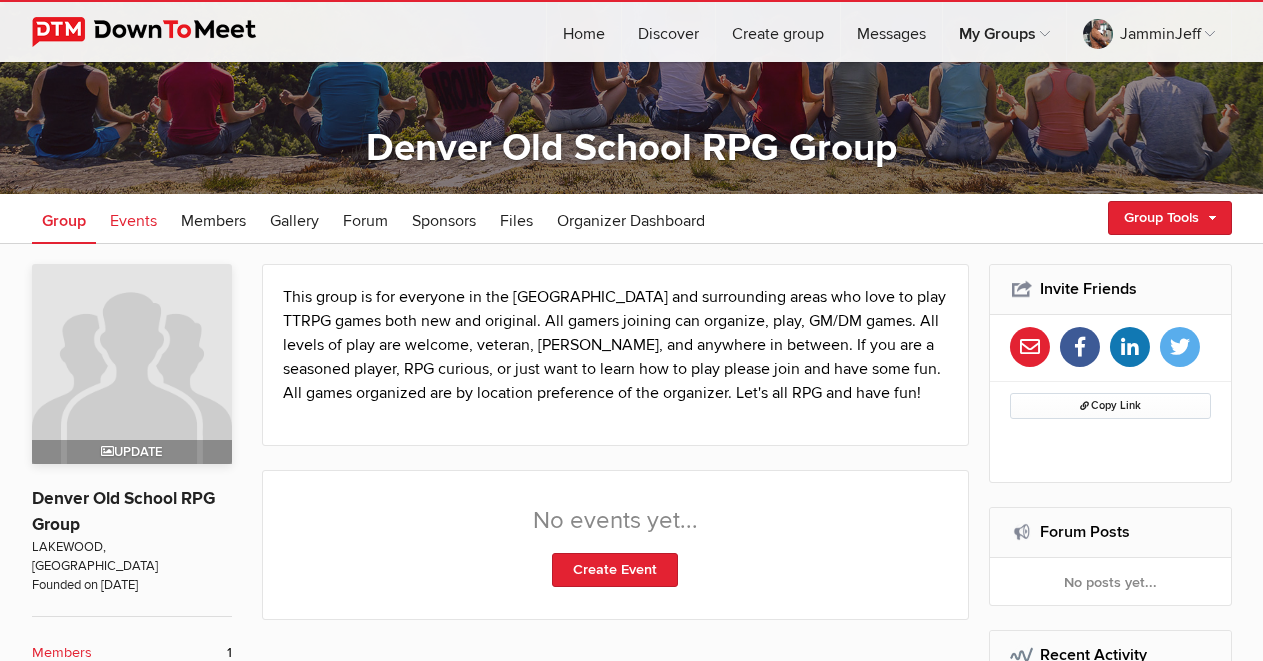 click on "Events" 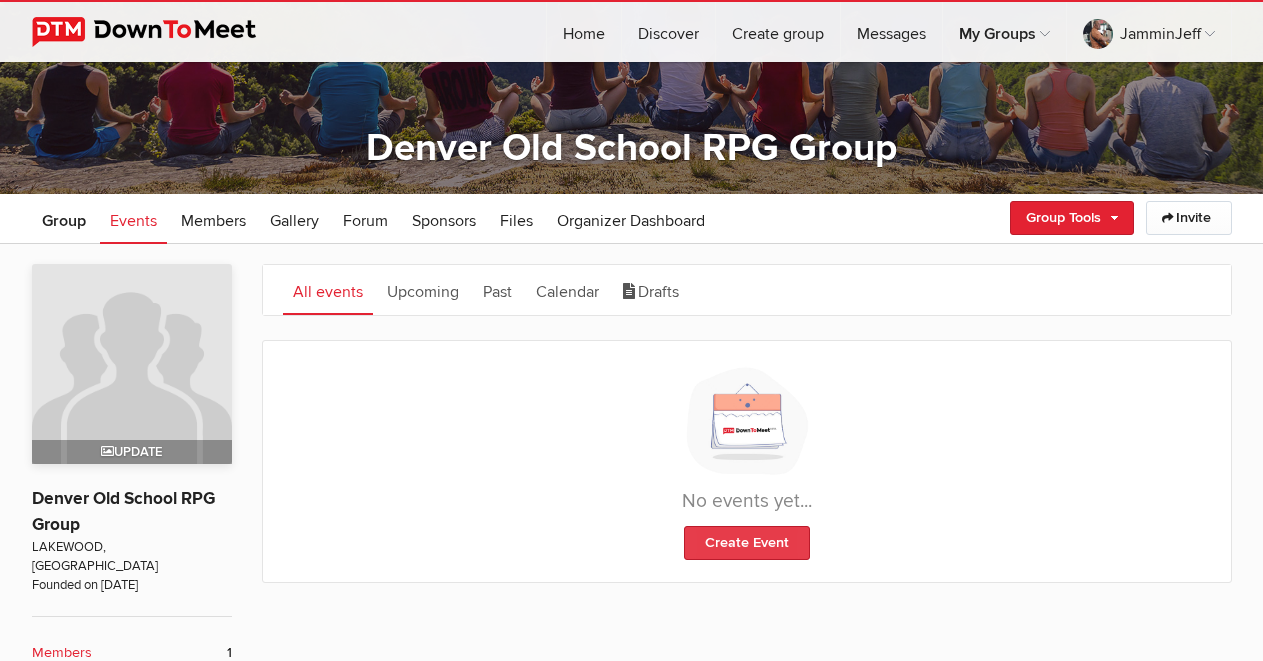 click on "Create Event" 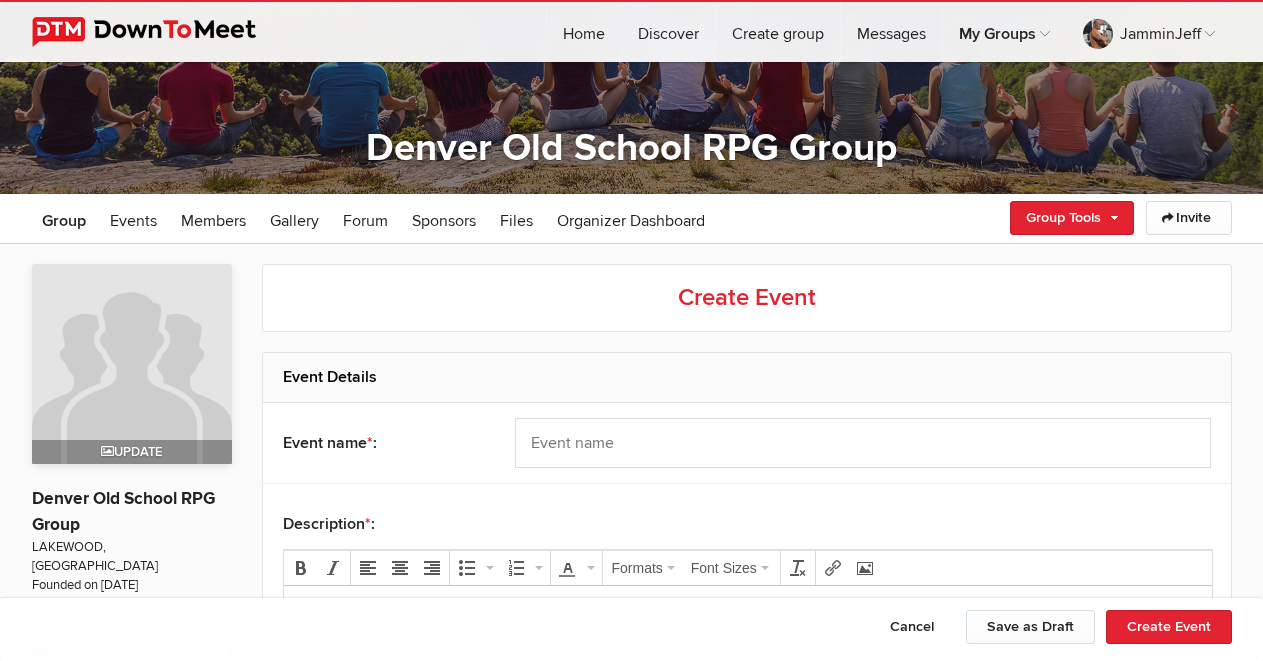 scroll, scrollTop: 0, scrollLeft: 0, axis: both 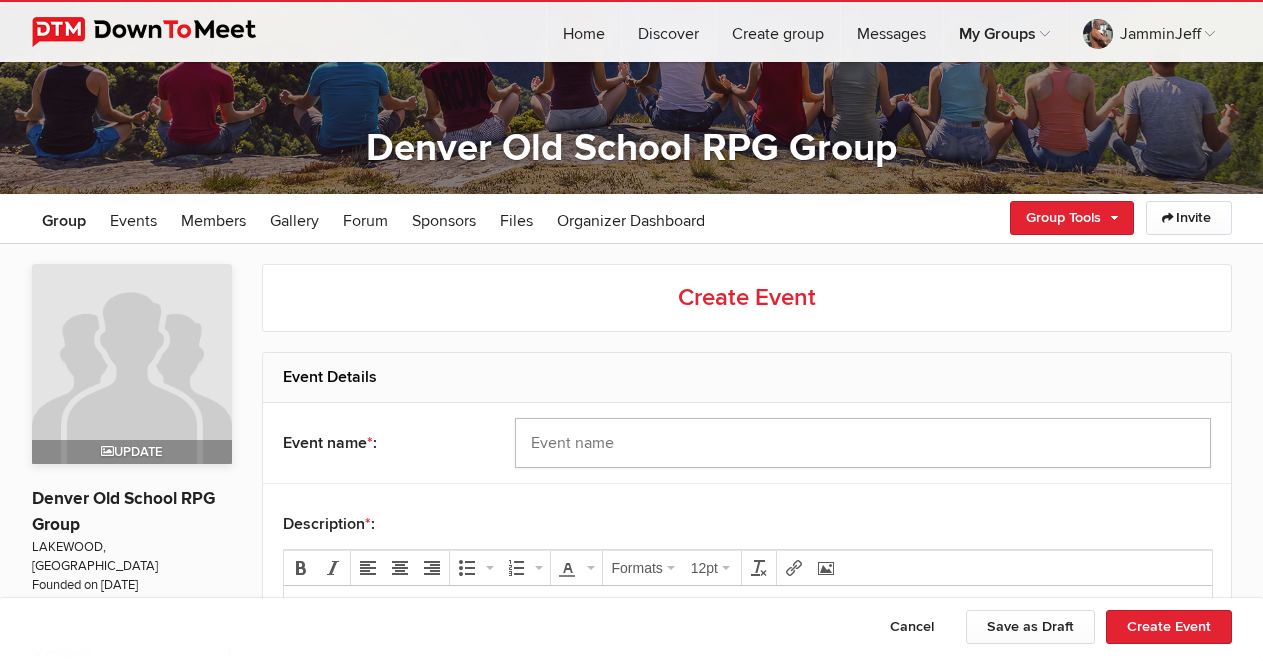 click 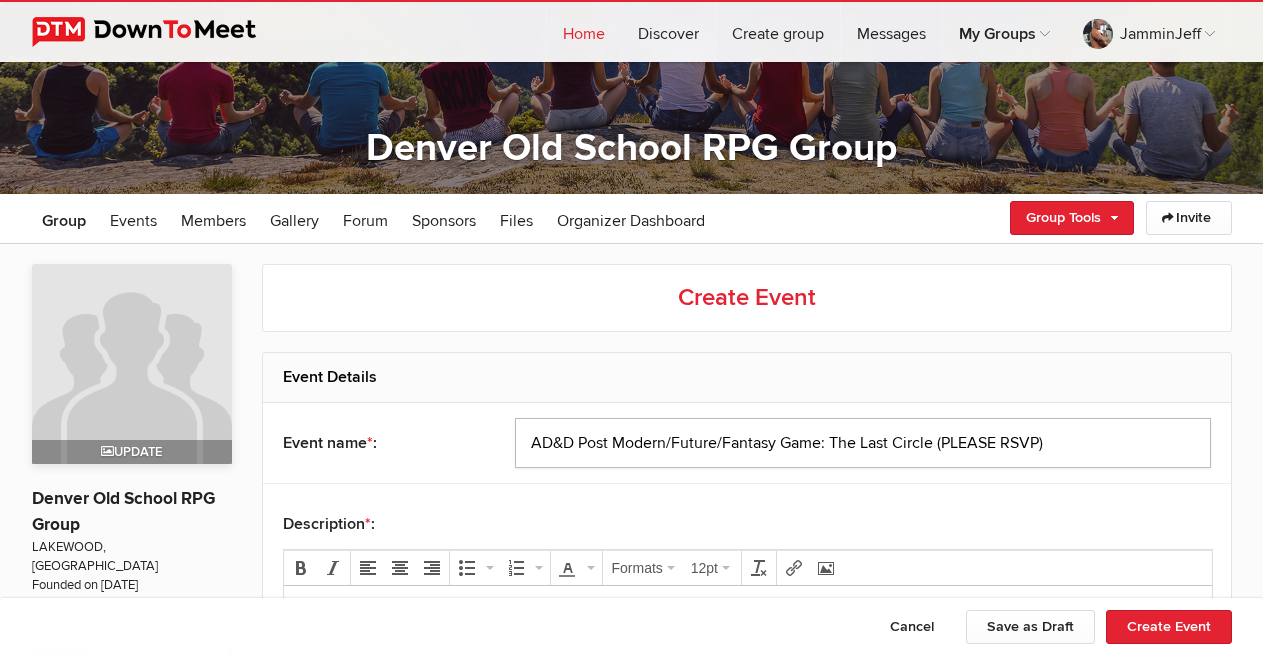 type on "AD&D Post Modern/Future/Fantasy Game: The Last Circle (PLEASE RSVP)" 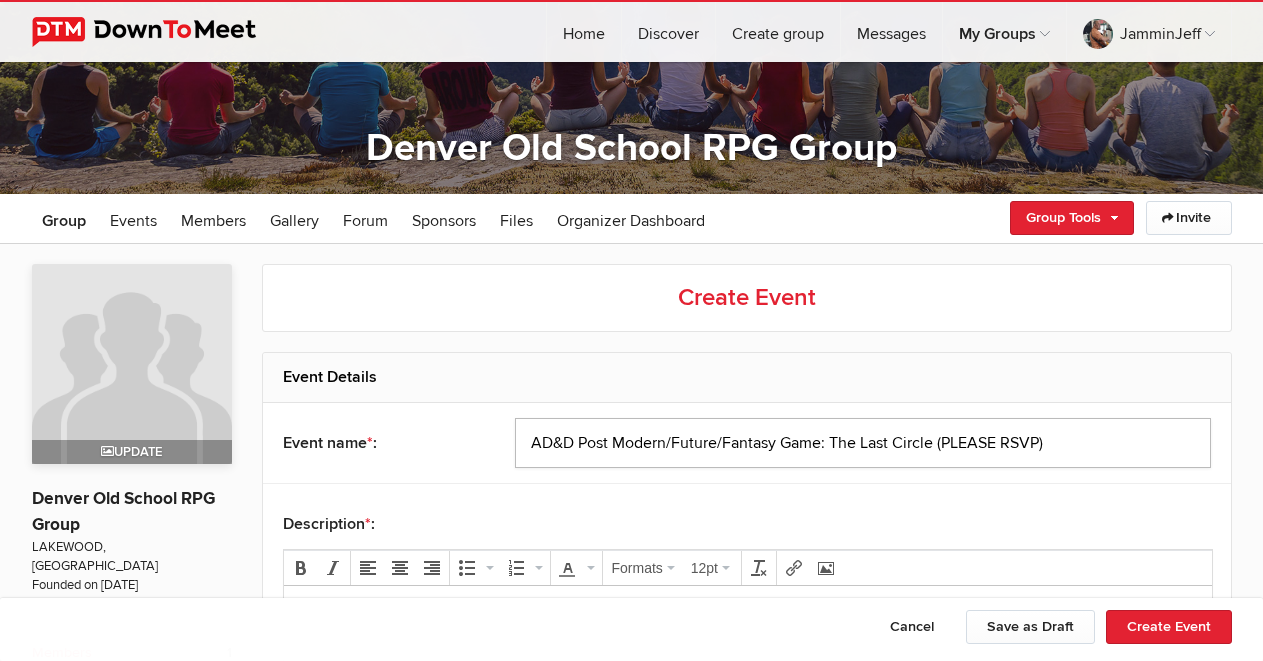 scroll, scrollTop: 484, scrollLeft: 0, axis: vertical 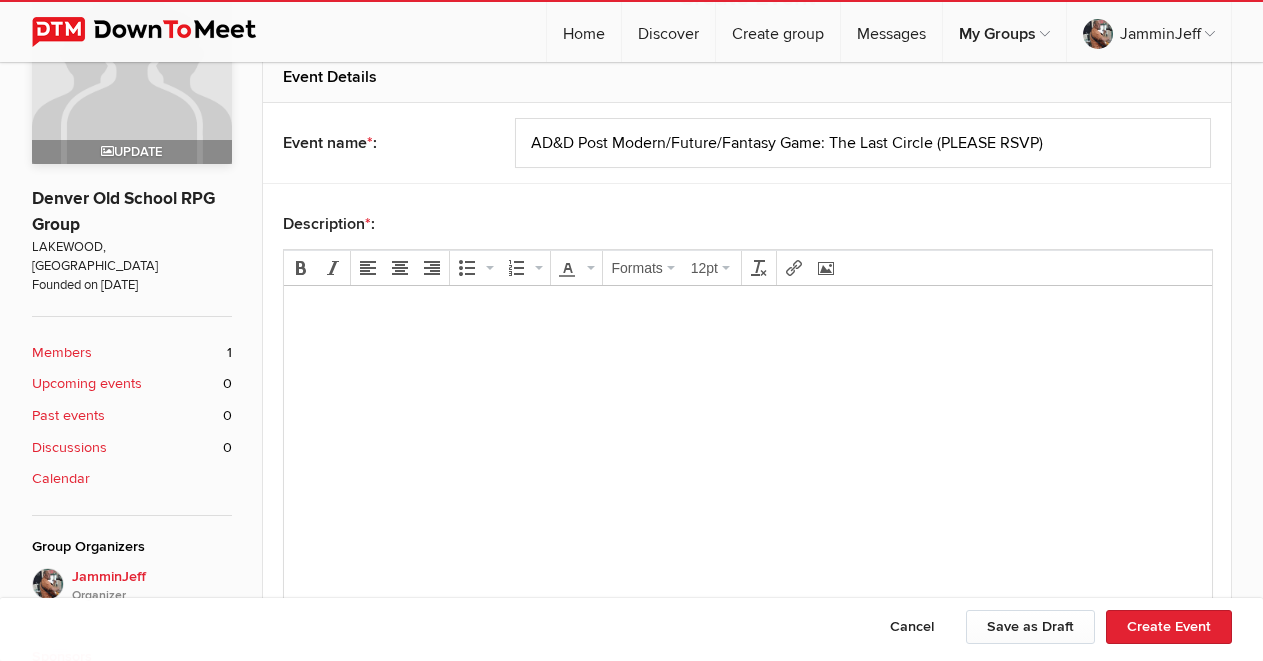 click at bounding box center (747, 346) 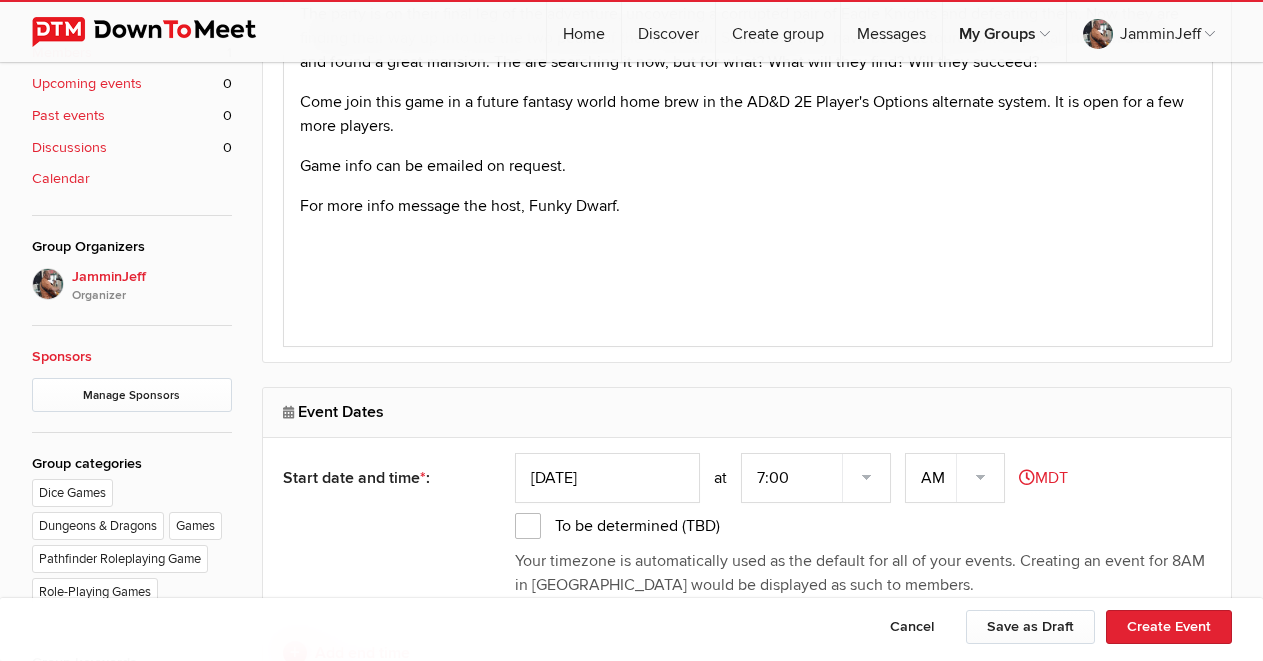 scroll, scrollTop: 884, scrollLeft: 0, axis: vertical 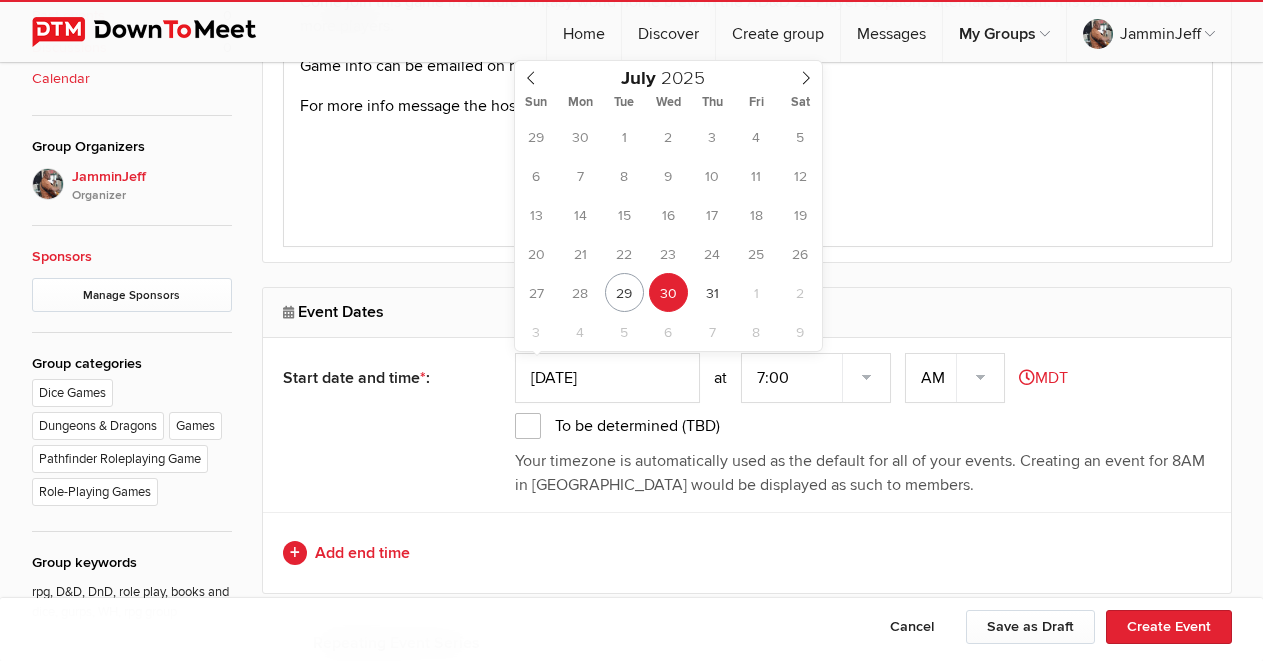 click on "[DATE]" 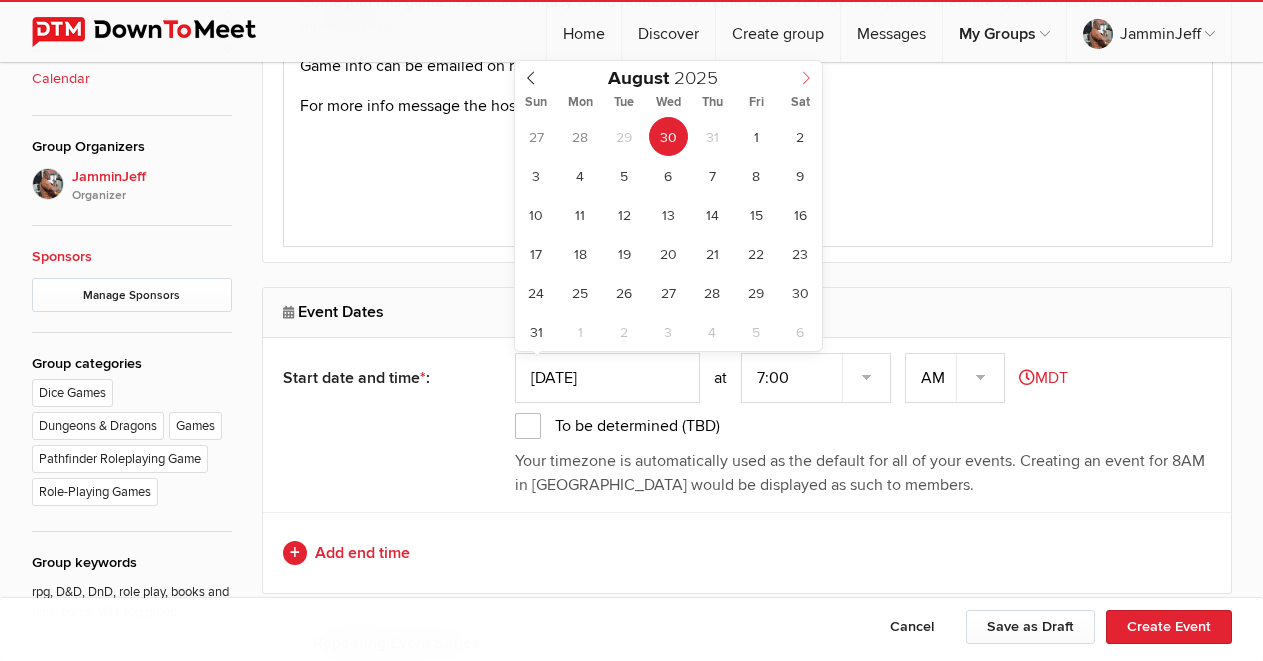click 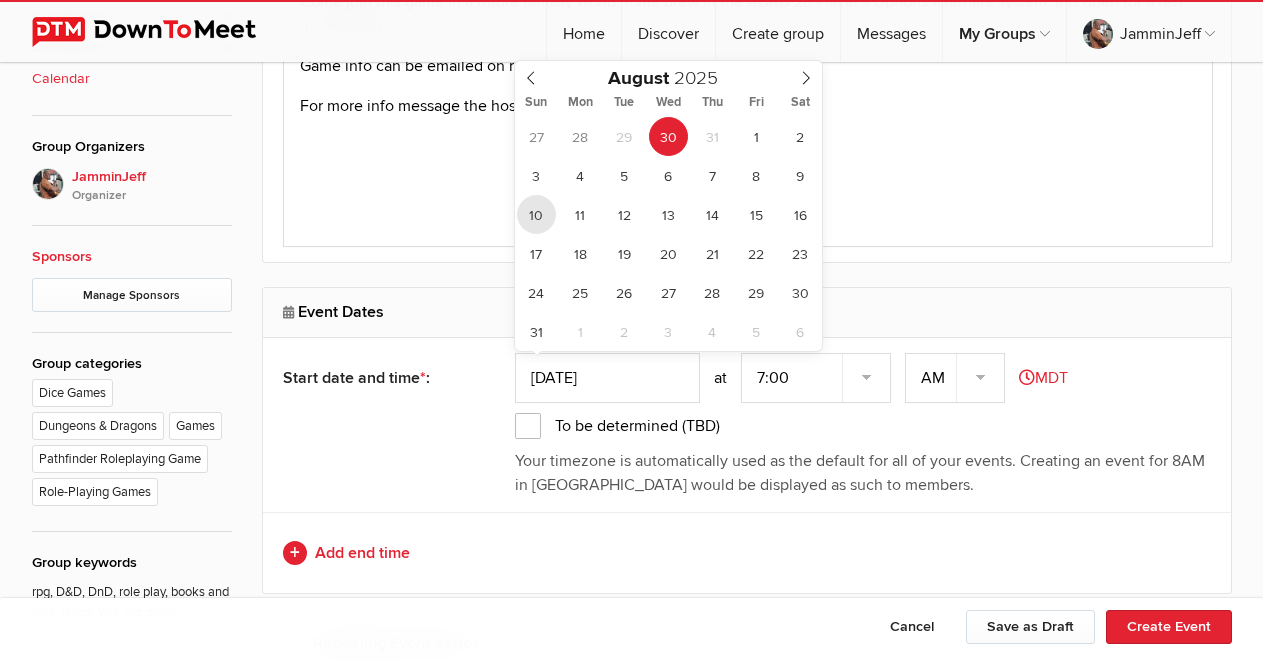 type on "[DATE]" 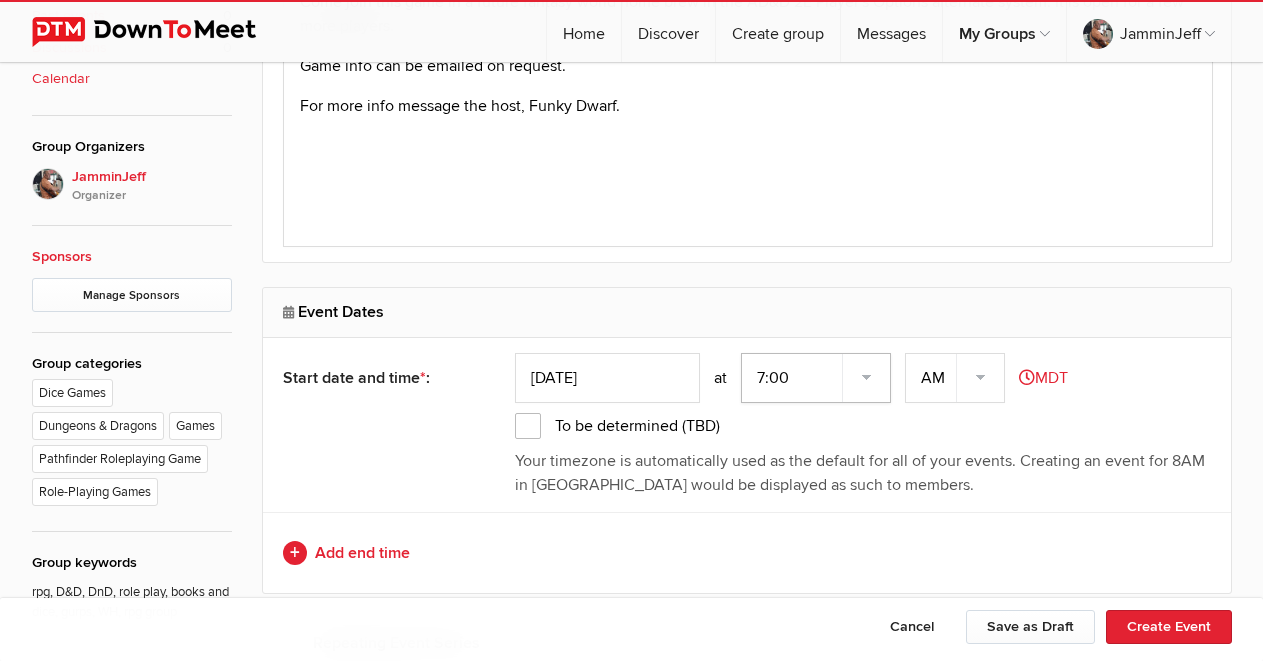 click on "7:00 7:15 7:30 7:45 8:00 8:15 8:30 8:45 9:00 9:15 9:30 9:45 10:00 10:15 10:30 10:45 11:00 11:15 11:30 11:45 12:00 12:15 12:30 12:45 1:00 1:15 1:30 1:45 2:00 2:15 2:30 2:45 3:00 3:15 3:30 3:45 4:00 4:15 4:30 4:45 5:00 5:15 5:30 5:45 6:00 6:15 6:30 6:45" 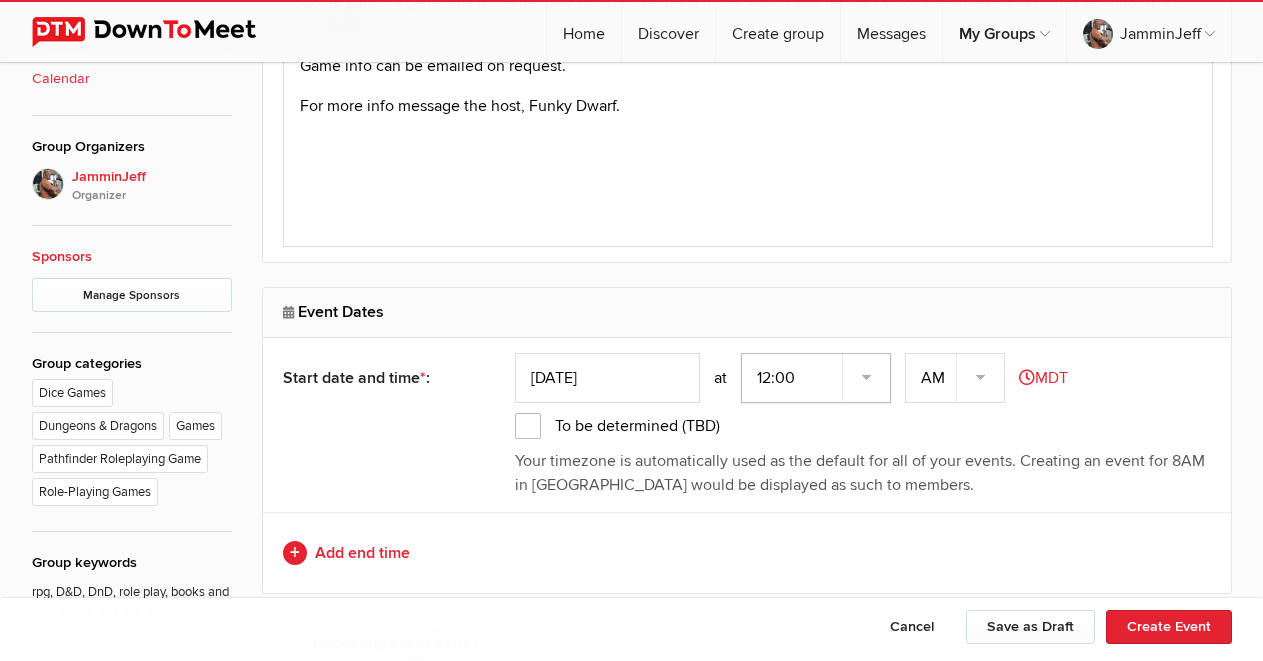 click on "7:00 7:15 7:30 7:45 8:00 8:15 8:30 8:45 9:00 9:15 9:30 9:45 10:00 10:15 10:30 10:45 11:00 11:15 11:30 11:45 12:00 12:15 12:30 12:45 1:00 1:15 1:30 1:45 2:00 2:15 2:30 2:45 3:00 3:15 3:30 3:45 4:00 4:15 4:30 4:45 5:00 5:15 5:30 5:45 6:00 6:15 6:30 6:45" 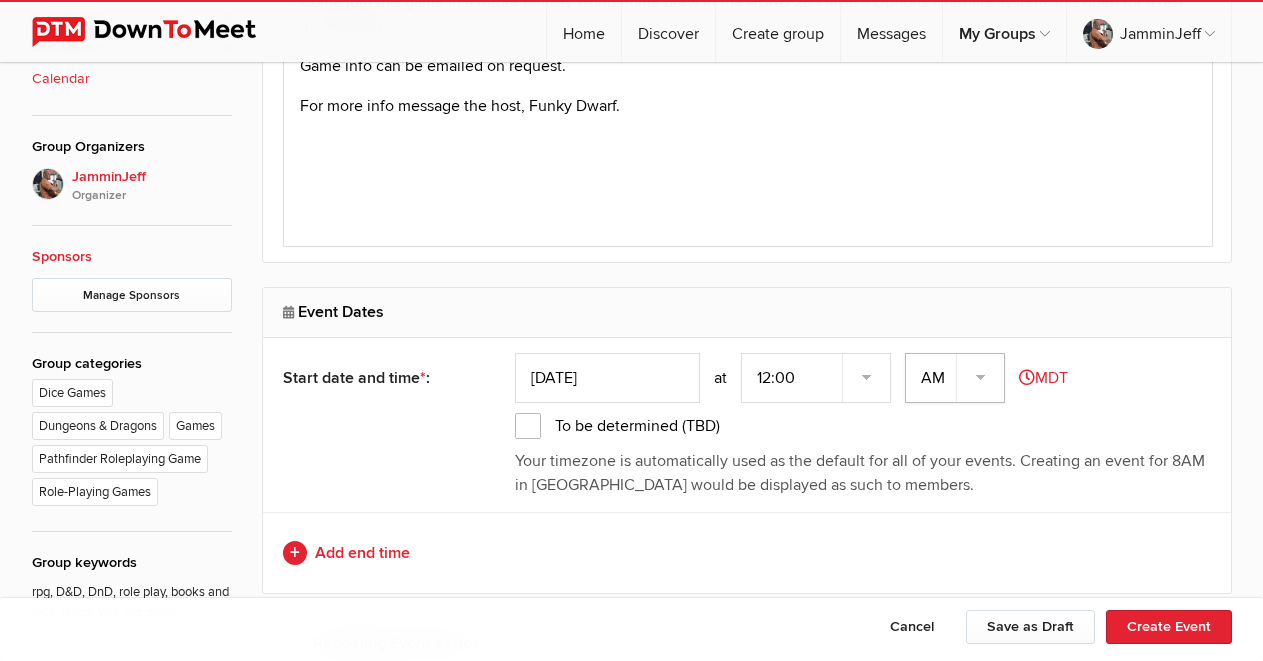 click on "AM PM" 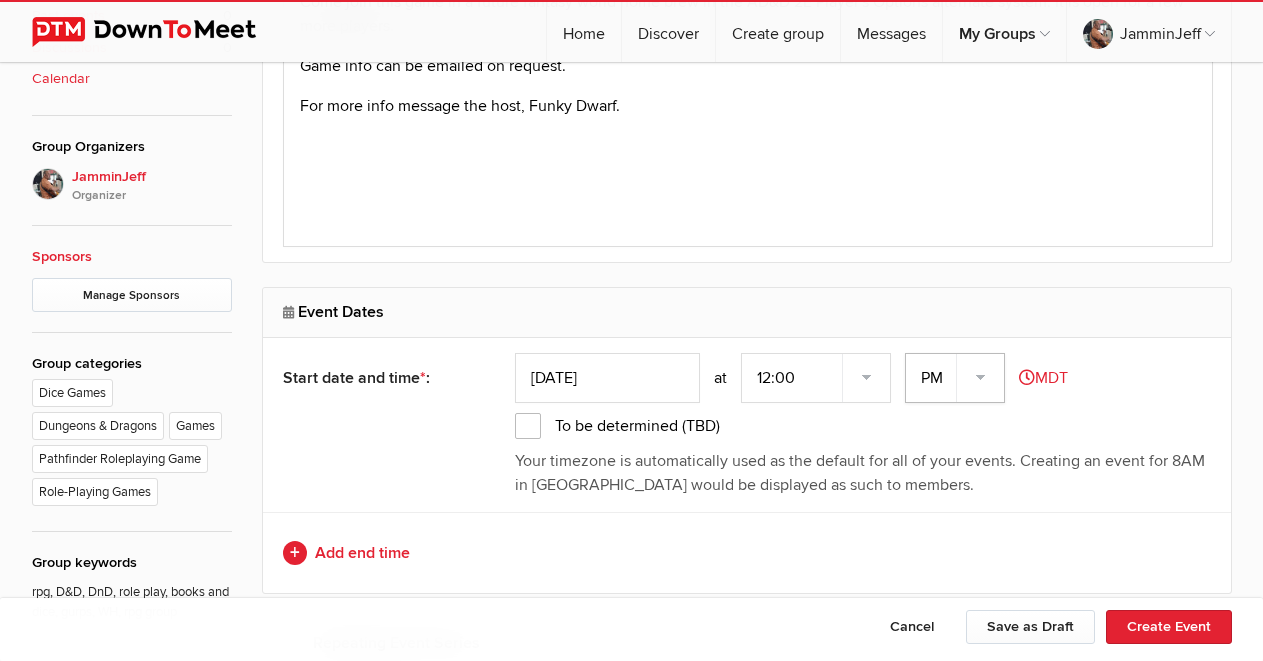 click on "AM PM" 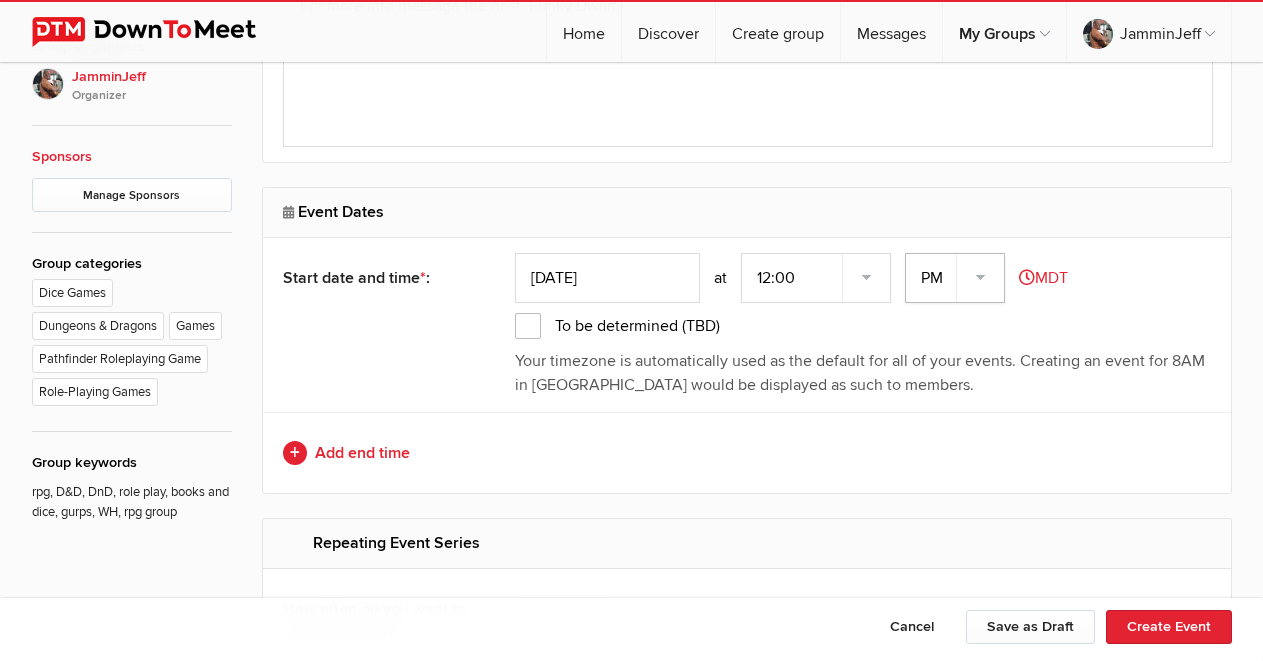 scroll, scrollTop: 1084, scrollLeft: 0, axis: vertical 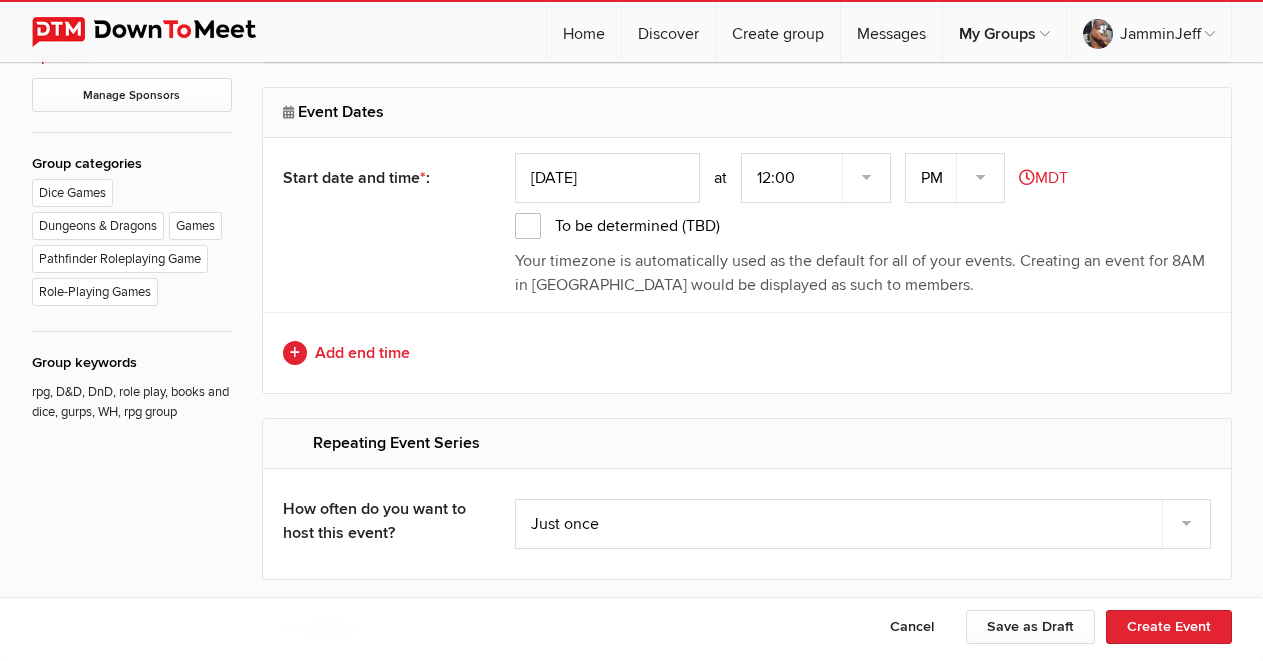 click on "To be determined (TBD)" 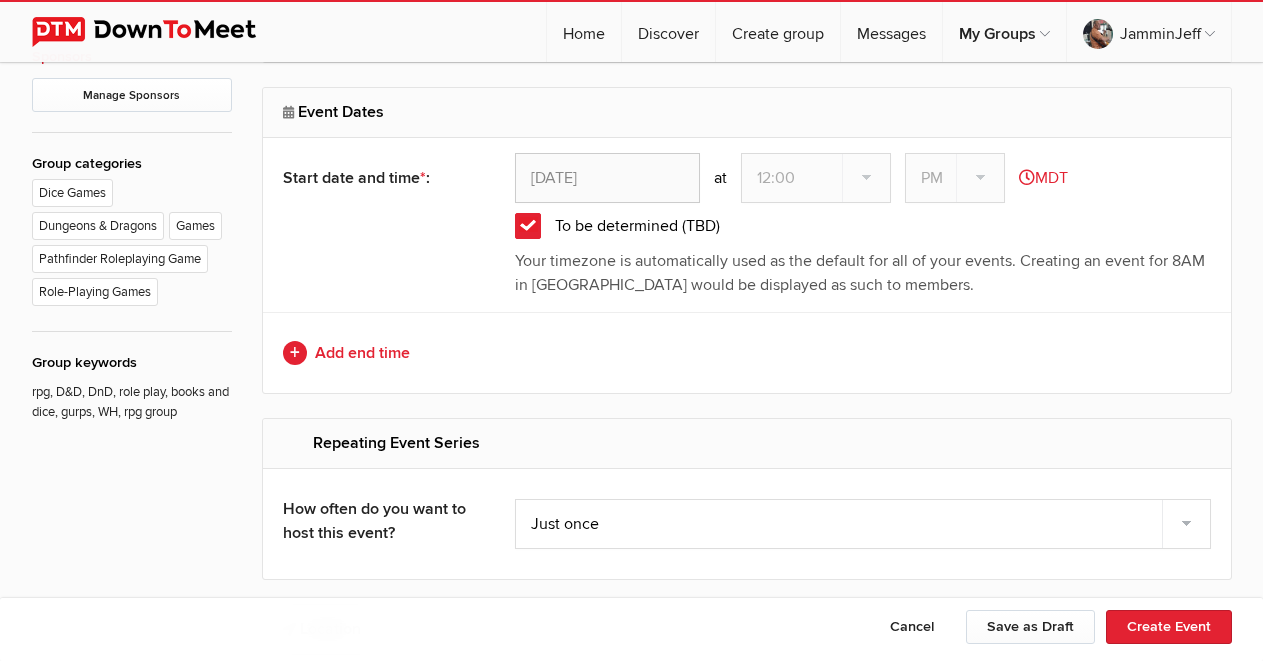click on "To be determined (TBD)" 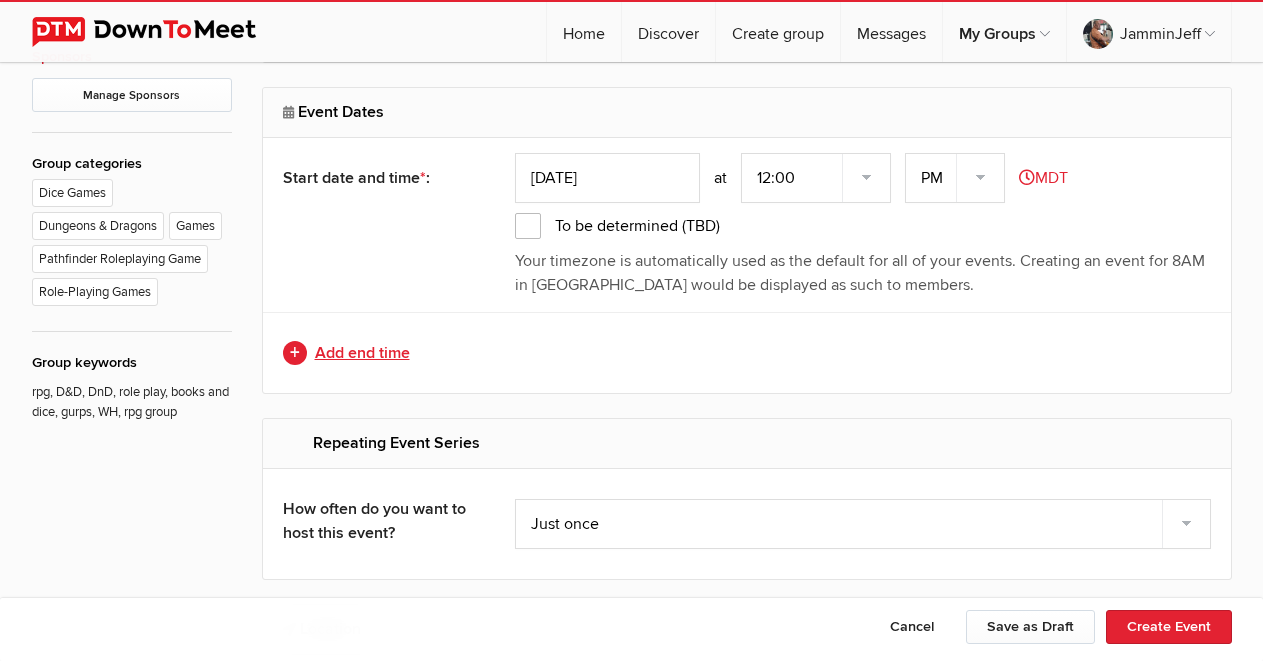 click on "Add end time" 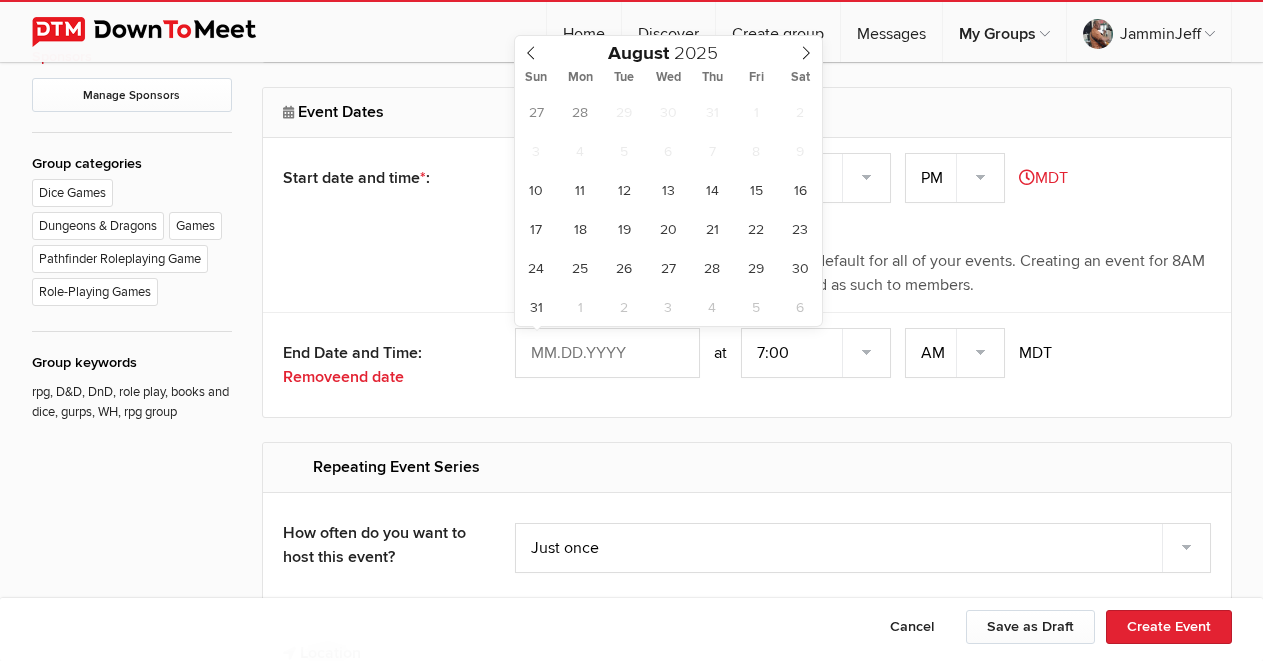 click 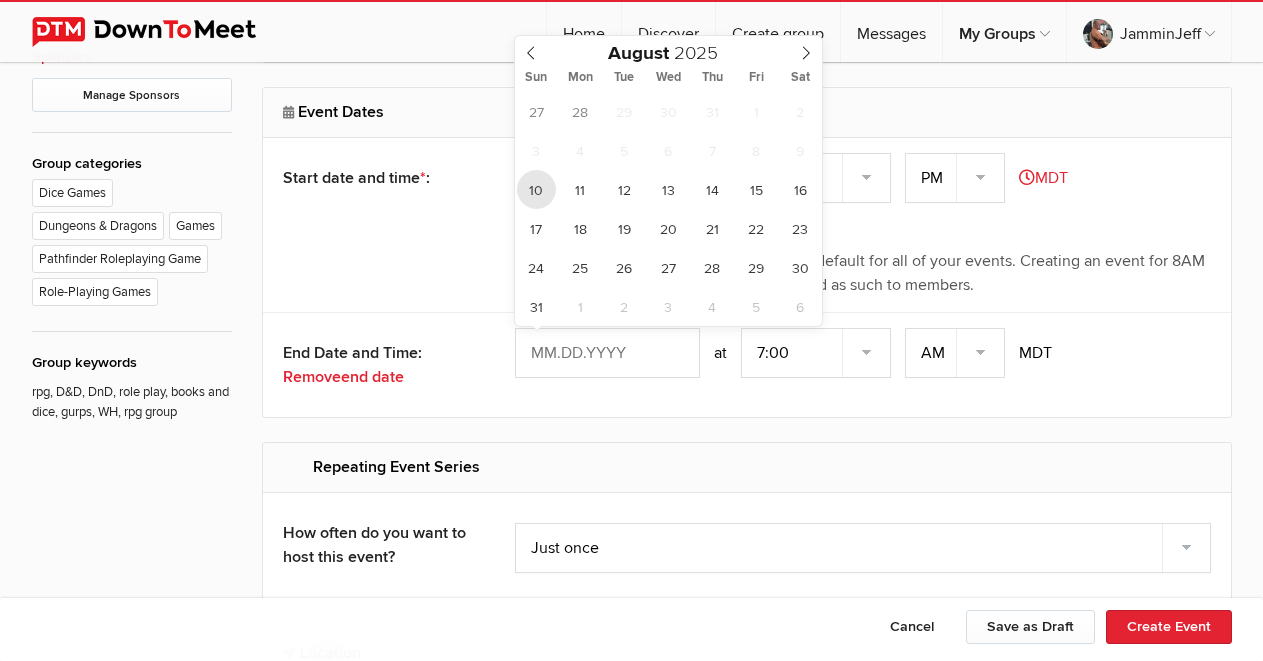 type on "[DATE]" 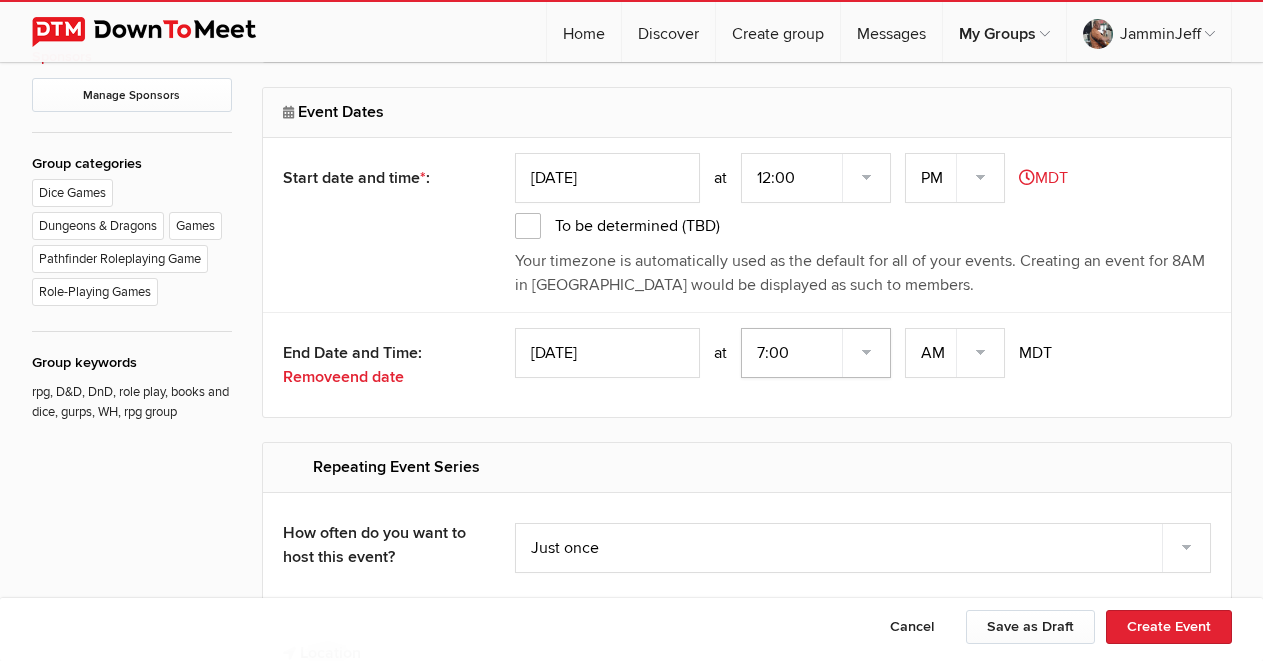 click on "7:00 7:15 7:30 7:45 8:00 8:15 8:30 8:45 9:00 9:15 9:30 9:45 10:00 10:15 10:30 10:45 11:00 11:15 11:30 11:45 12:00 12:15 12:30 12:45 1:00 1:15 1:30 1:45 2:00 2:15 2:30 2:45 3:00 3:15 3:30 3:45 4:00 4:15 4:30 4:45 5:00 5:15 5:30 5:45 6:00 6:15 6:30 6:45" 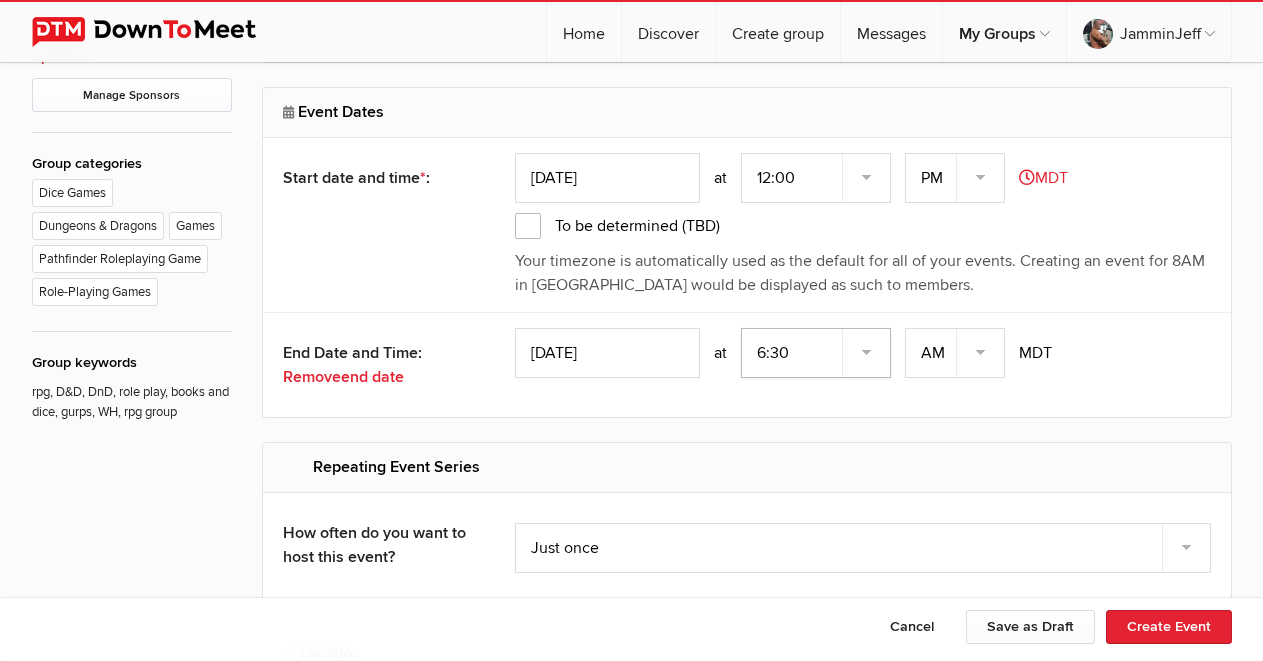 click on "7:00 7:15 7:30 7:45 8:00 8:15 8:30 8:45 9:00 9:15 9:30 9:45 10:00 10:15 10:30 10:45 11:00 11:15 11:30 11:45 12:00 12:15 12:30 12:45 1:00 1:15 1:30 1:45 2:00 2:15 2:30 2:45 3:00 3:15 3:30 3:45 4:00 4:15 4:30 4:45 5:00 5:15 5:30 5:45 6:00 6:15 6:30 6:45" 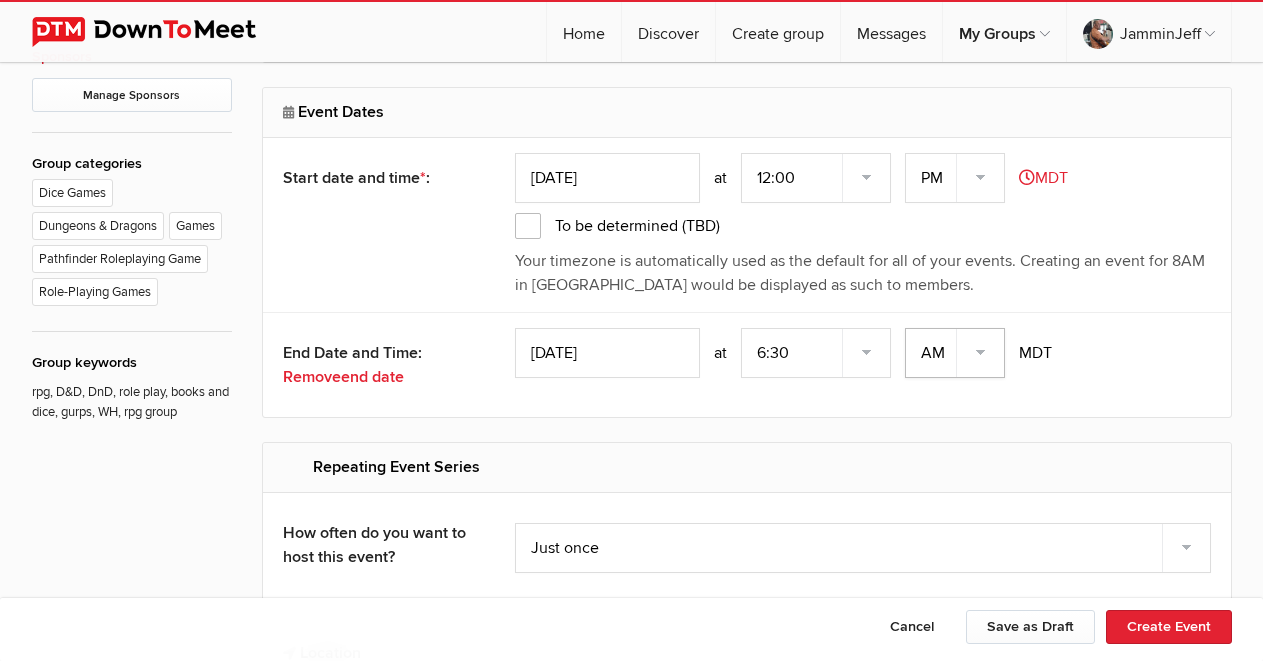 click on "AM PM" 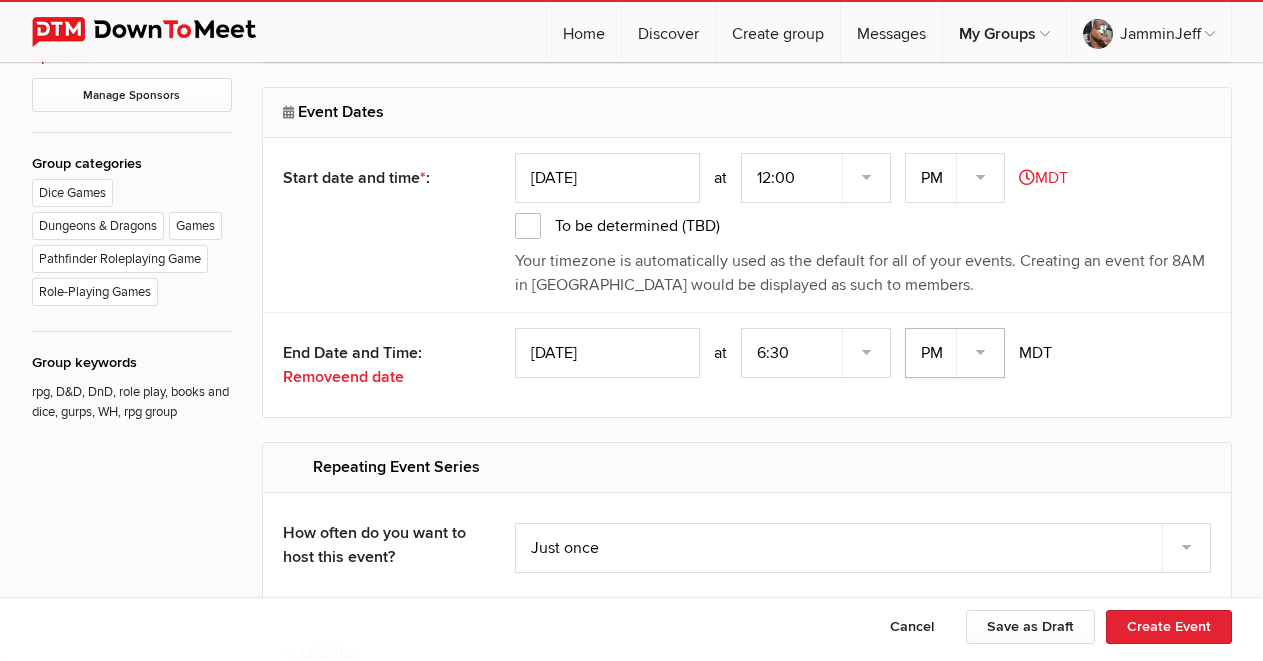 click on "AM PM" 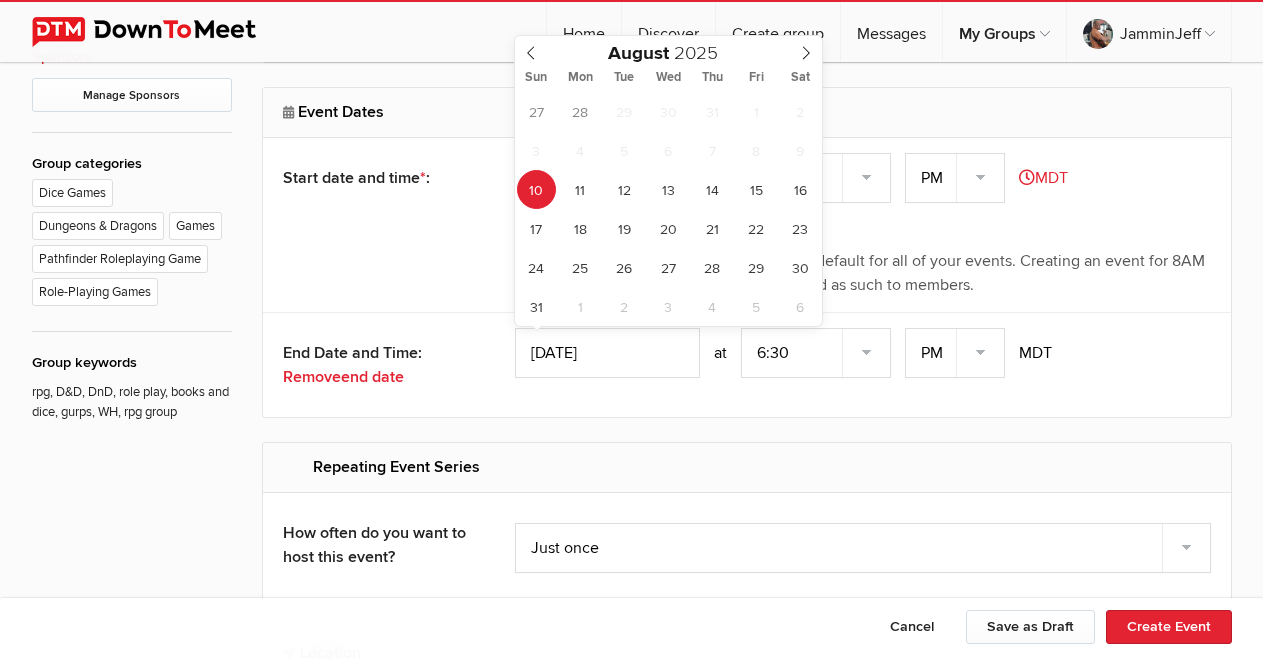 click on "[DATE]" 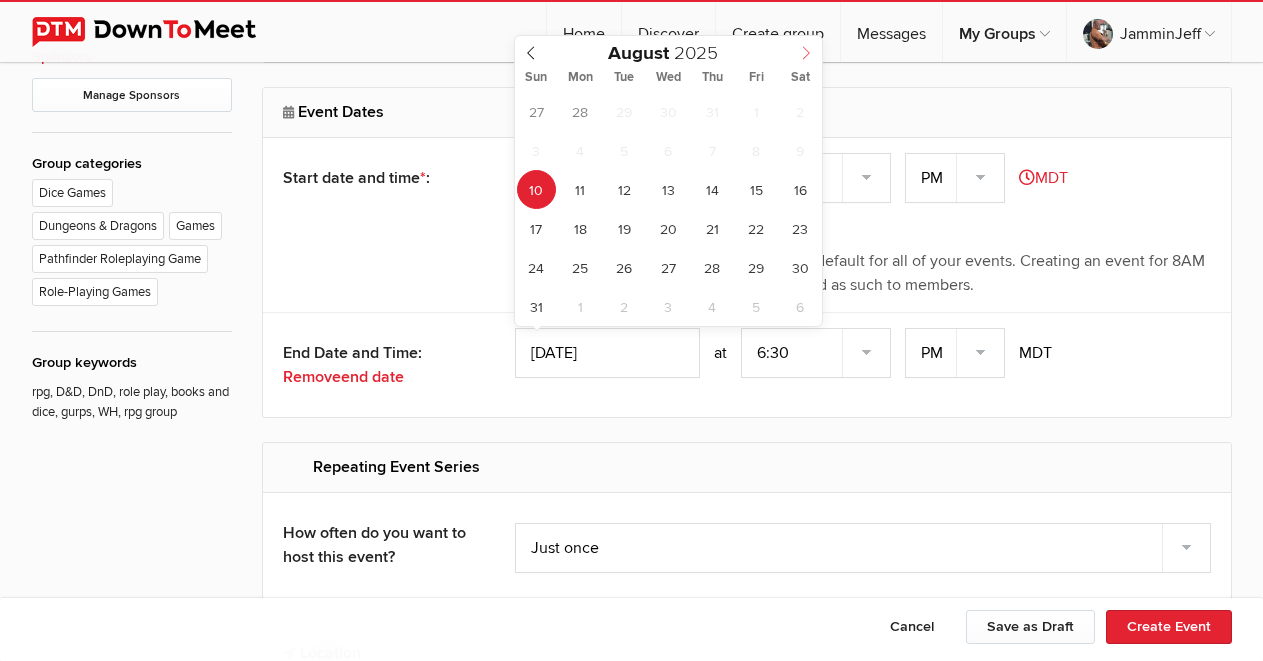 click 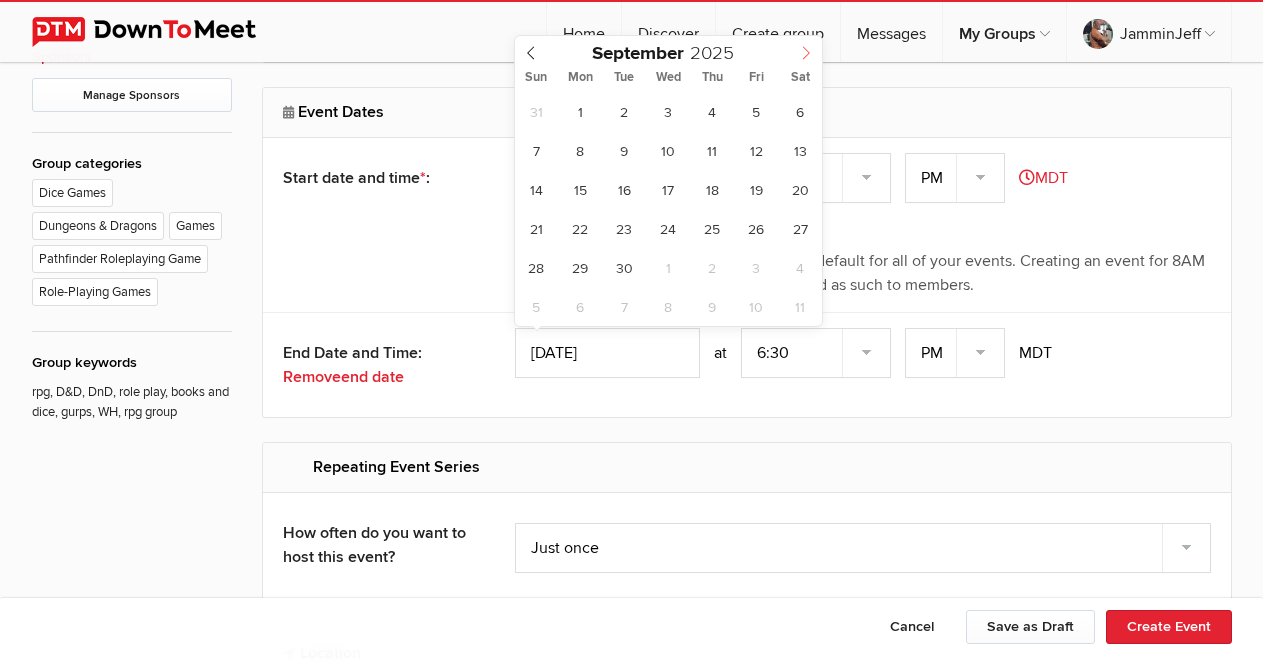 click 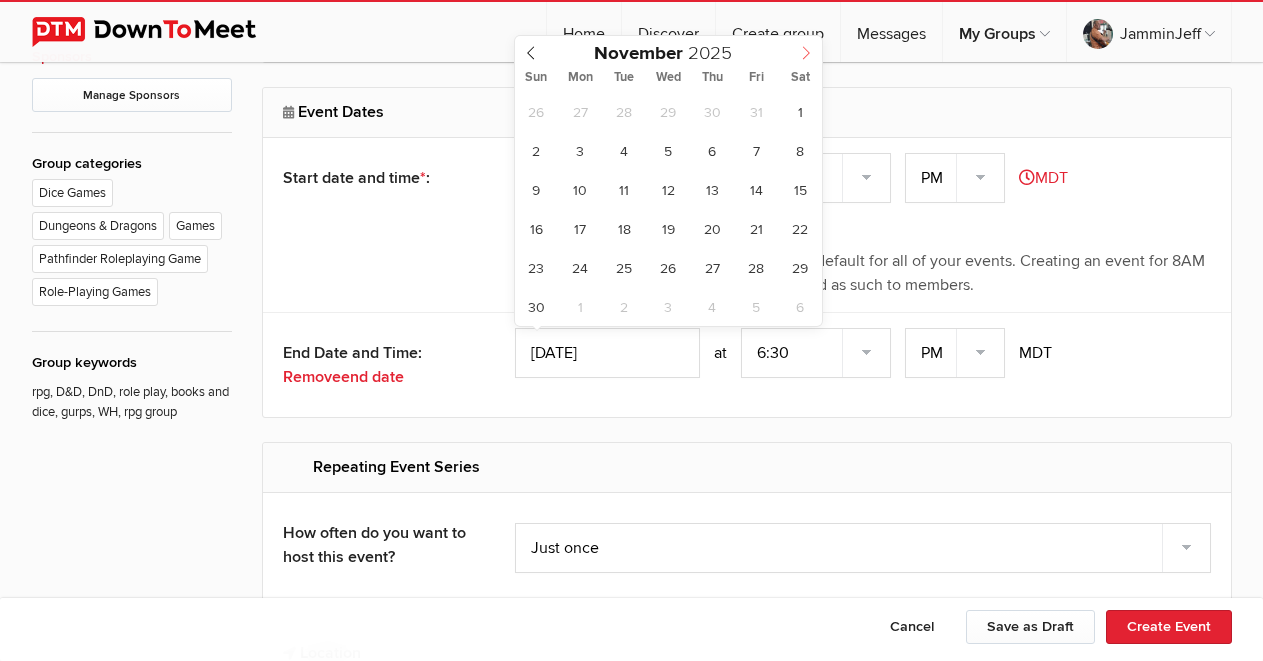 click 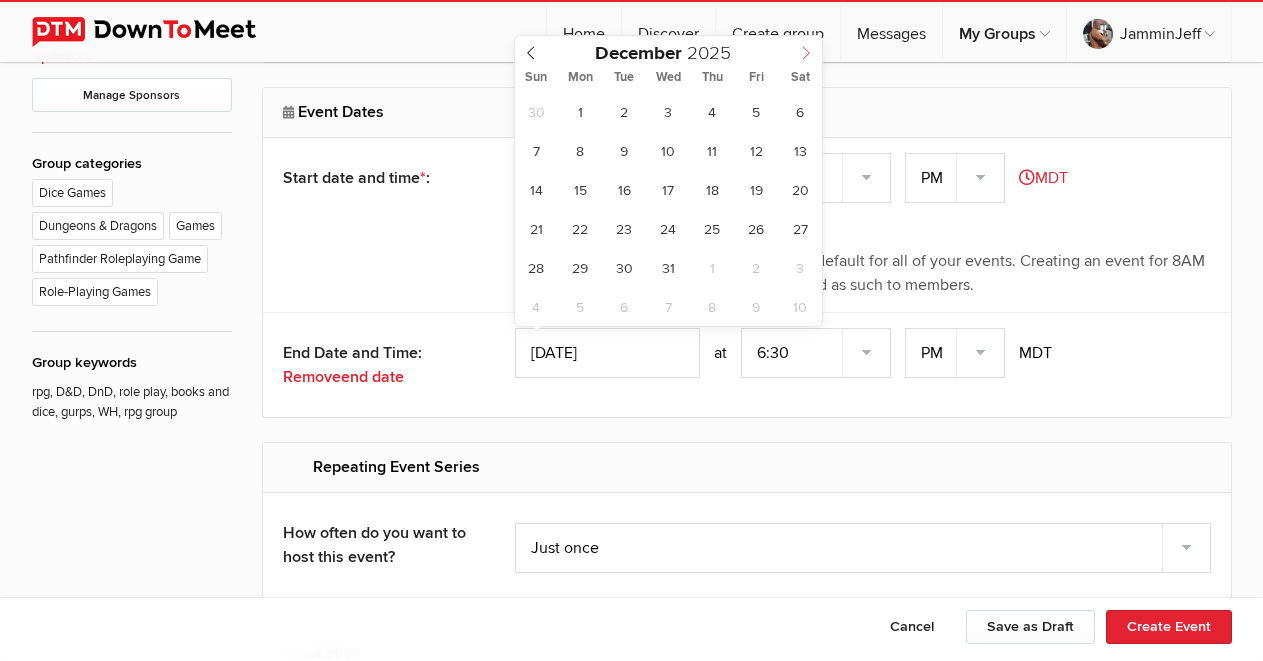 type on "2026" 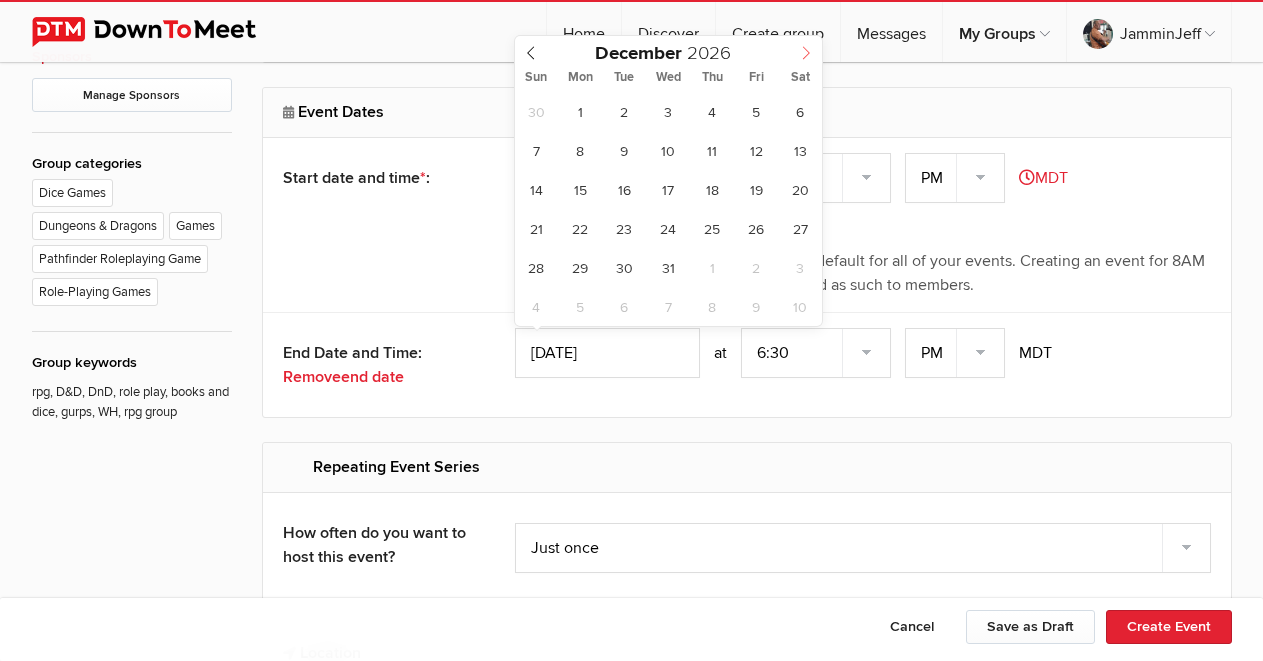 click 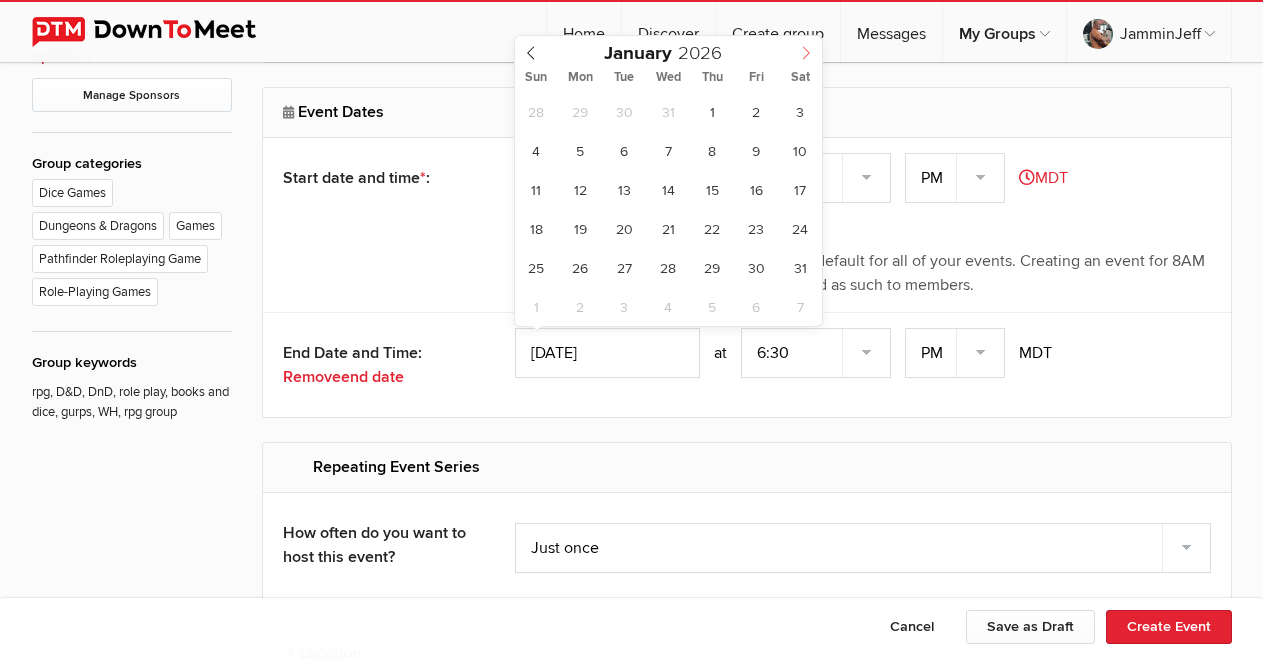 click 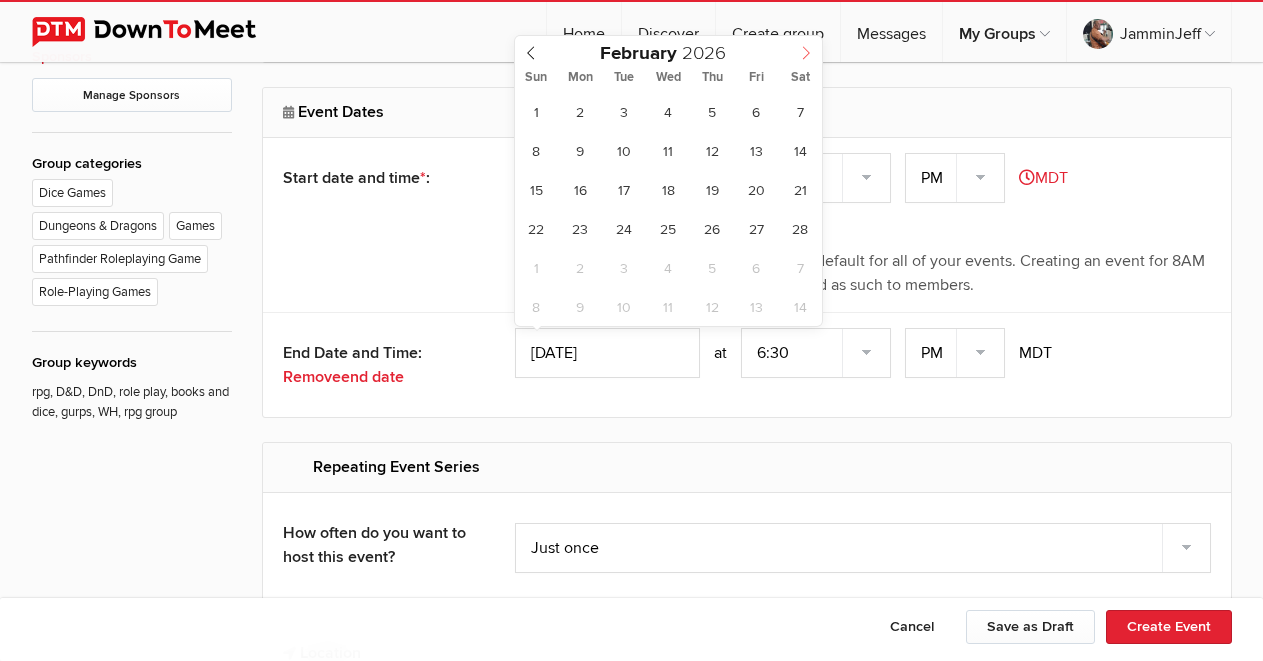 click 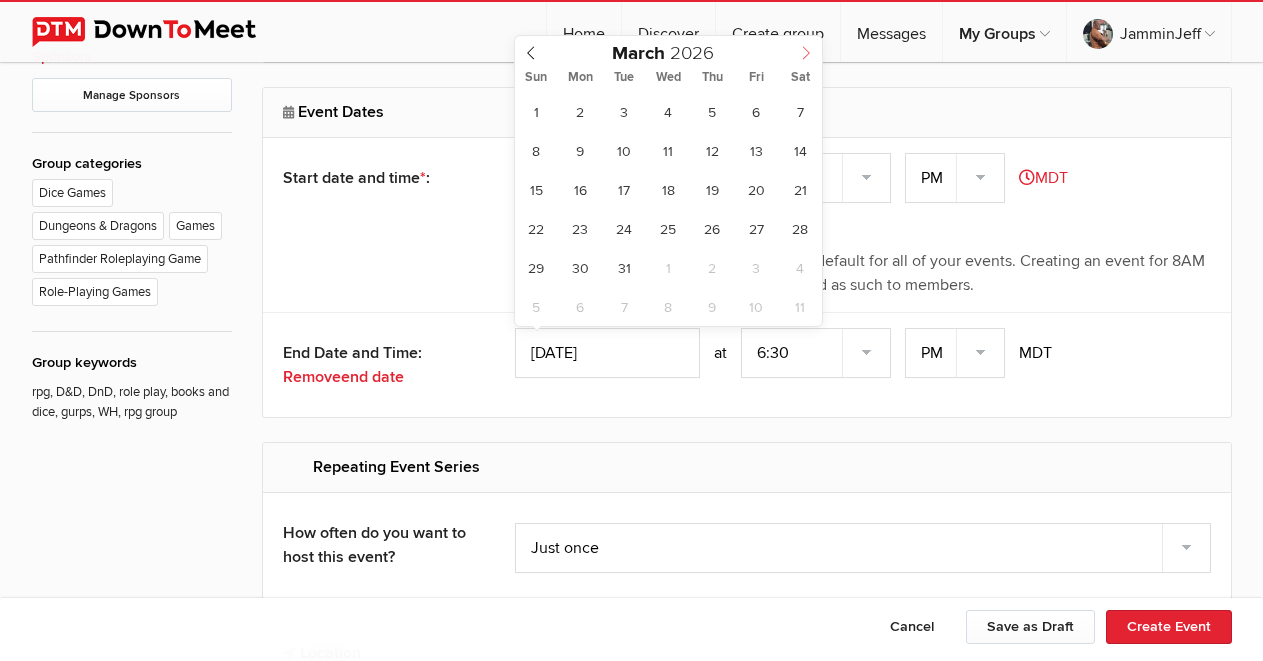 click 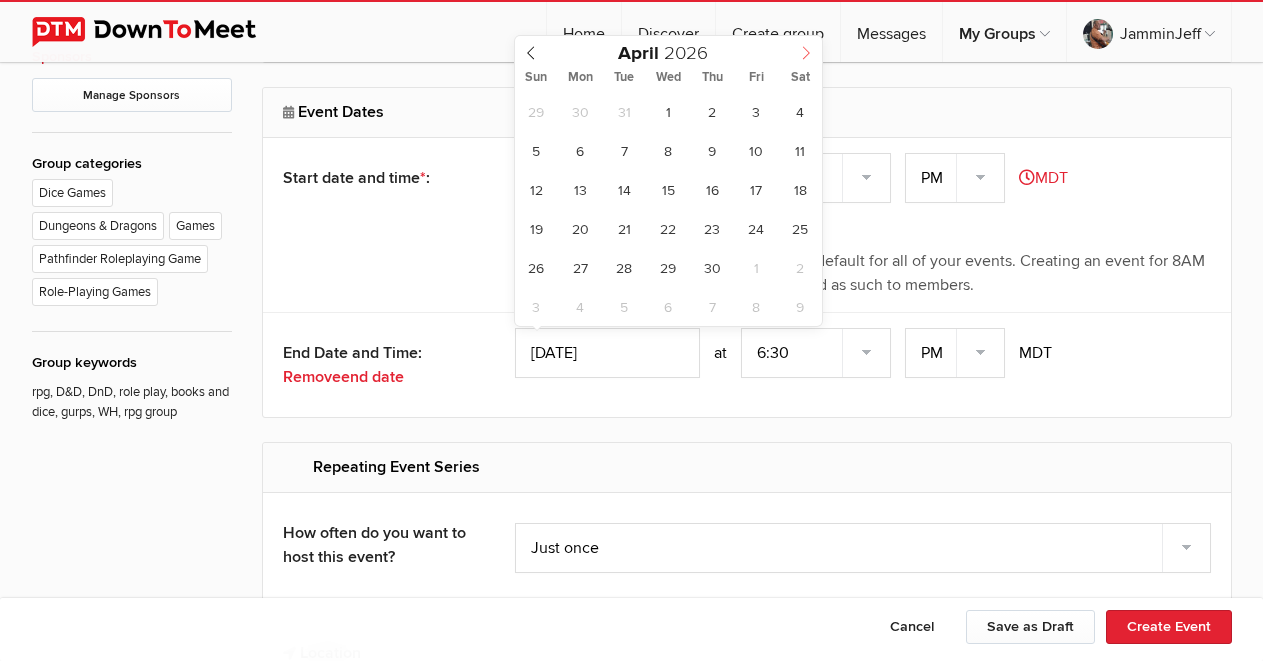 click 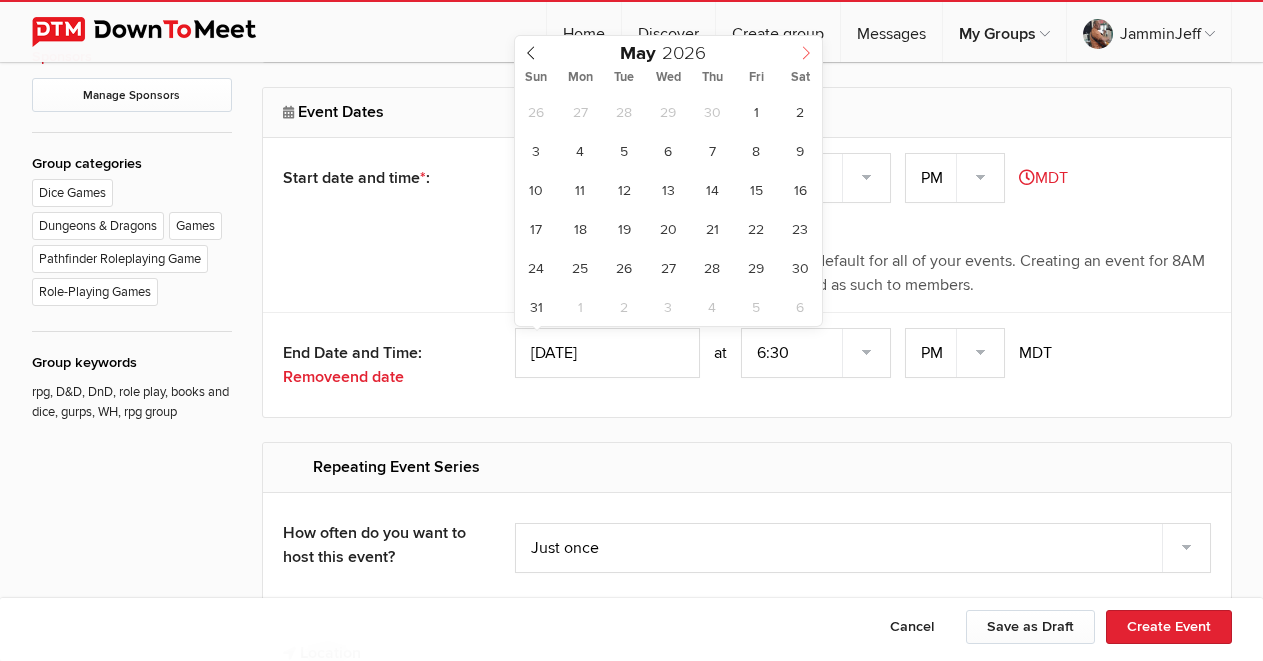 click 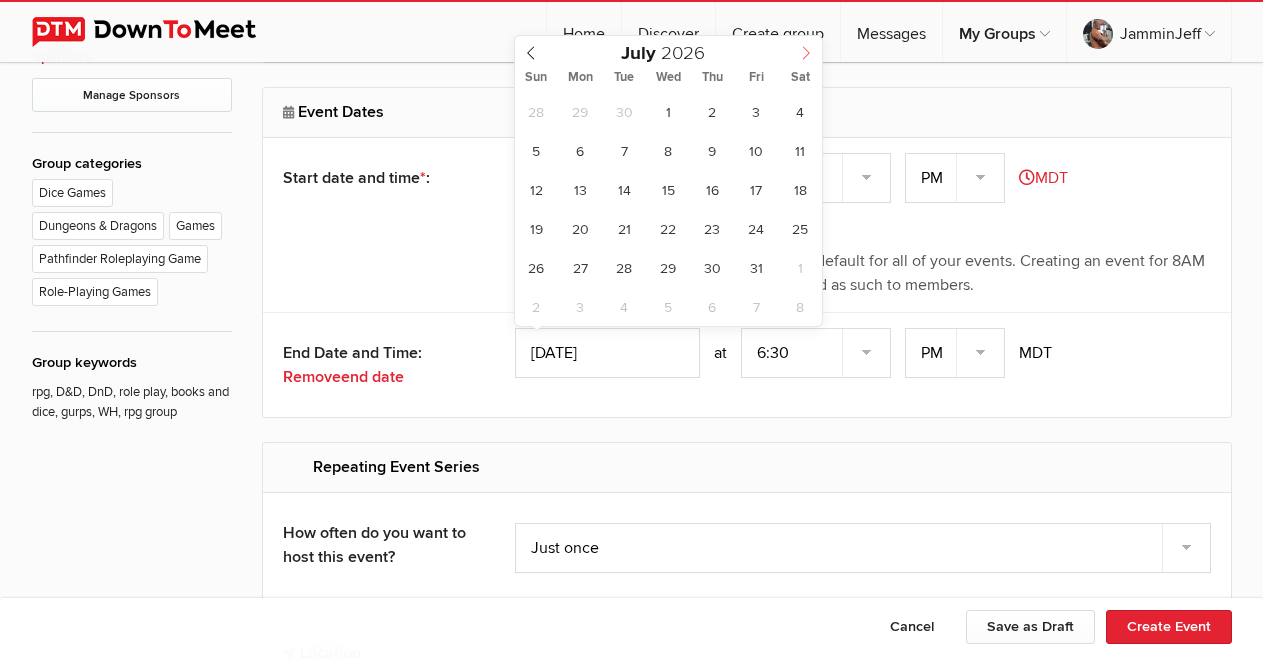 click 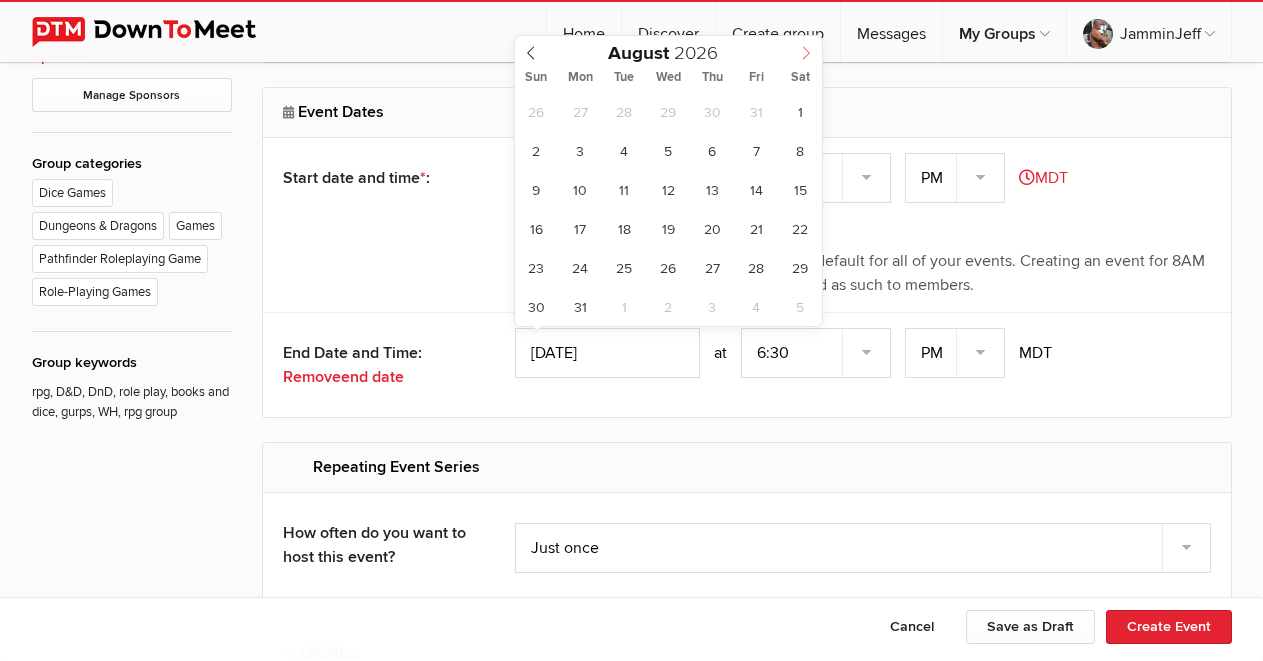 click 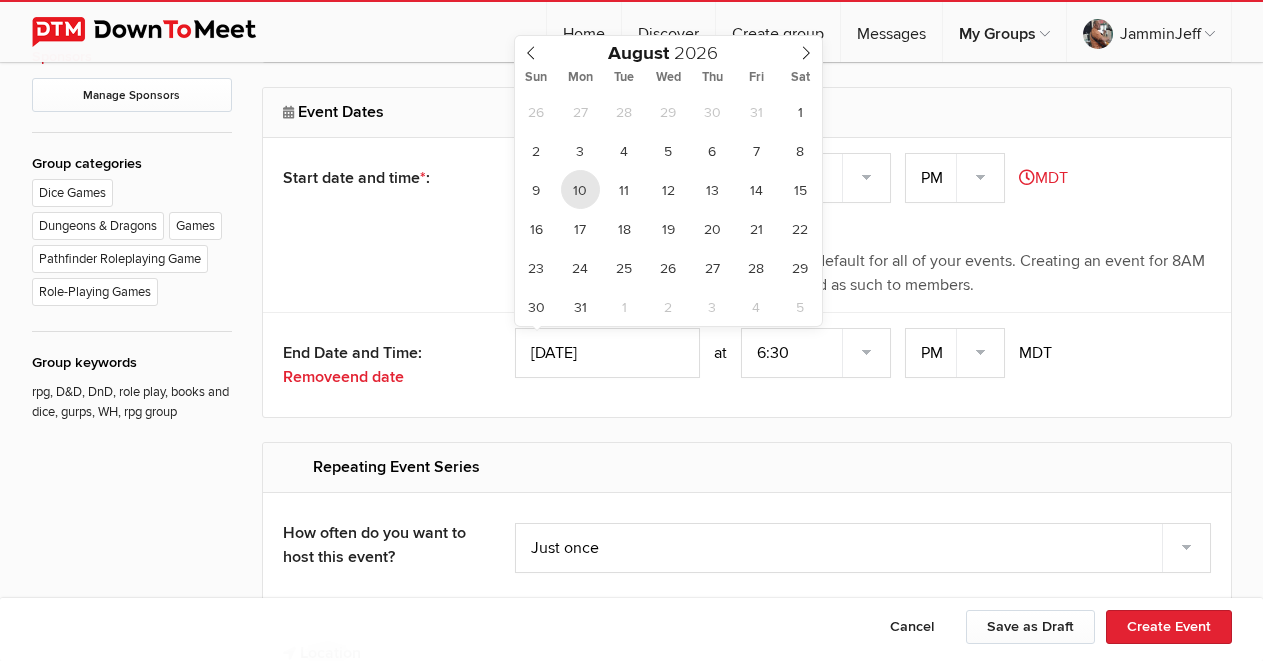 type on "[DATE]" 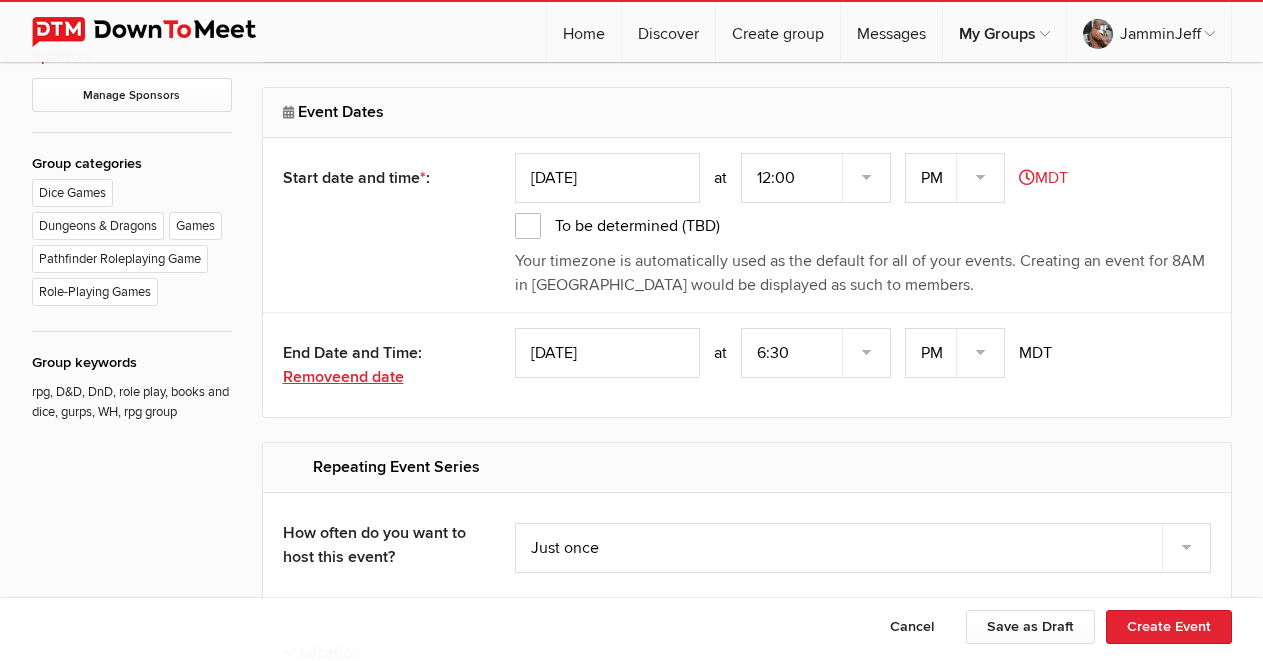 click on "end date" 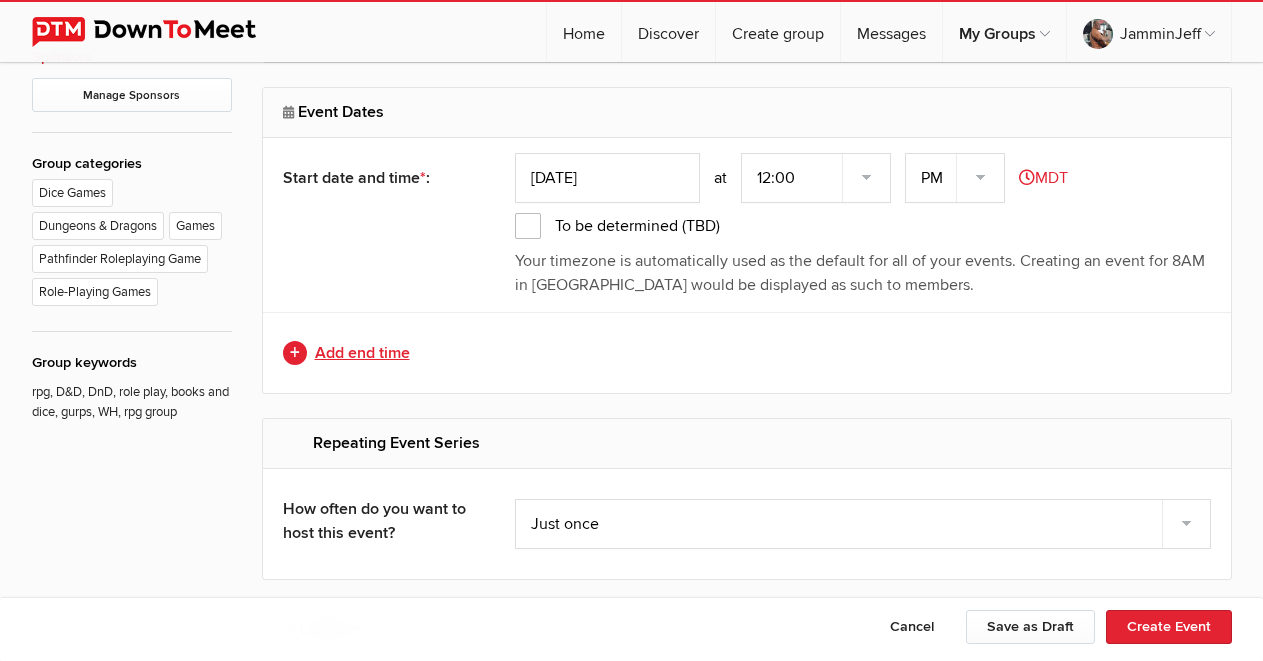 click on "Add end time" 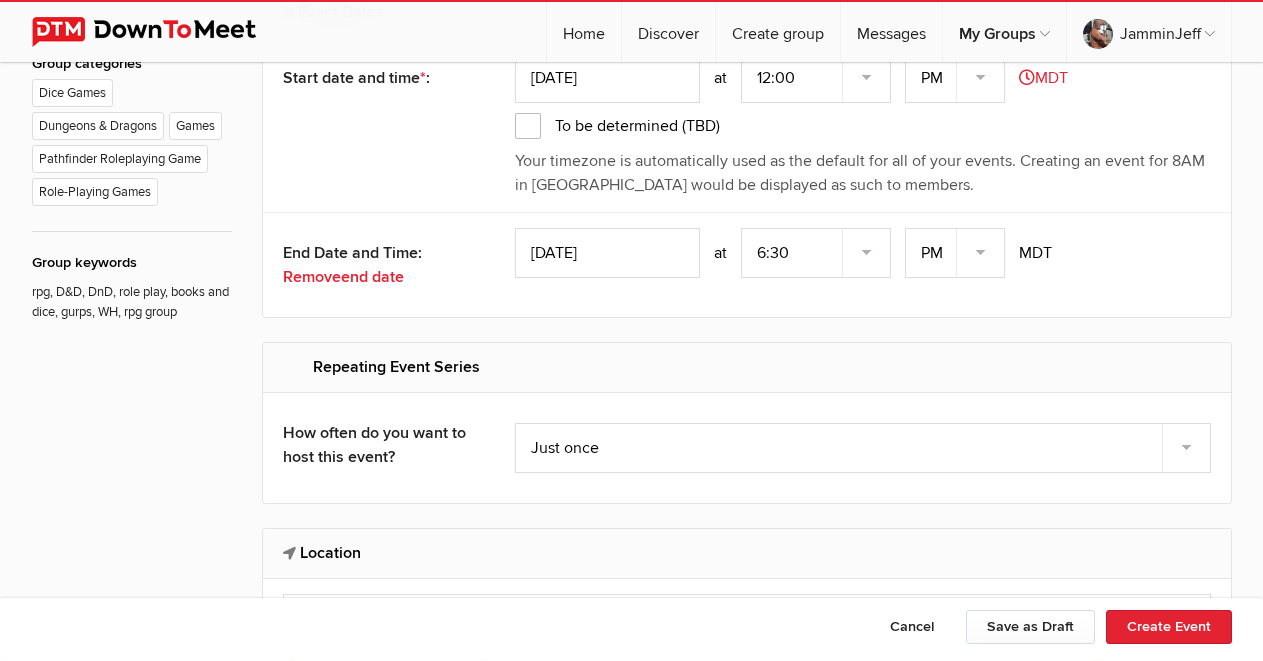 scroll, scrollTop: 1084, scrollLeft: 0, axis: vertical 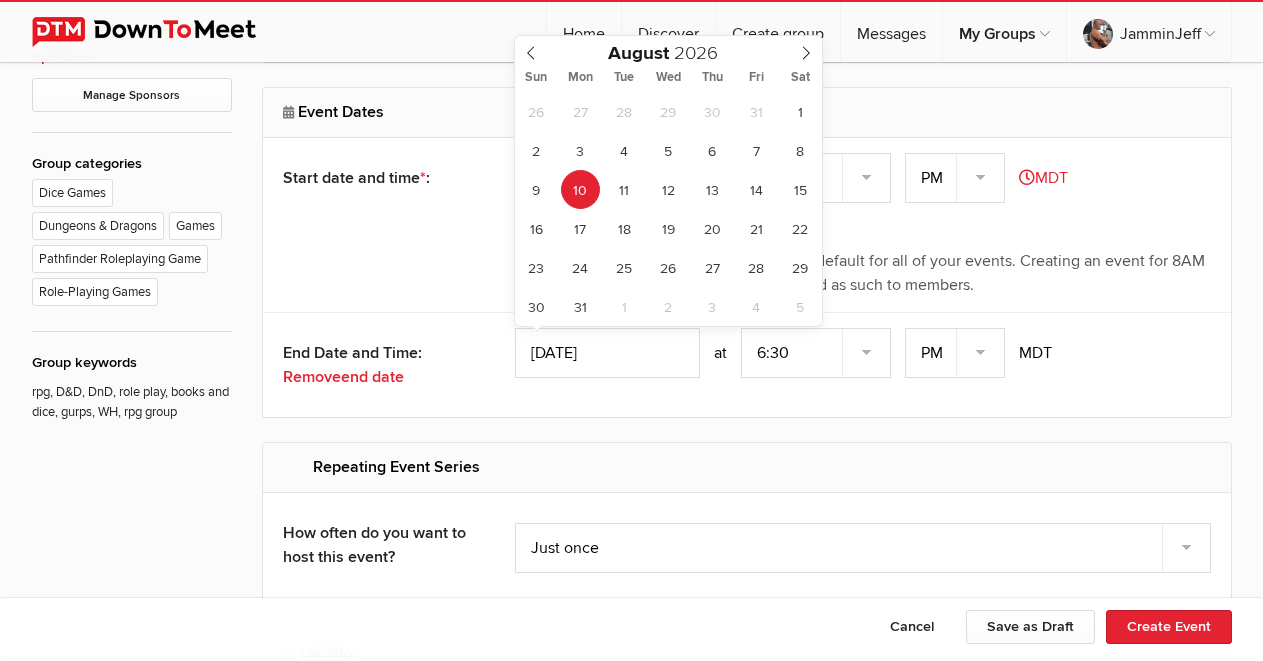 click on "[DATE]" 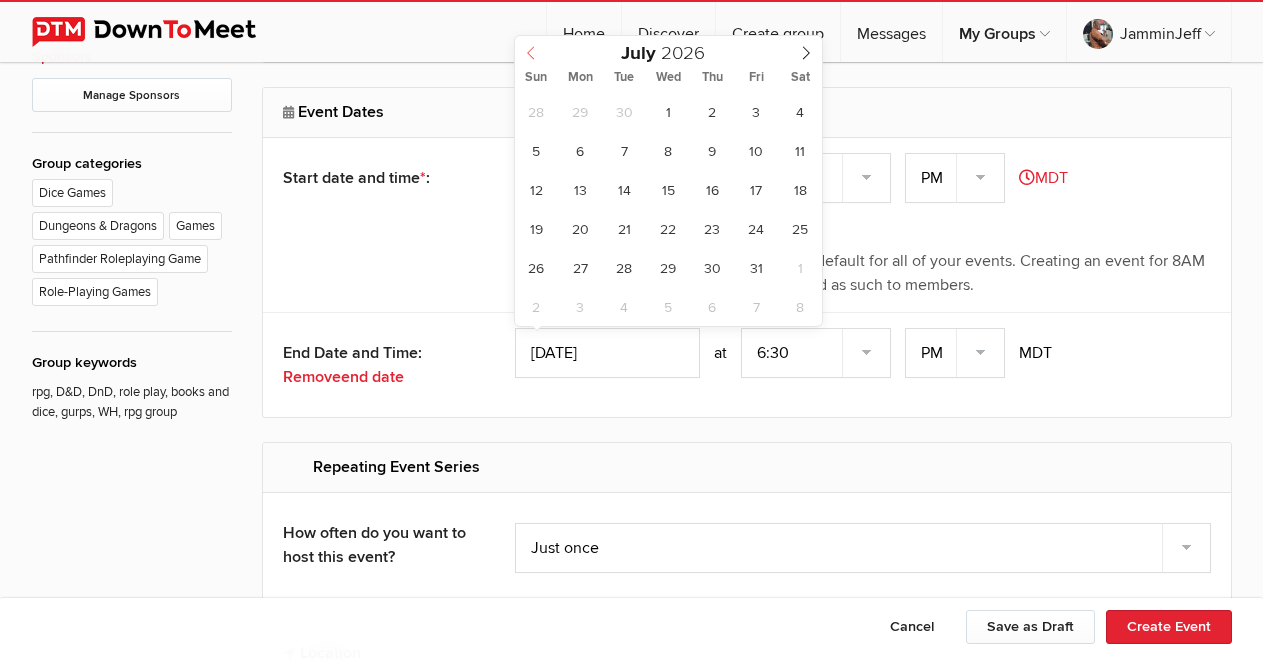 click 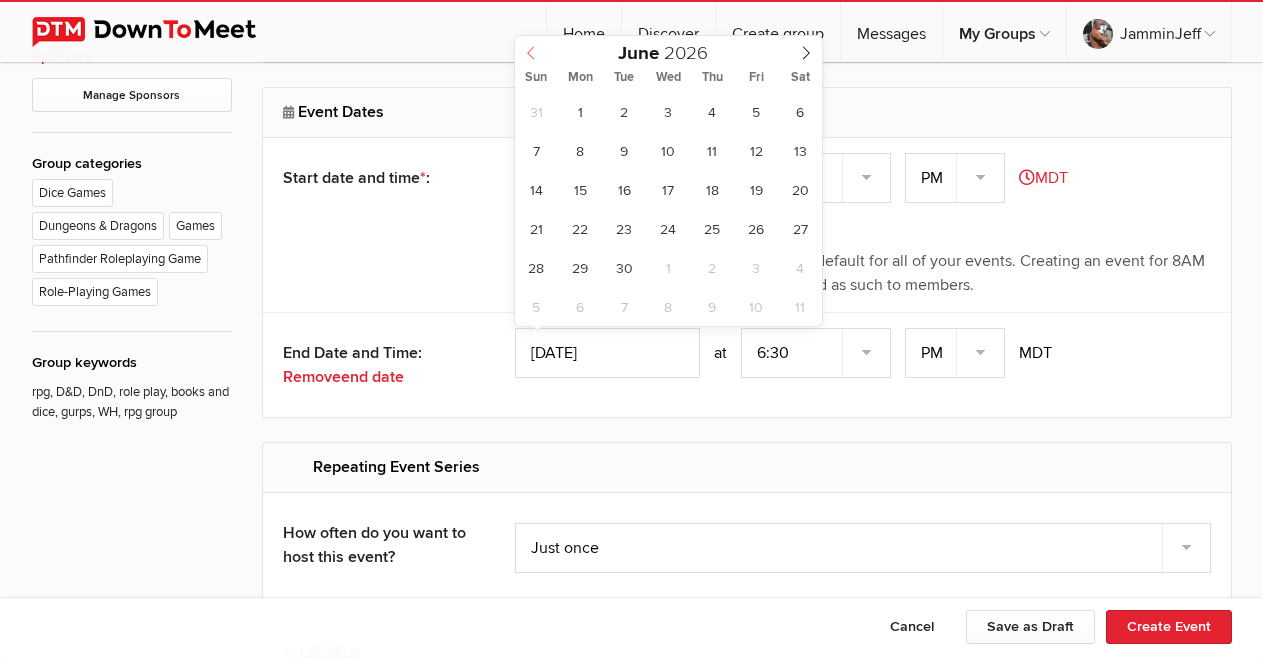 click 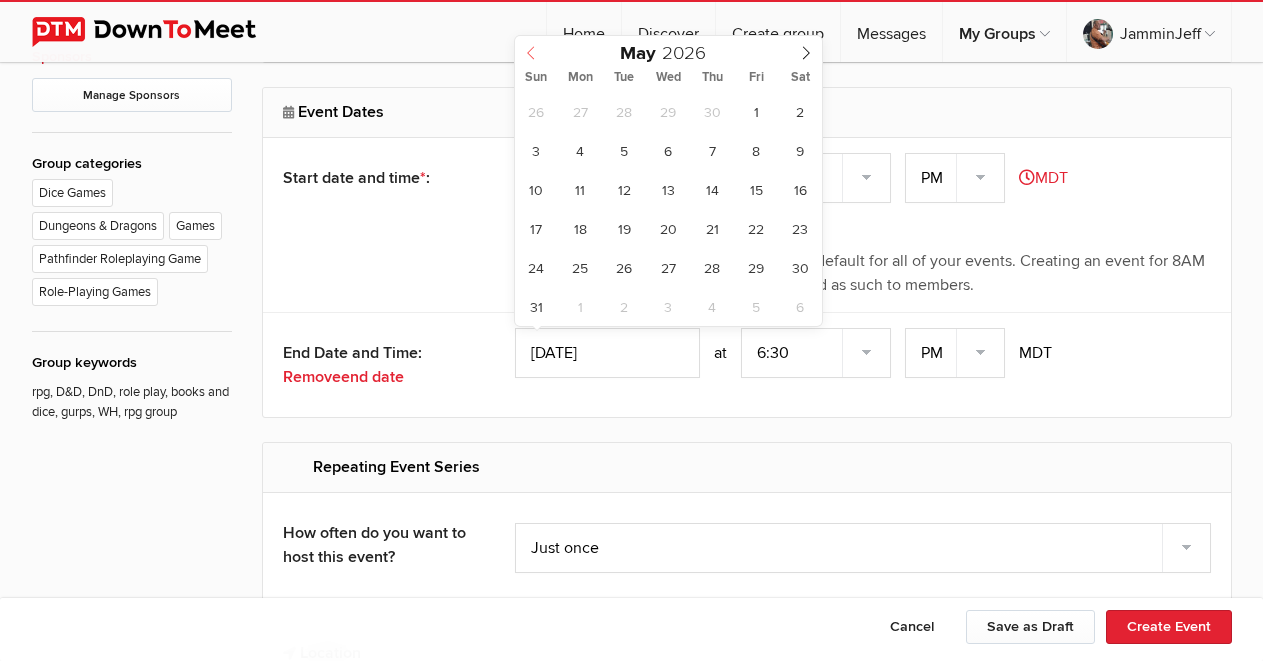click 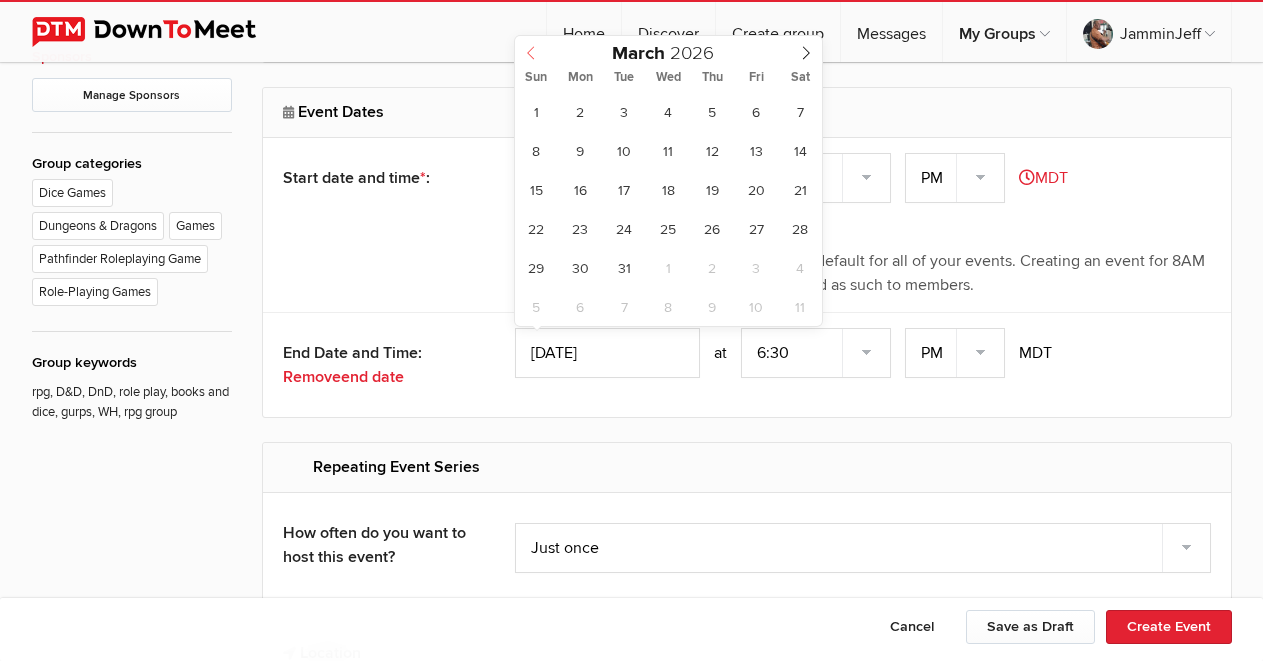 click 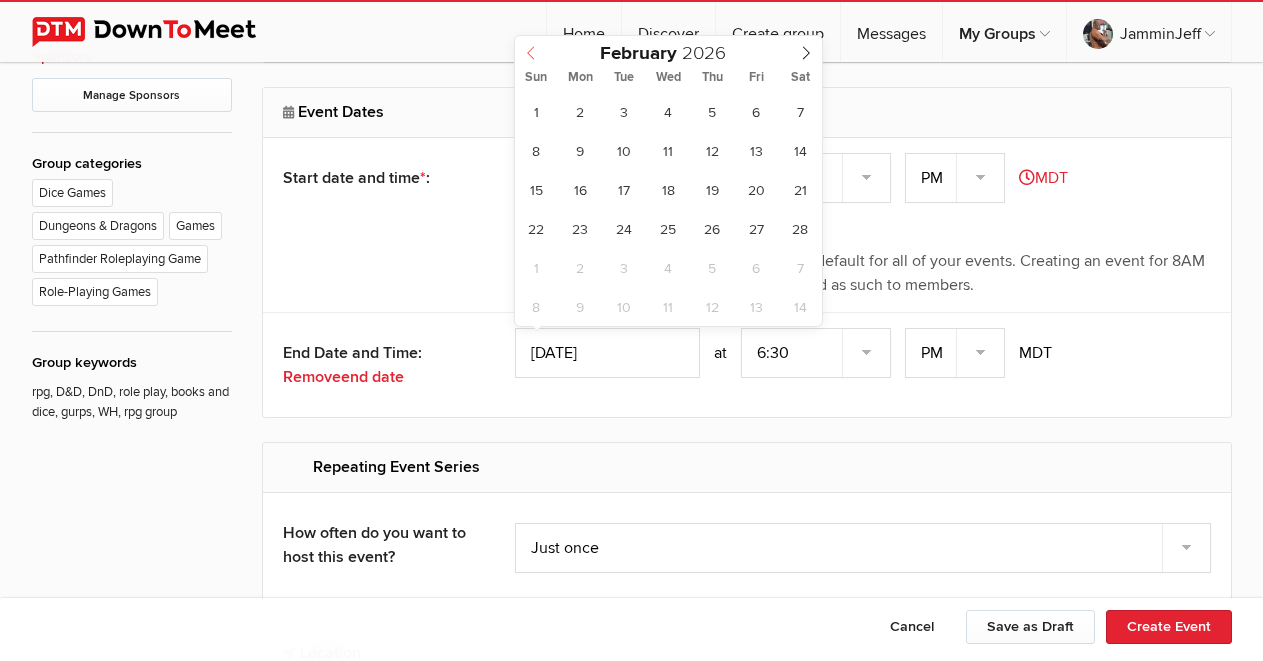 click 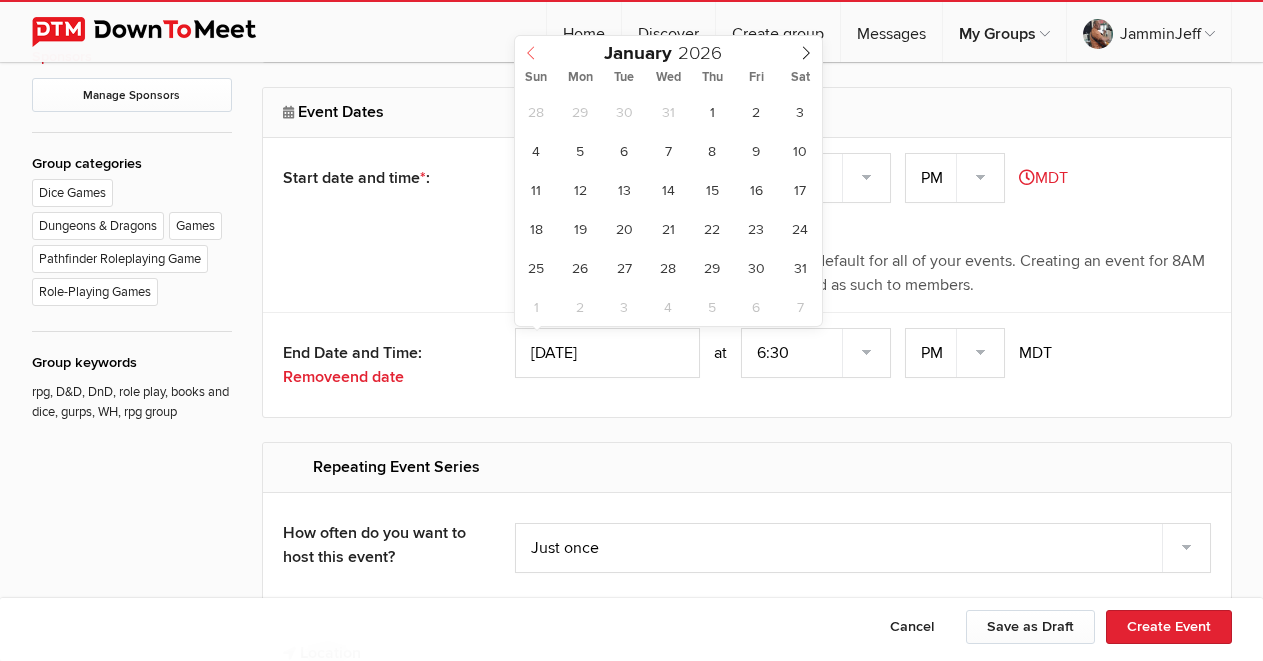 type on "2025" 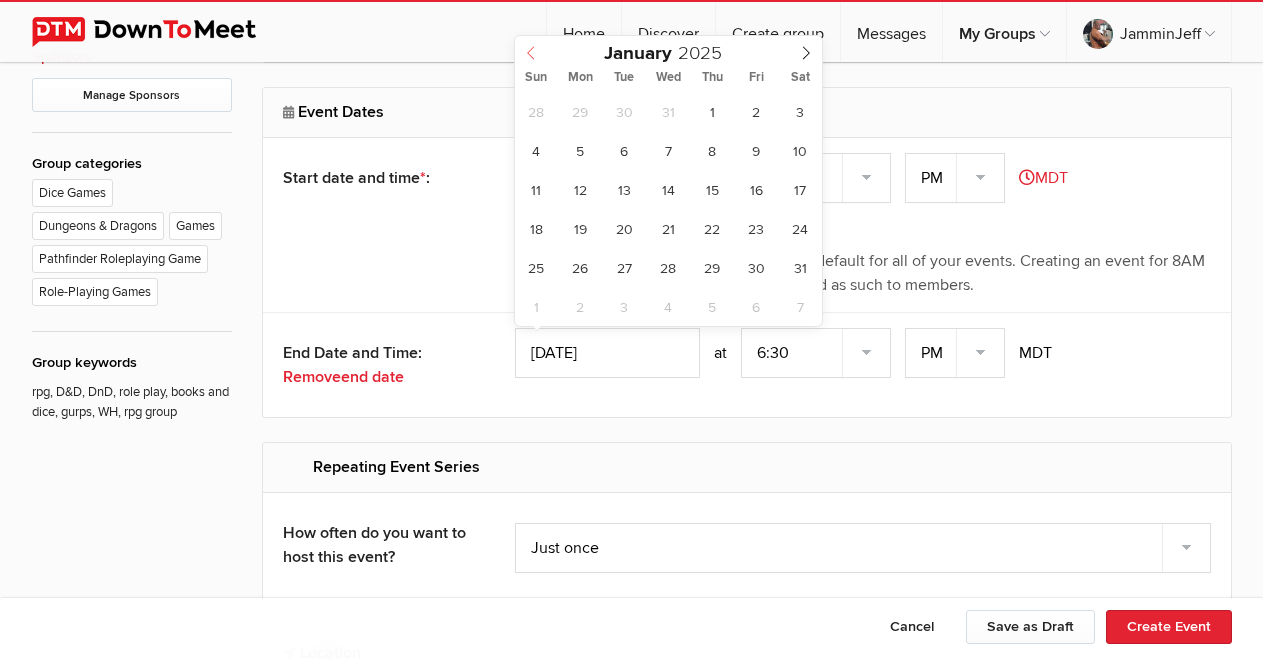 click 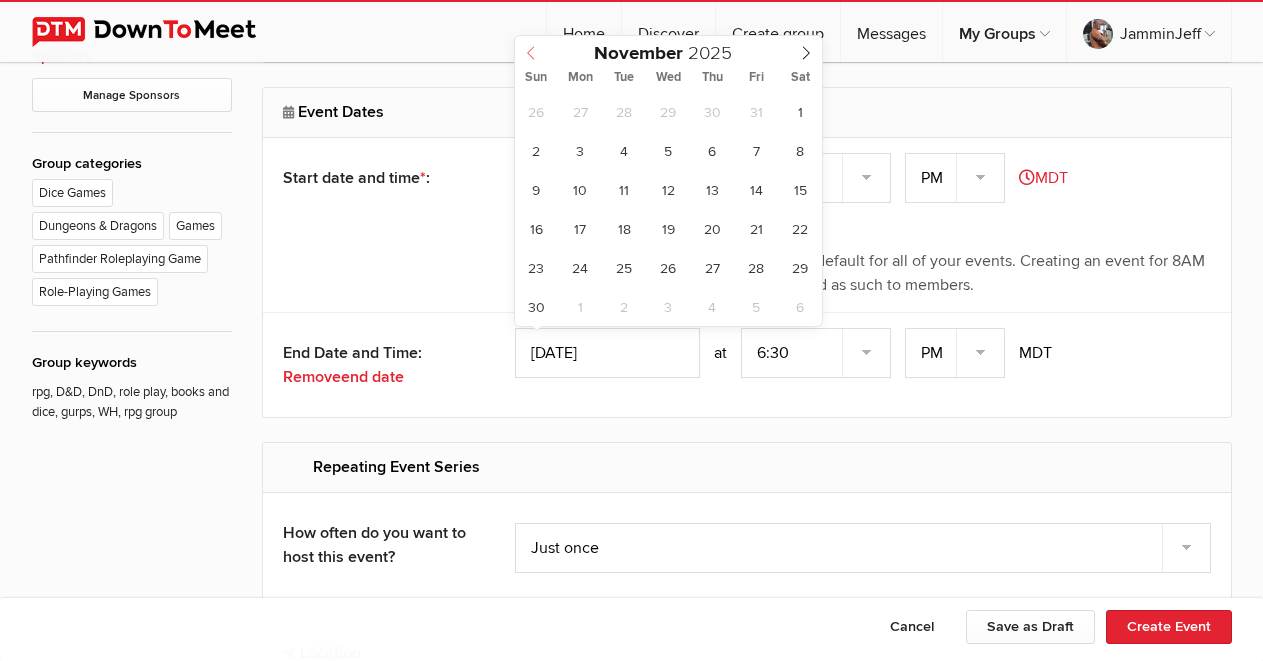 click 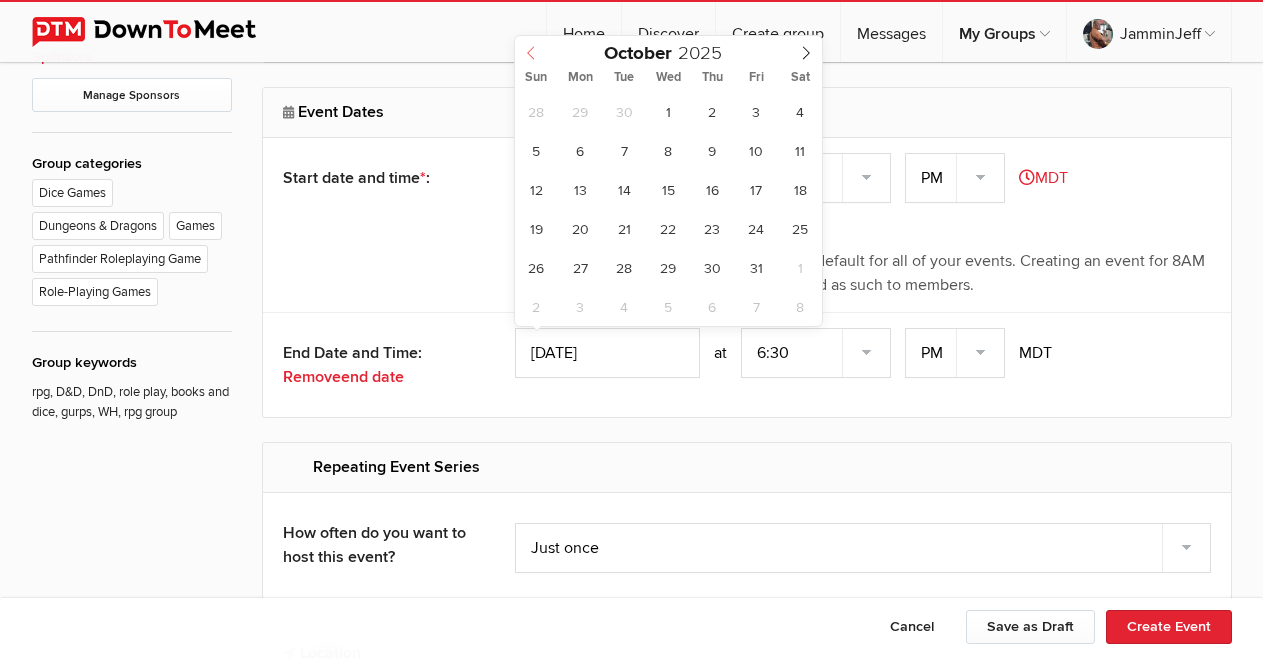 click 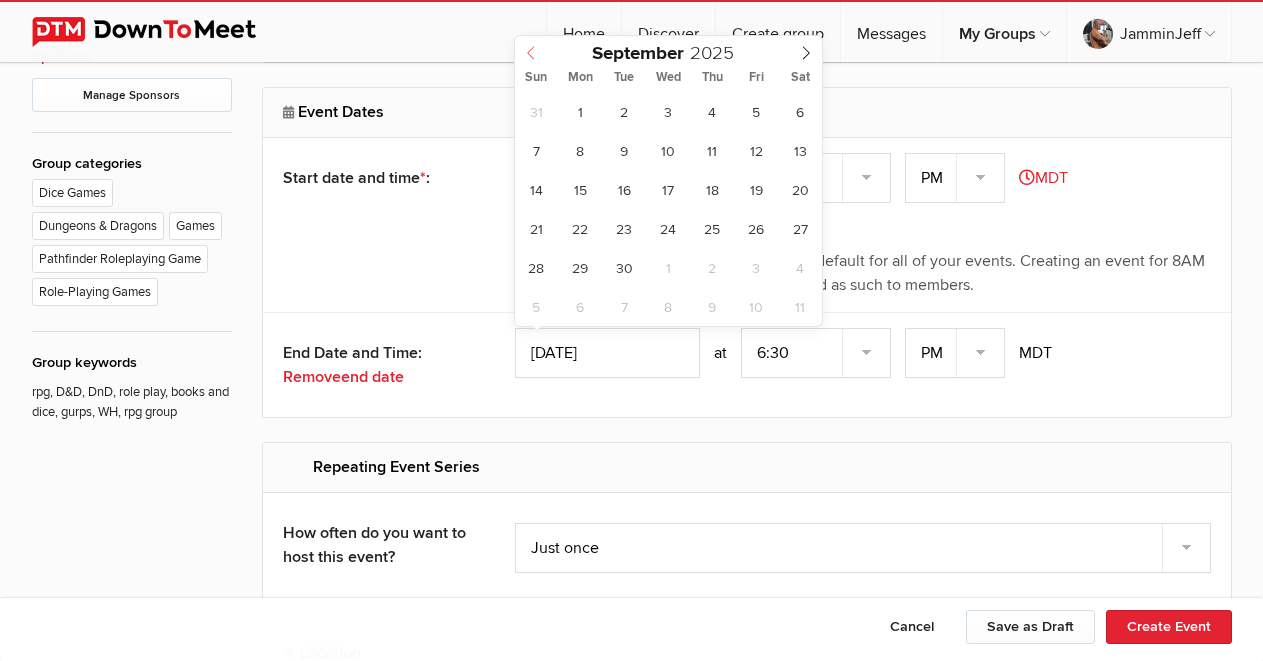 click 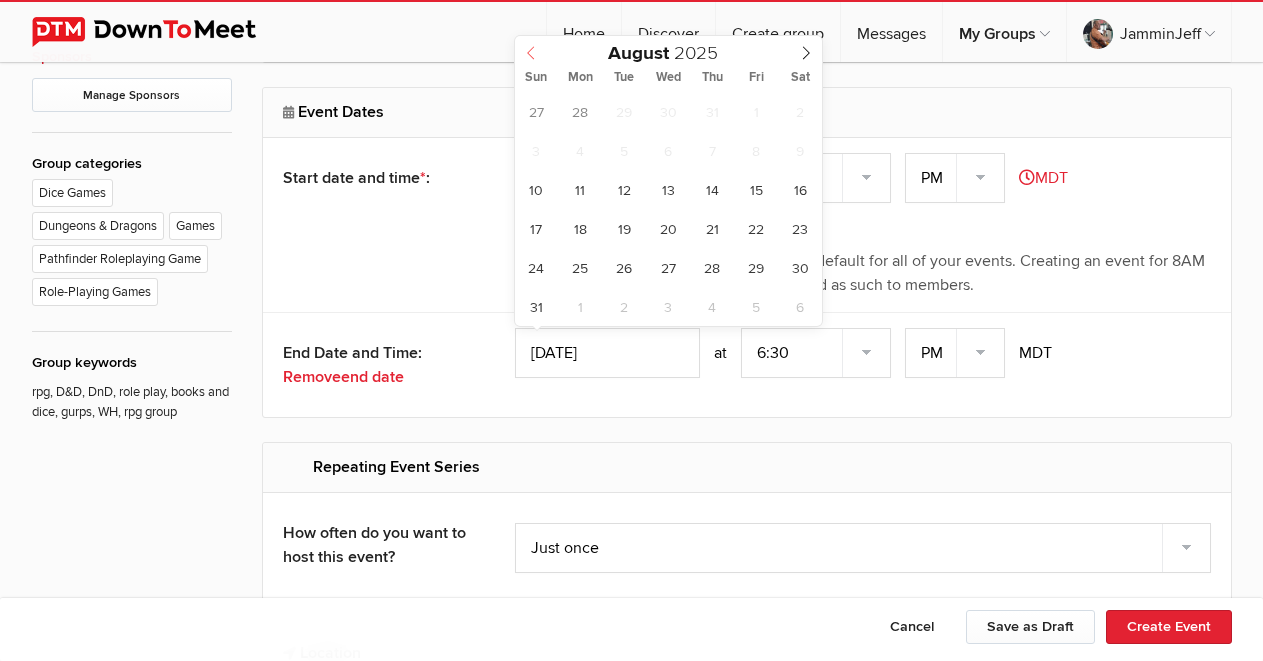 click 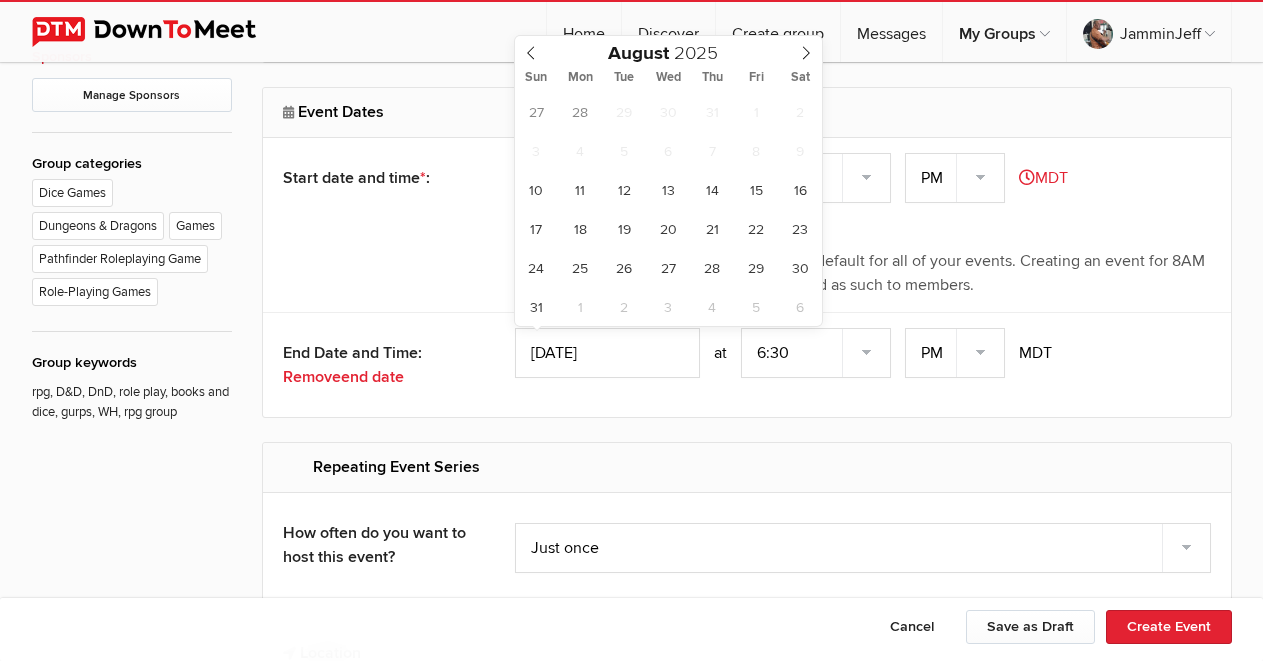 type on "[DATE]" 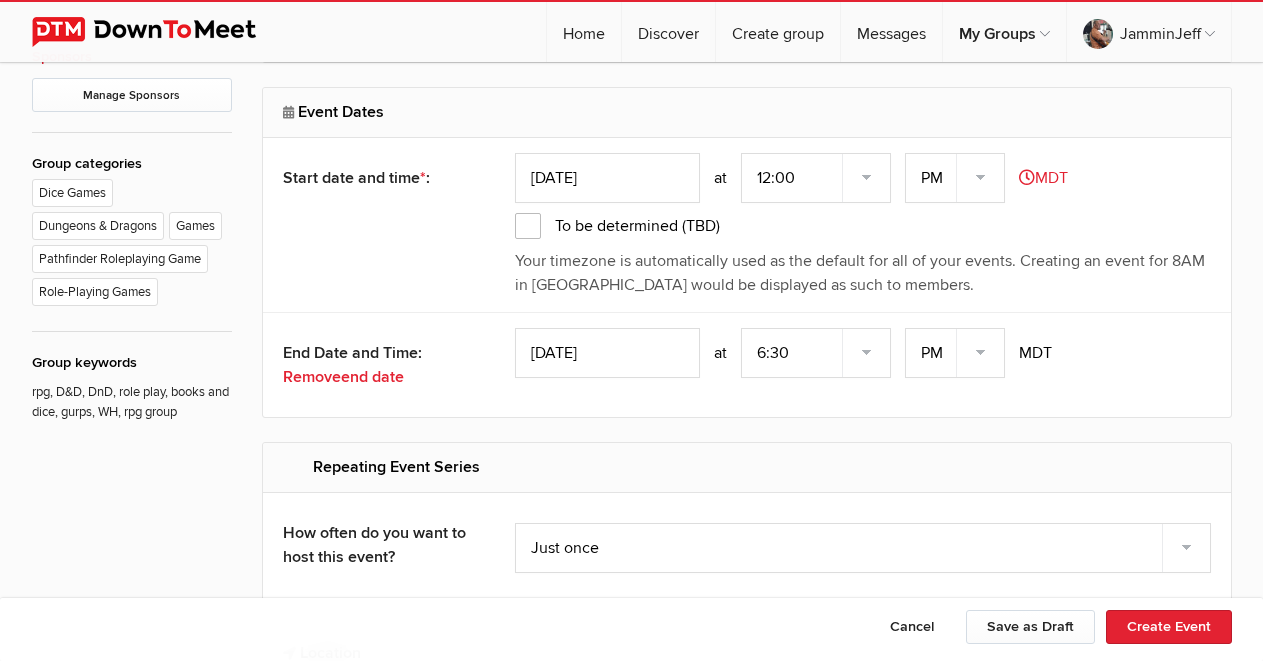 scroll, scrollTop: 1184, scrollLeft: 0, axis: vertical 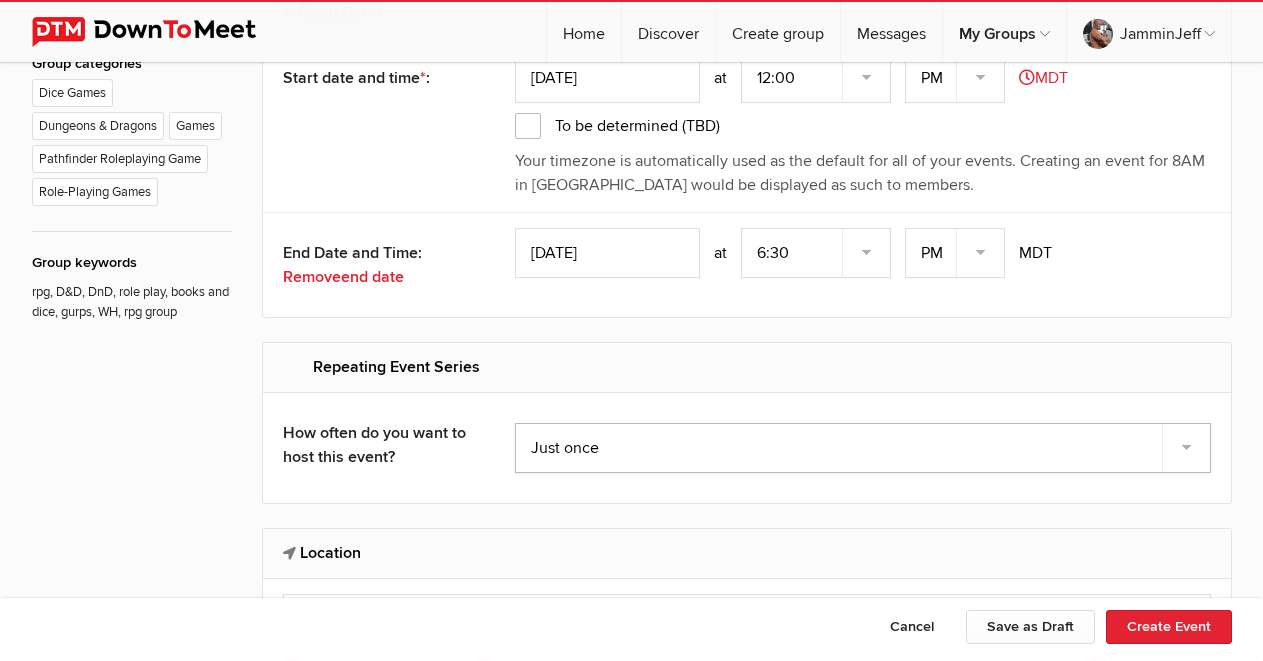 click on "Just once
Every day
Every other day
Every 10th day
Every week
Every 2 weeks
Every month" 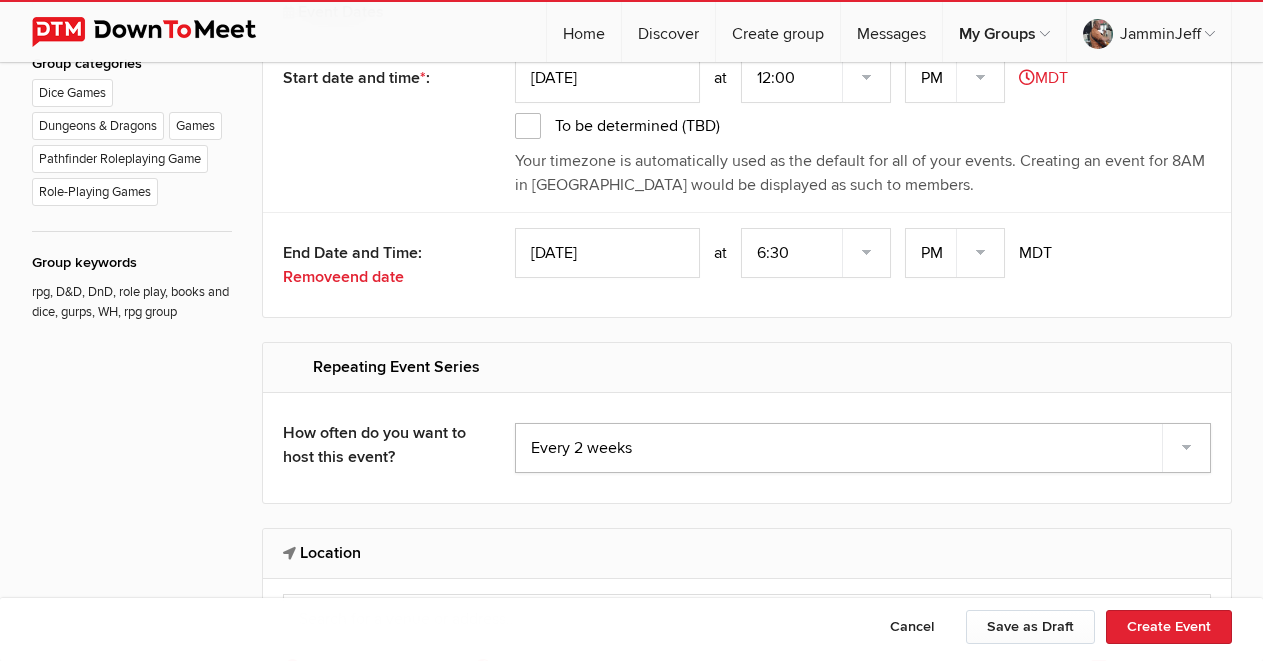 click on "Just once
Every day
Every other day
Every 10th day
Every week
Every 2 weeks
Every month" 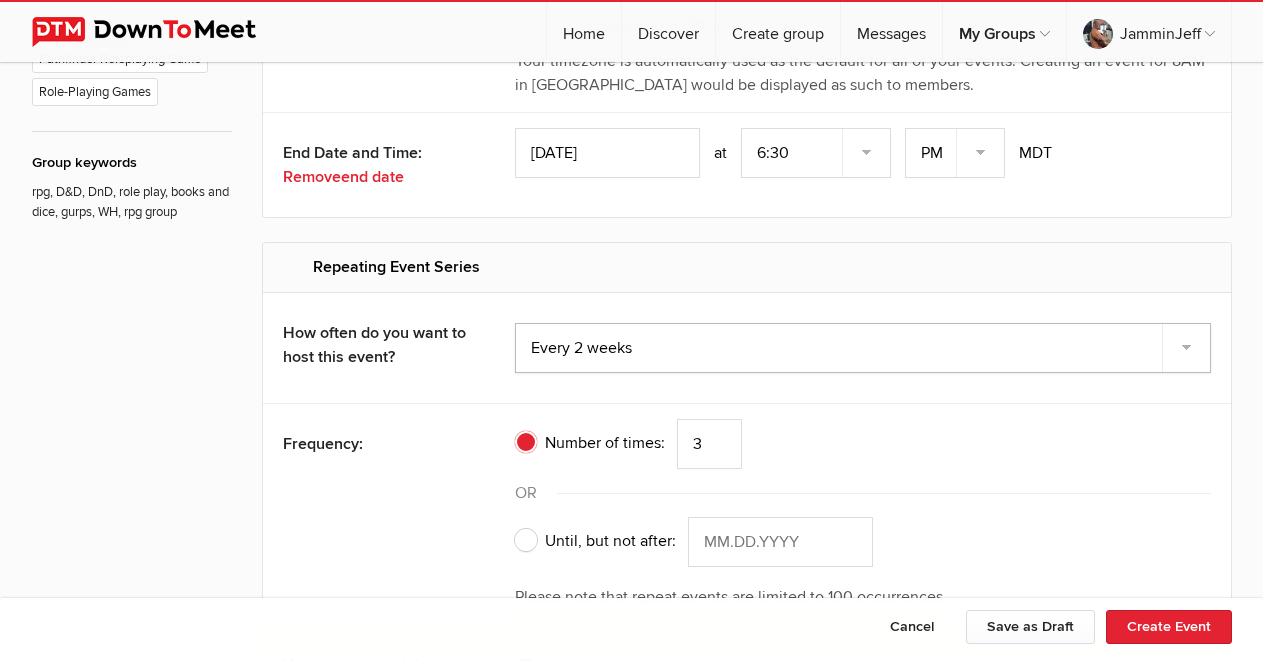 scroll, scrollTop: 1384, scrollLeft: 0, axis: vertical 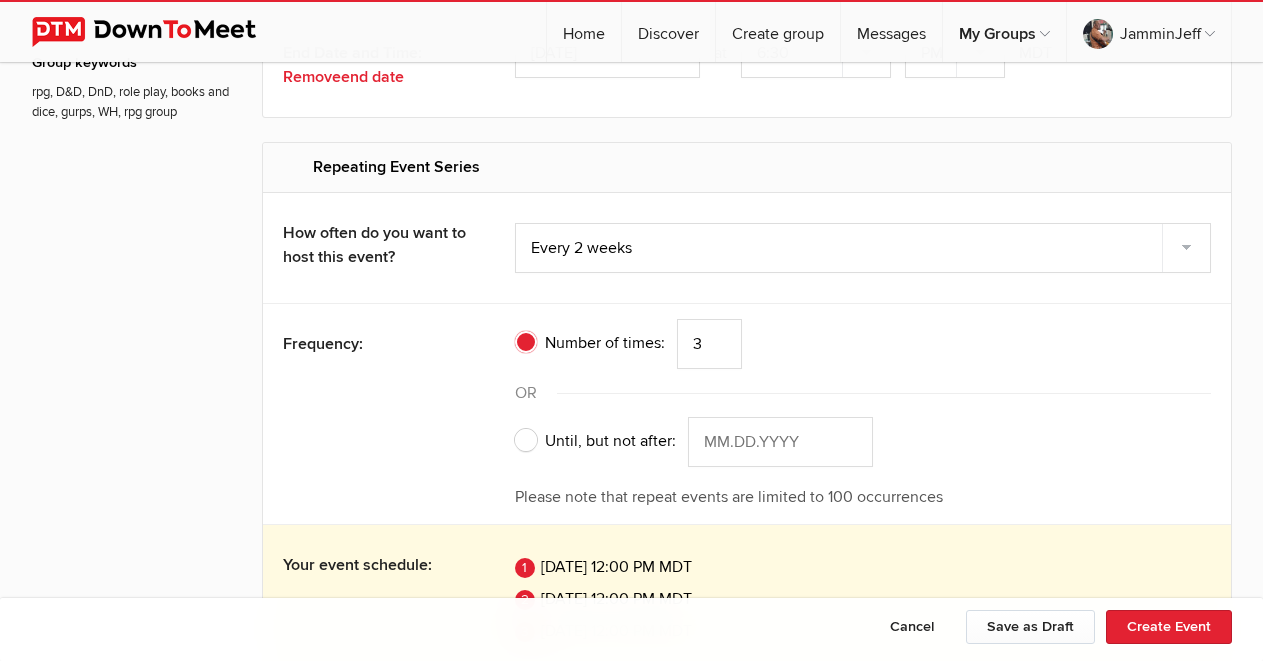 click on "Until, but not after:" 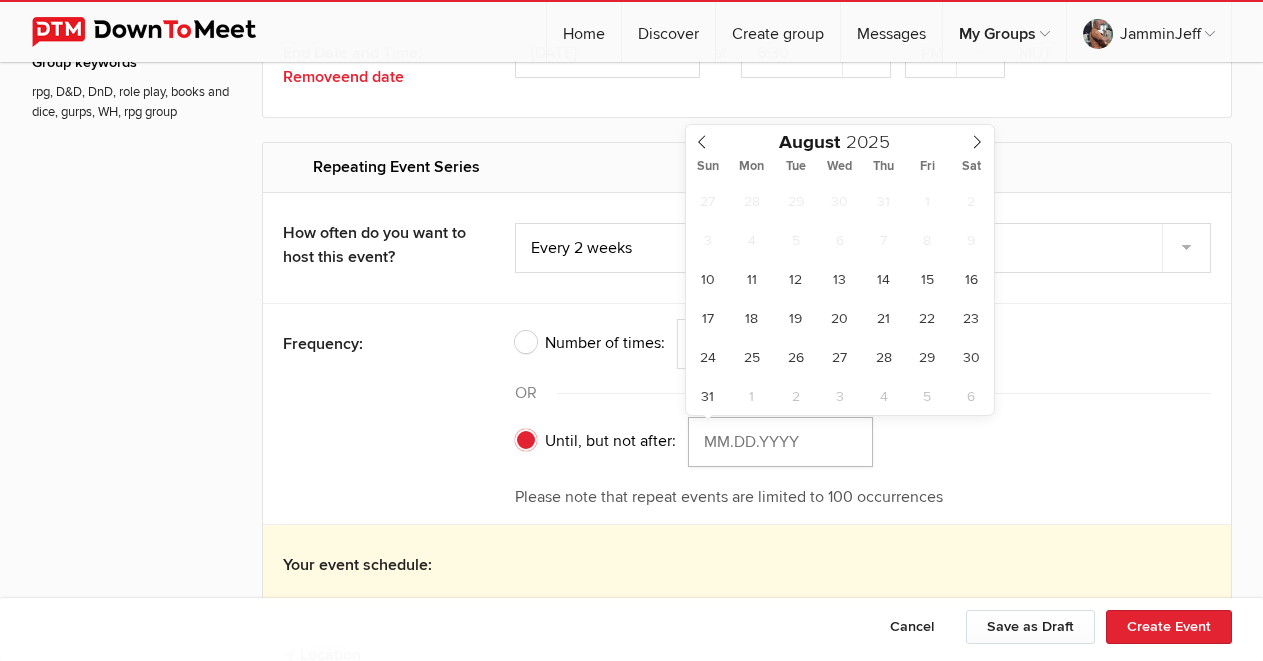 click on "Until, but not after:" 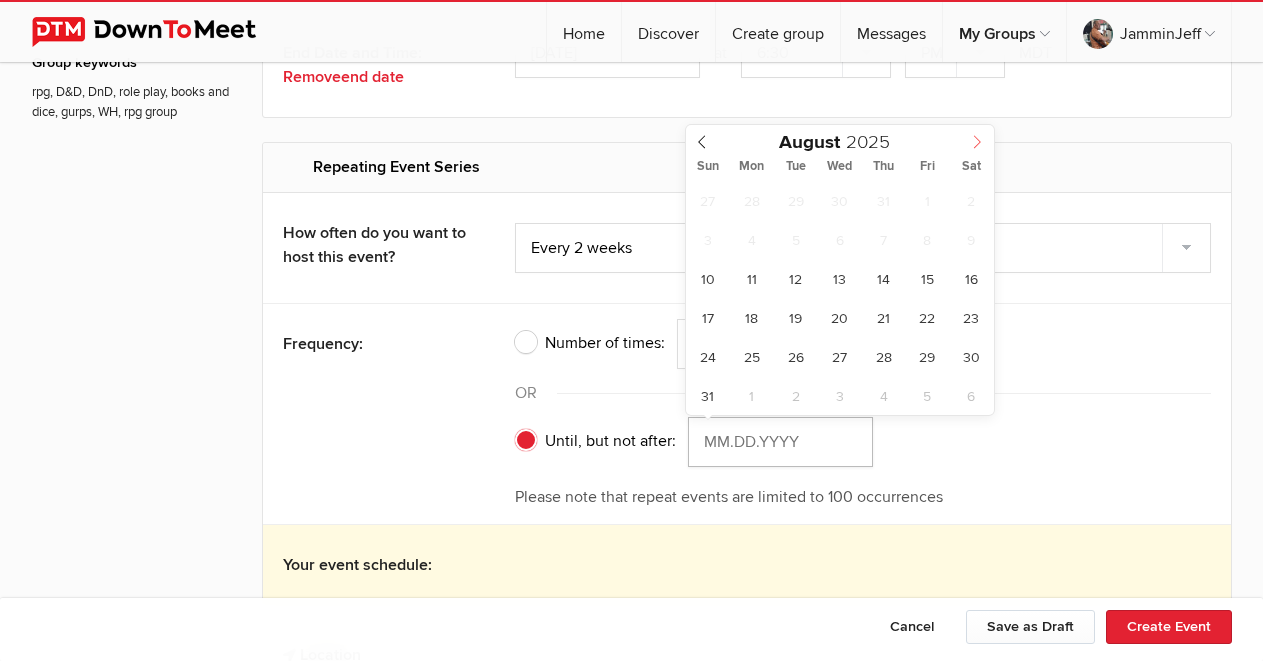 click 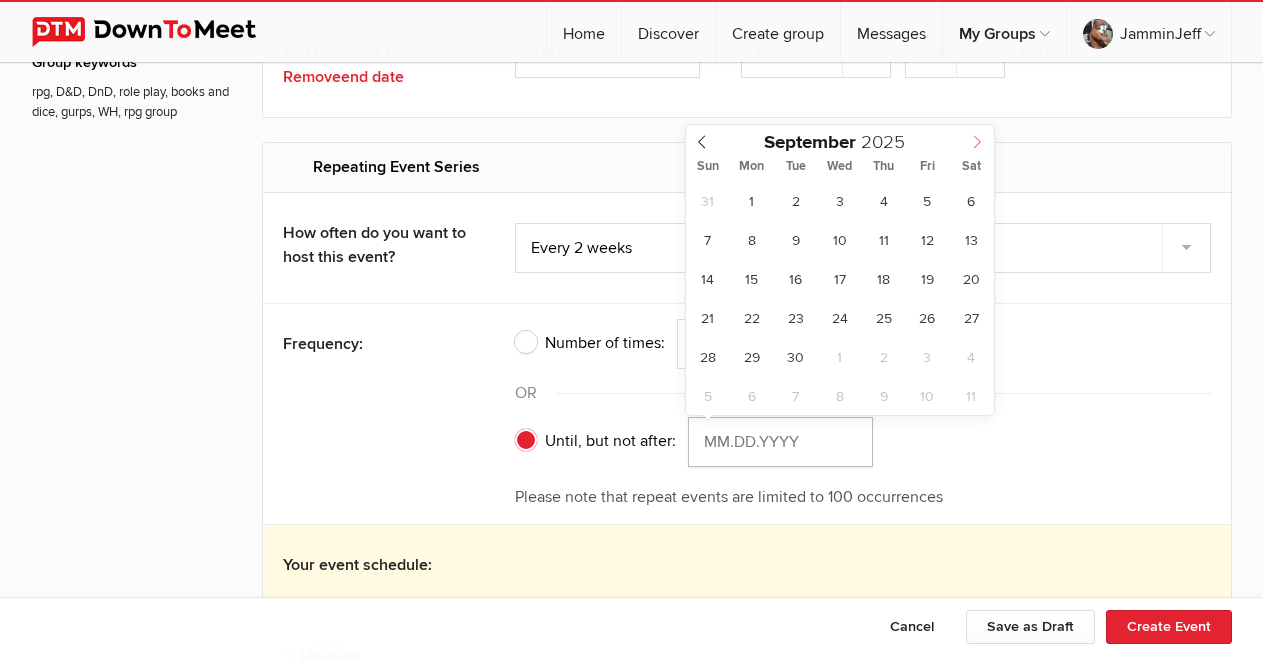click 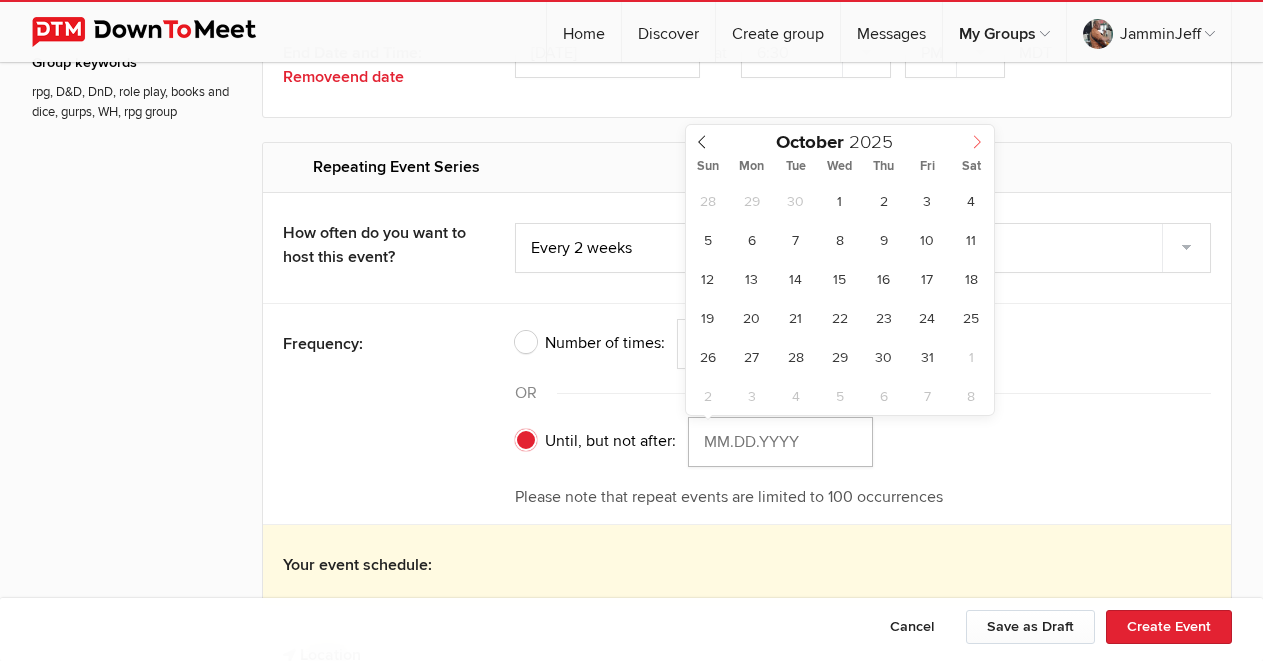 click 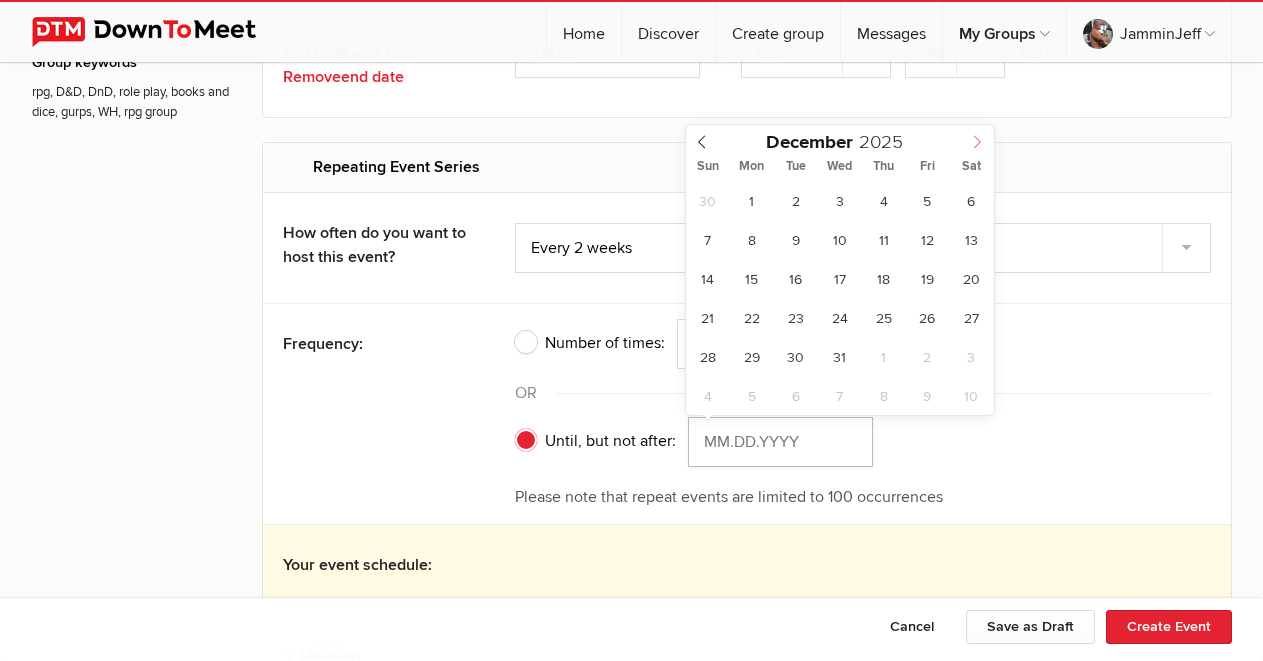 click 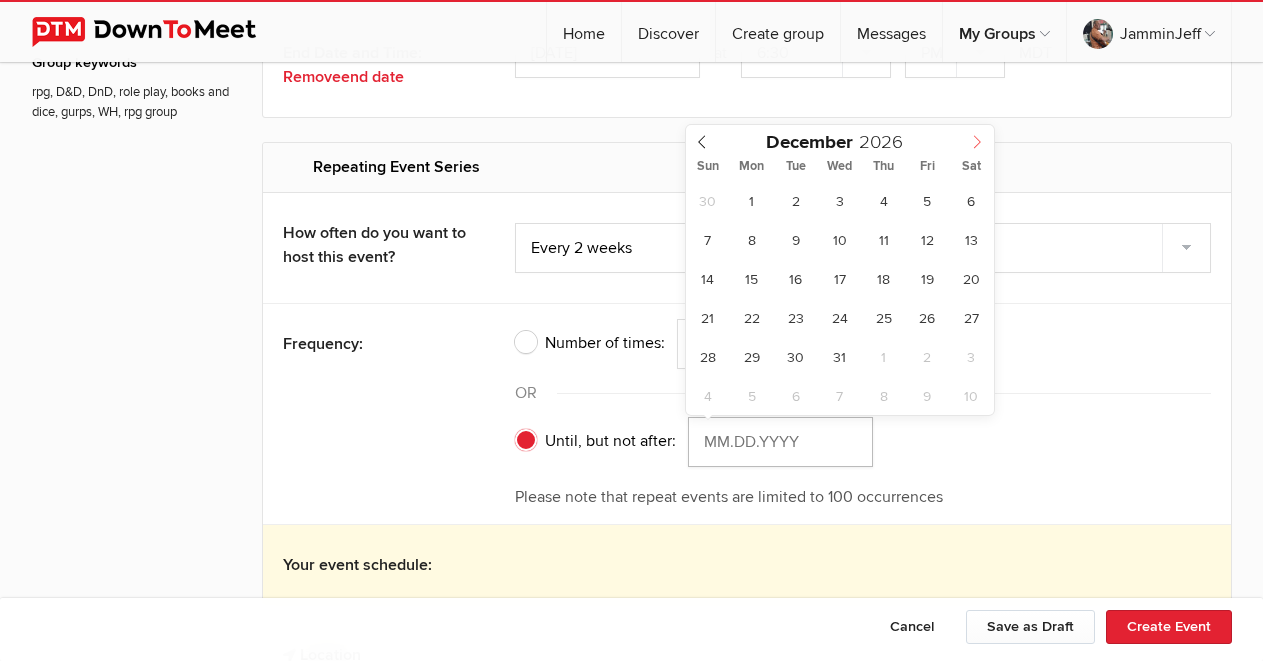 click 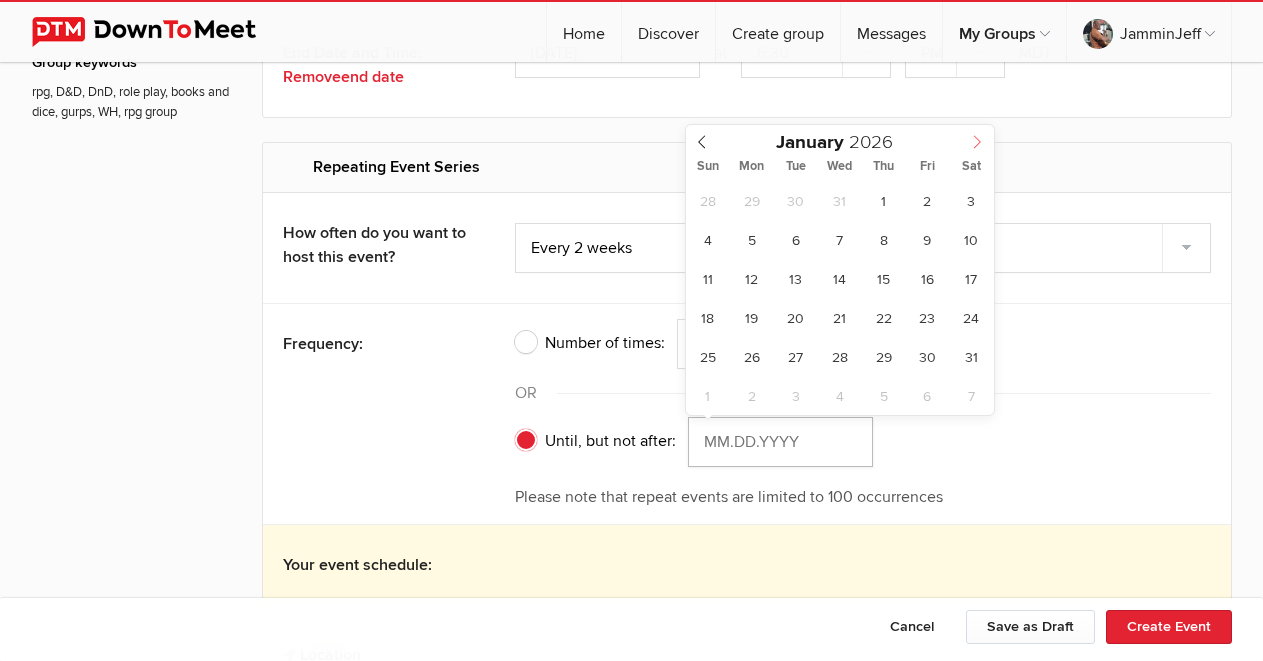 click 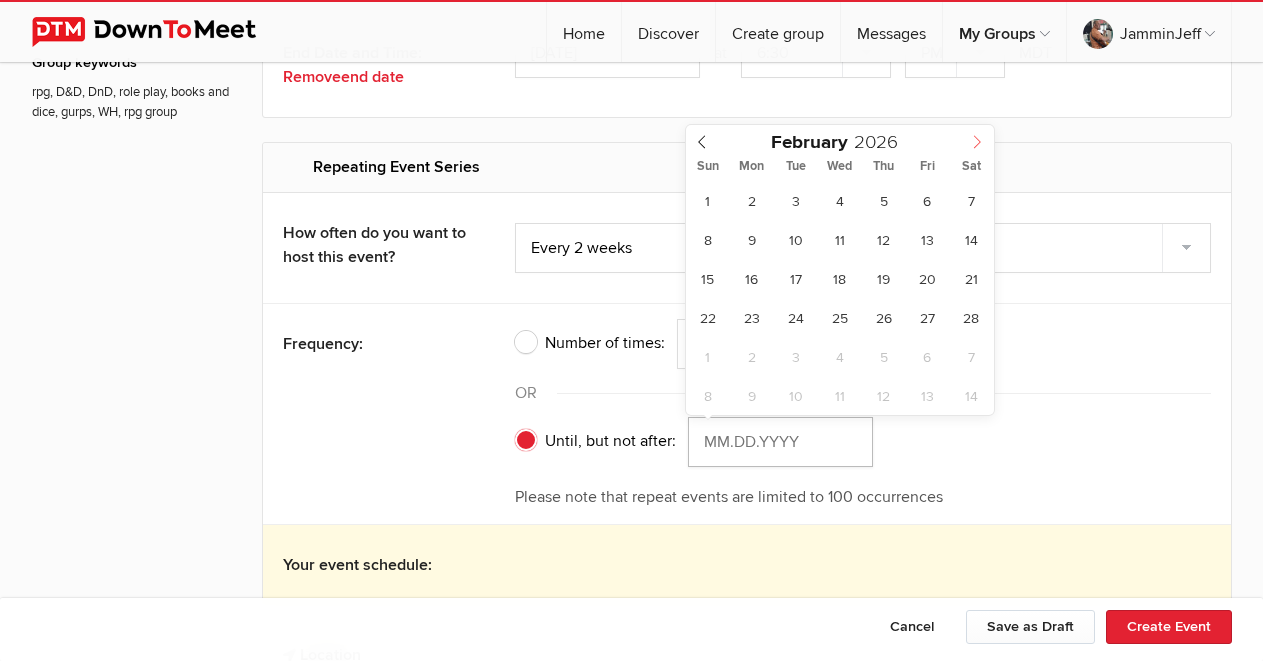 click 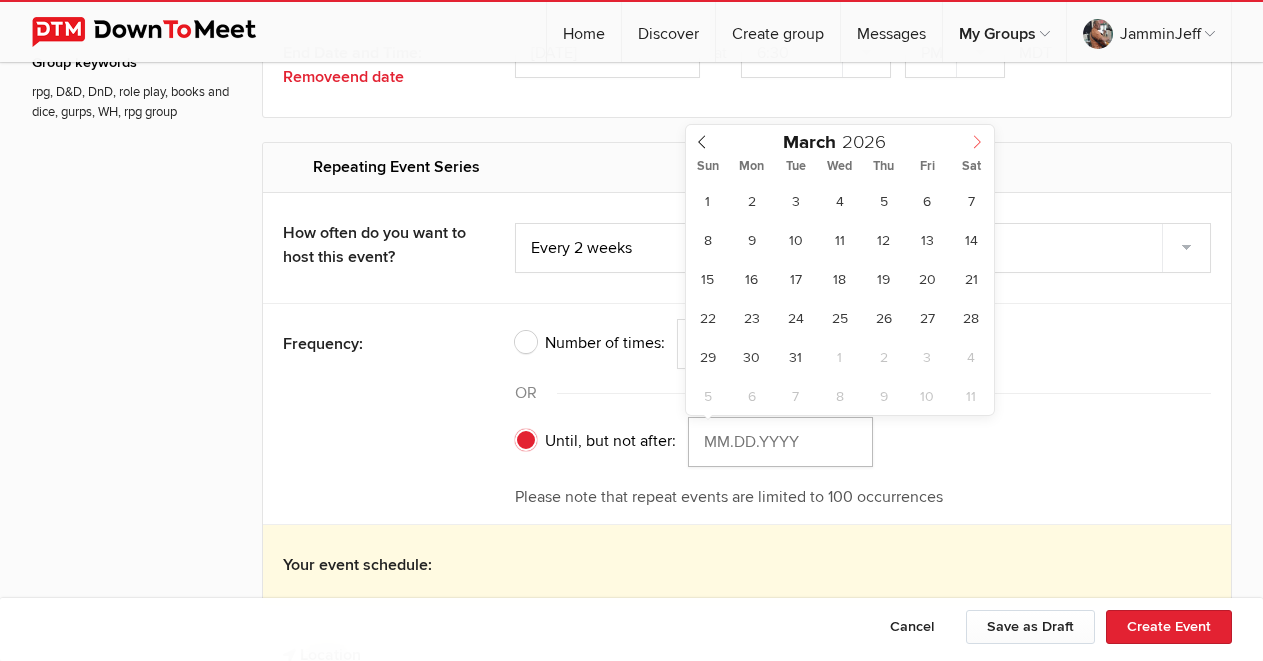 click 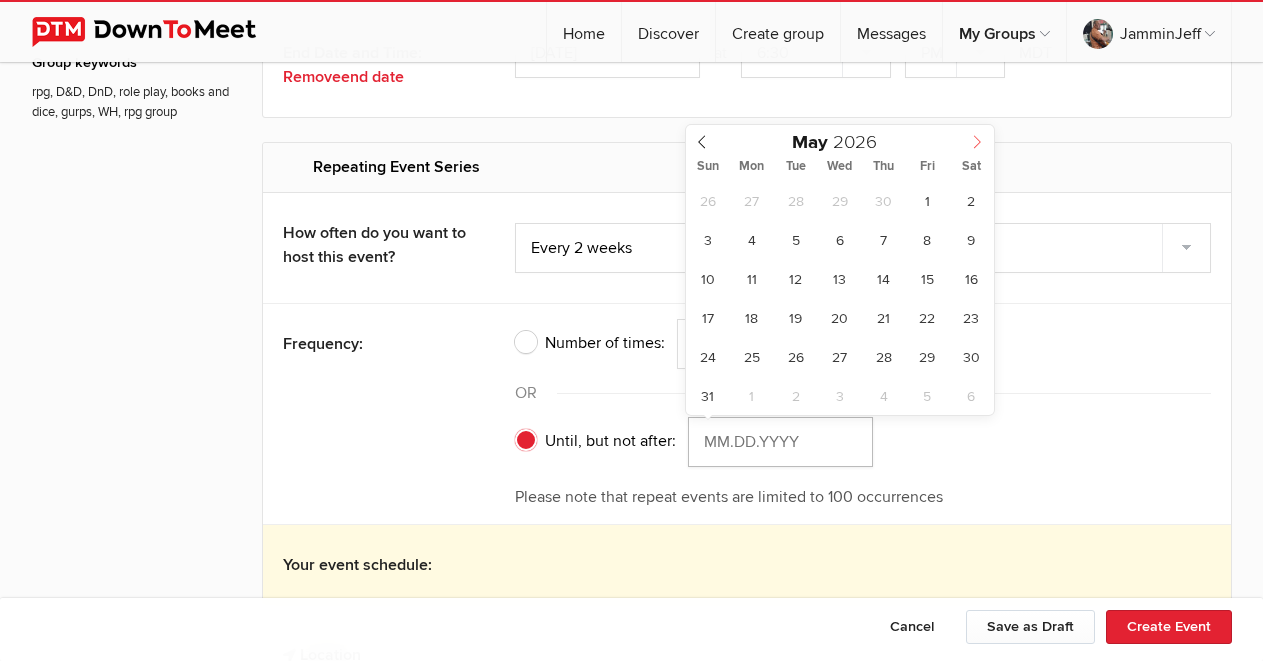 click 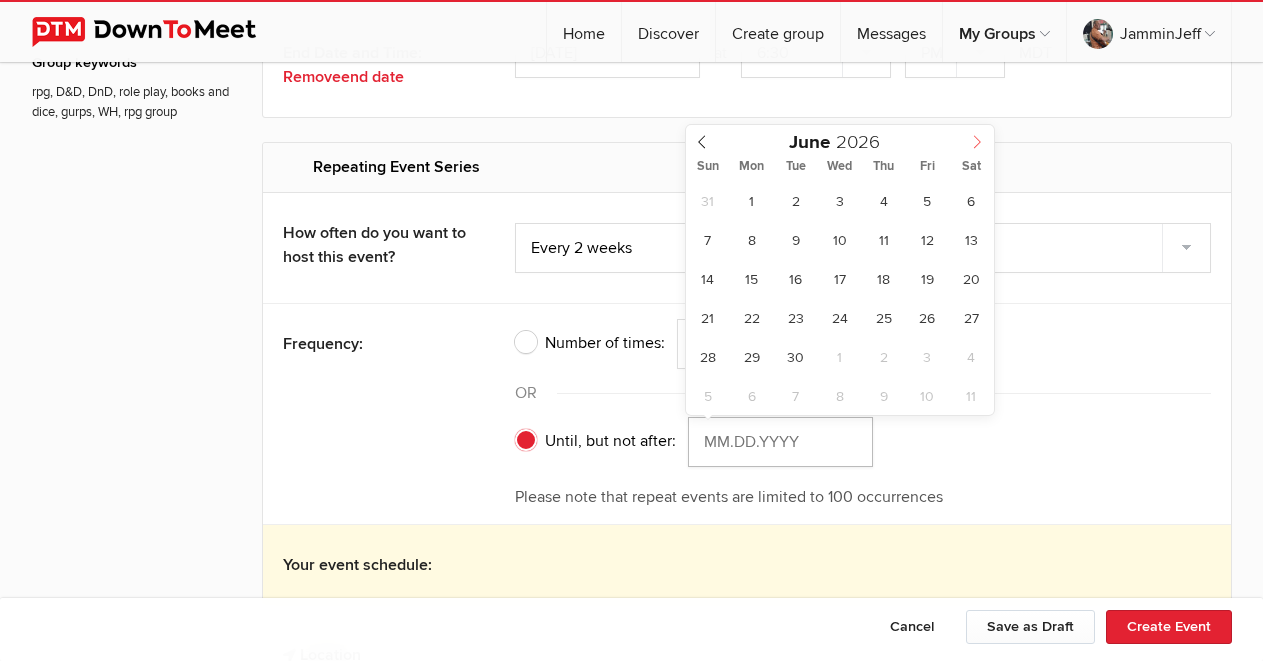 click 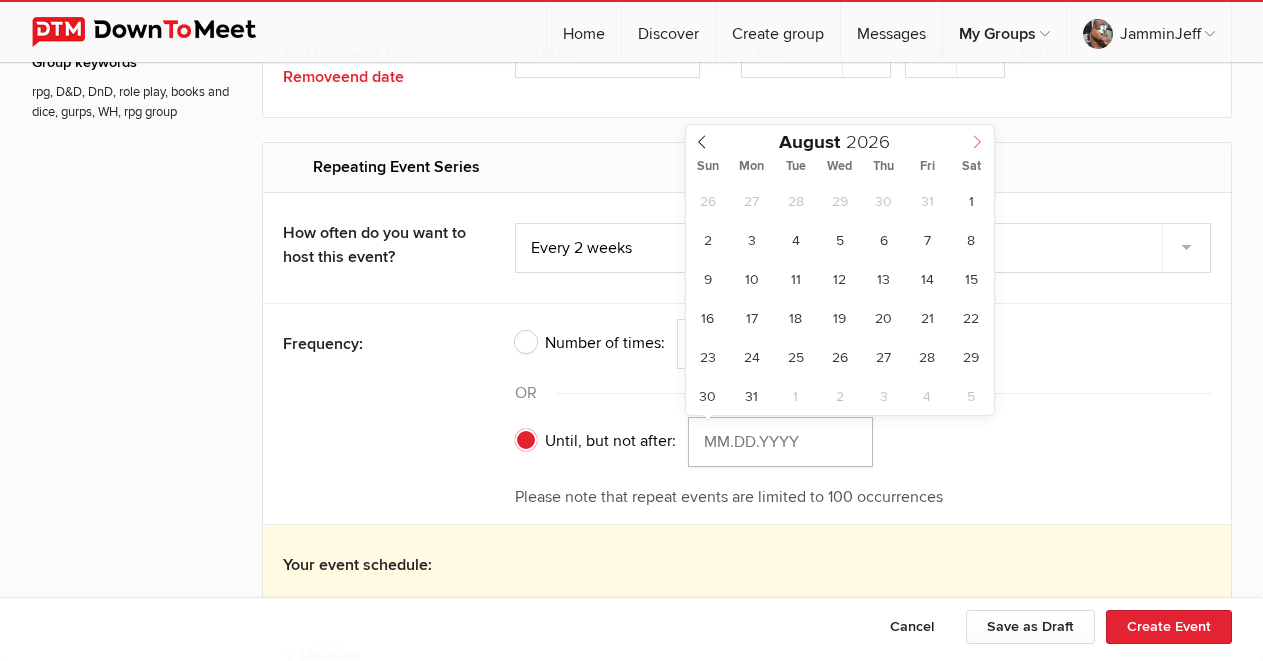 click 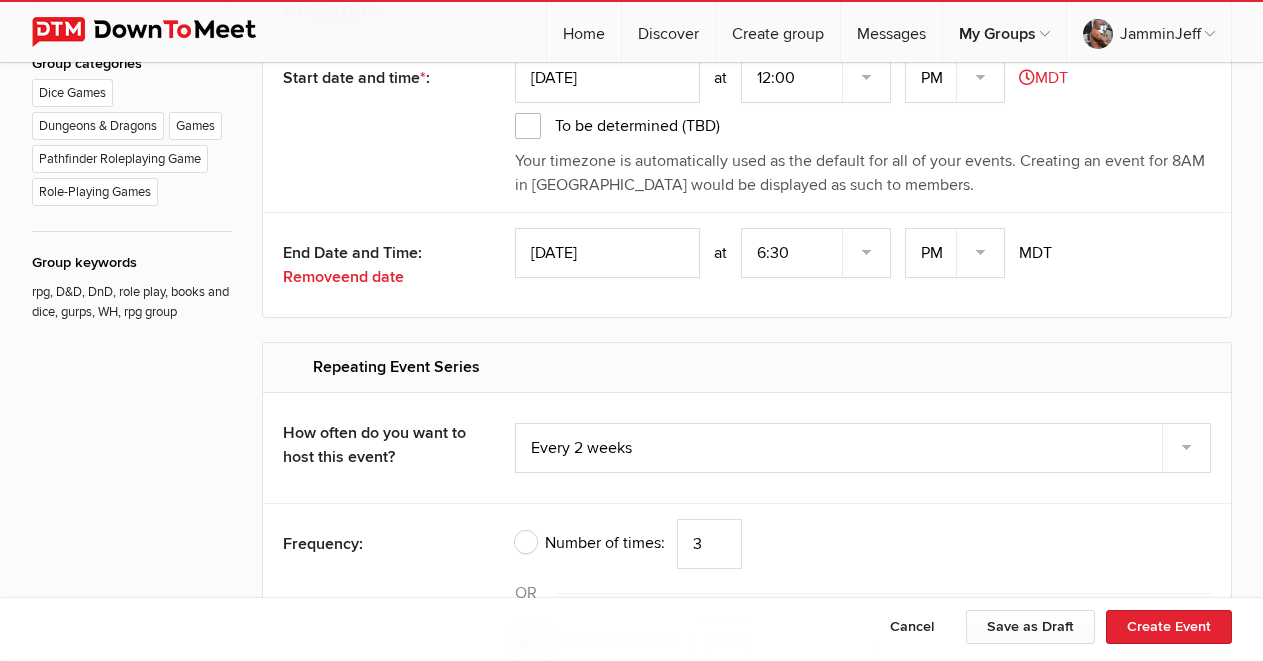 scroll, scrollTop: 1384, scrollLeft: 0, axis: vertical 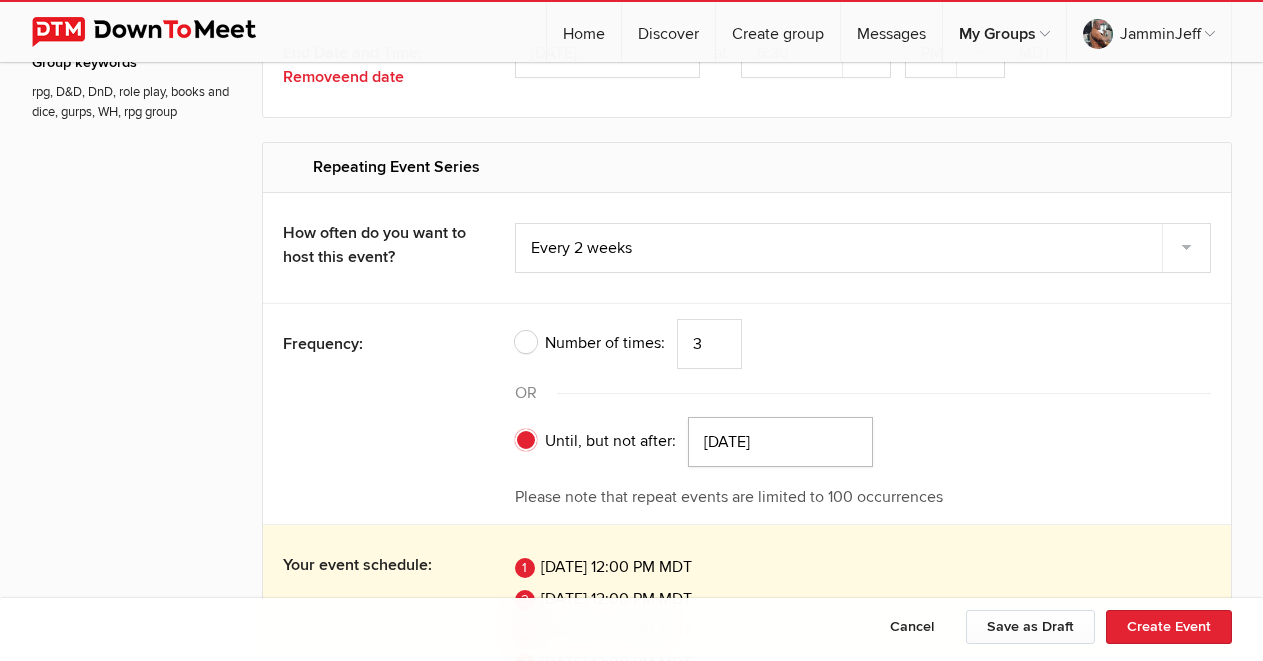 click on "[DATE]" 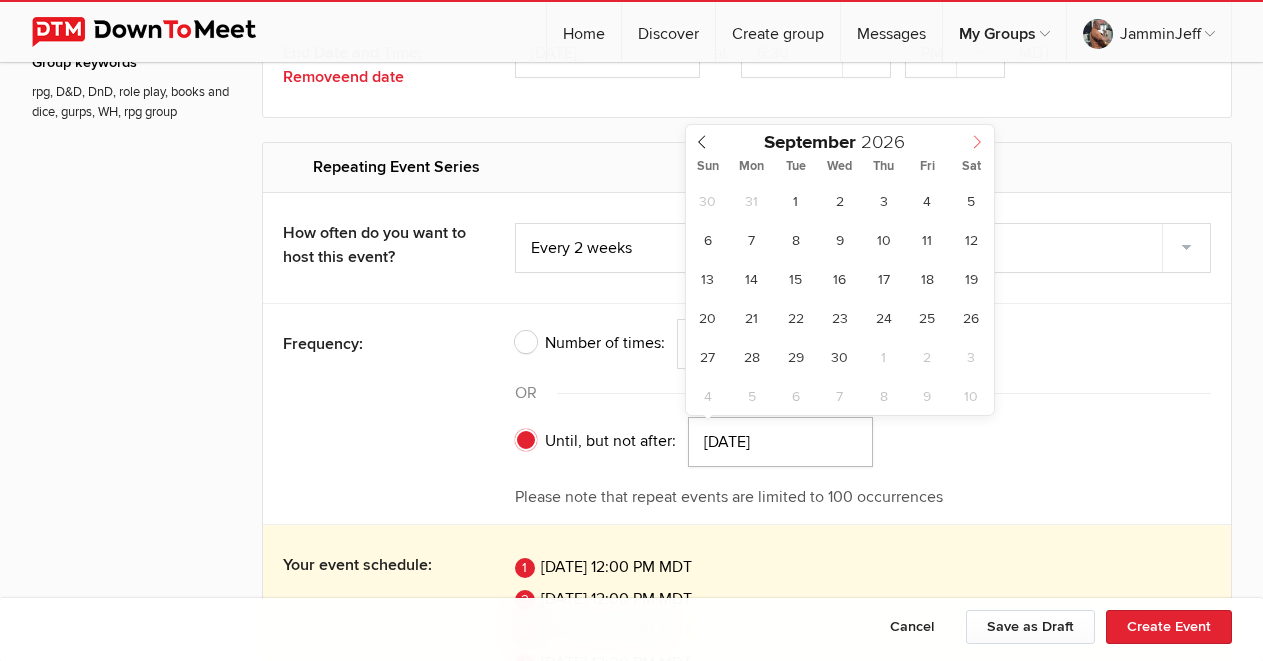 click 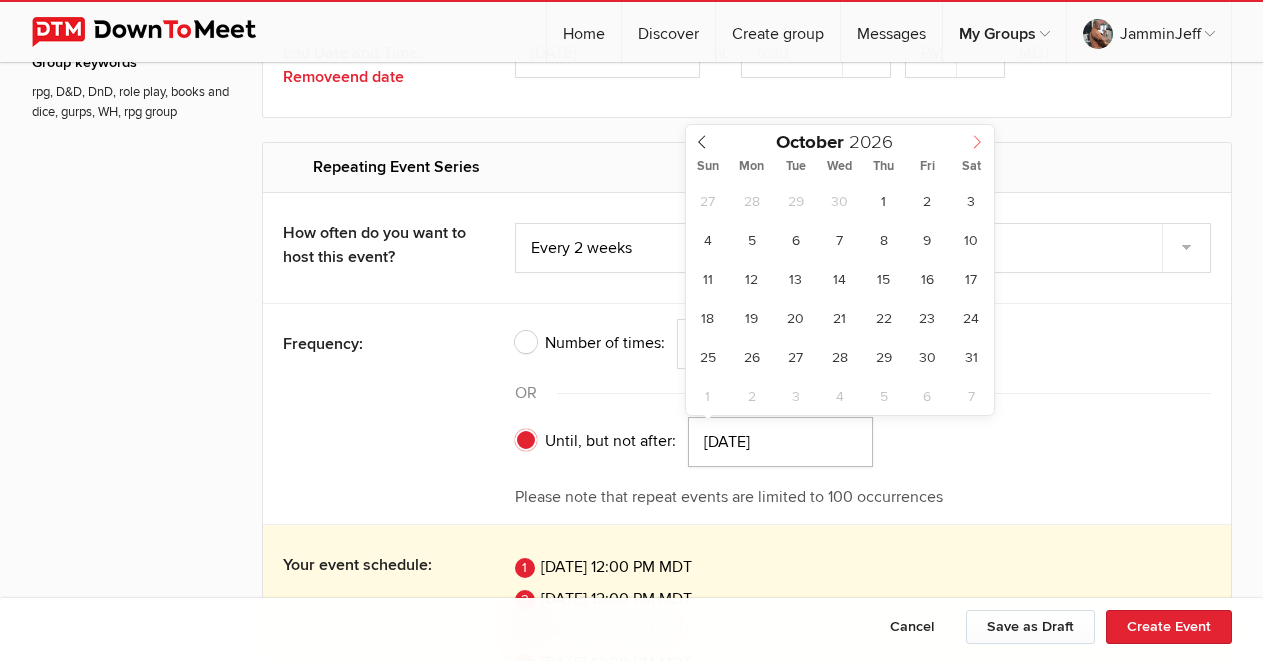 click 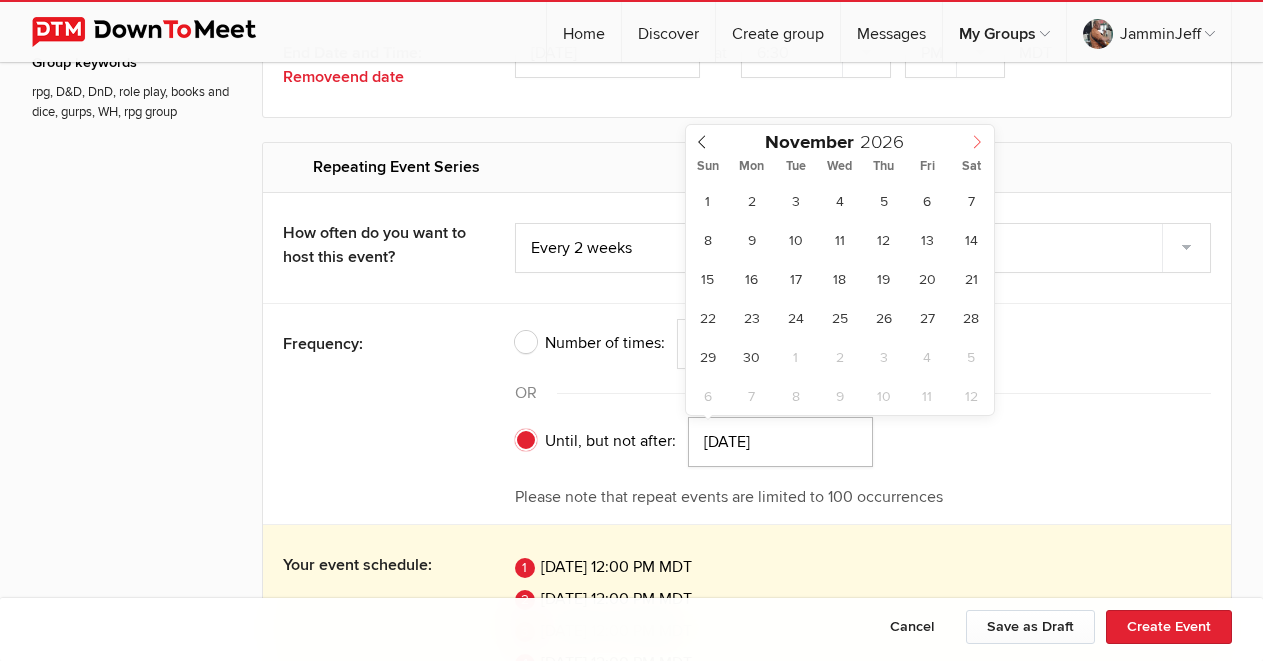 click 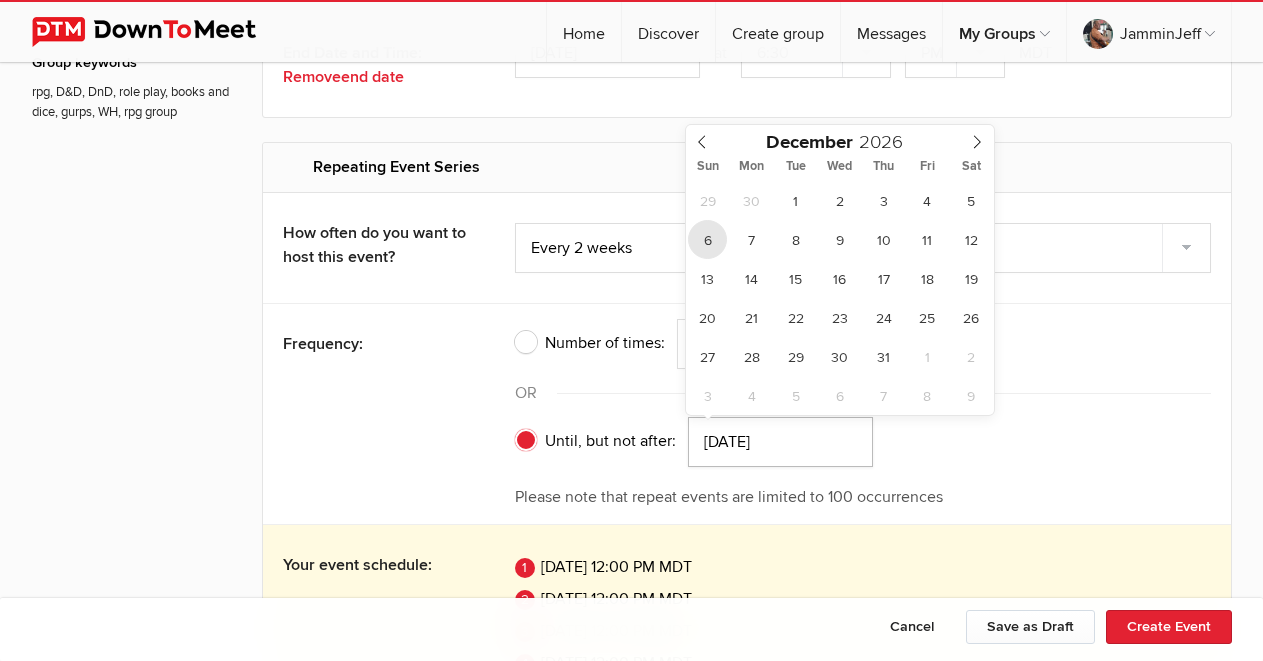 type on "[DATE]" 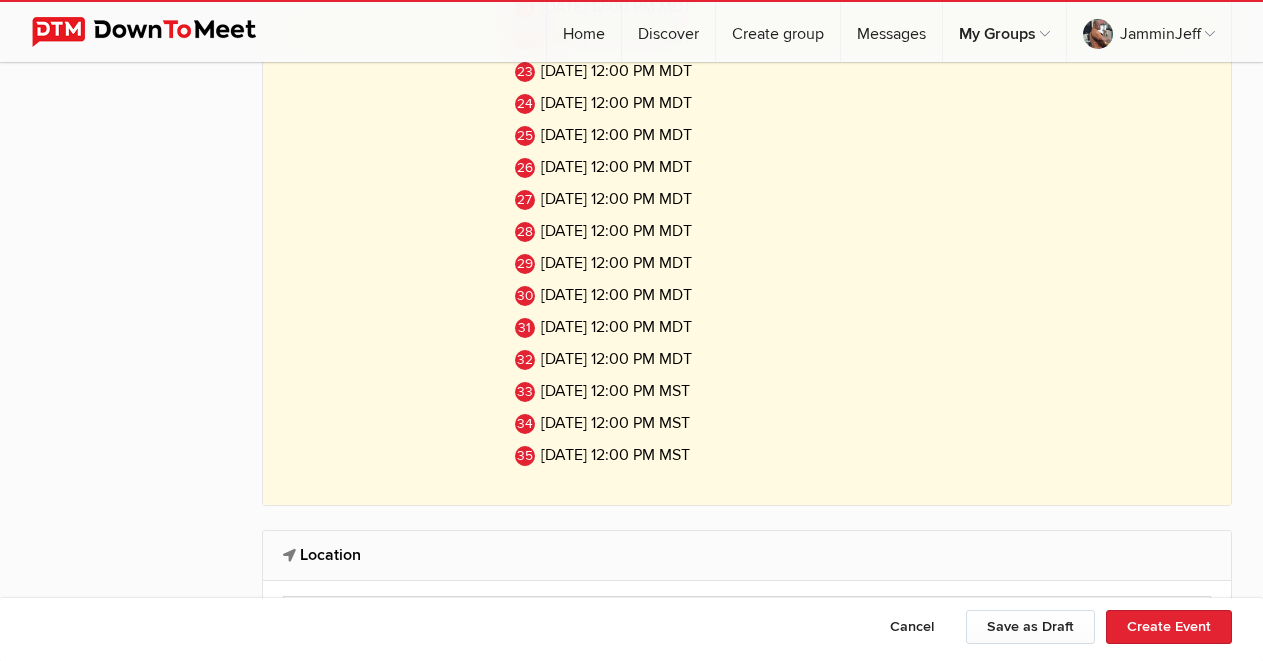 scroll, scrollTop: 2784, scrollLeft: 0, axis: vertical 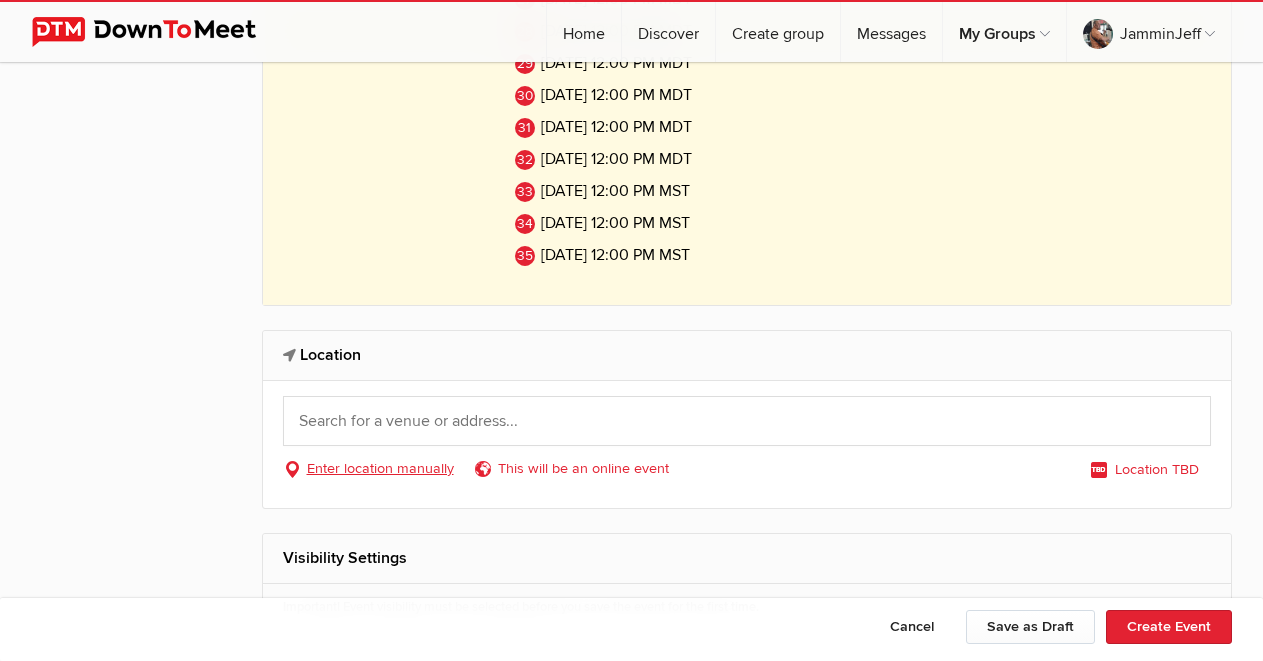 click on "Enter location manually" 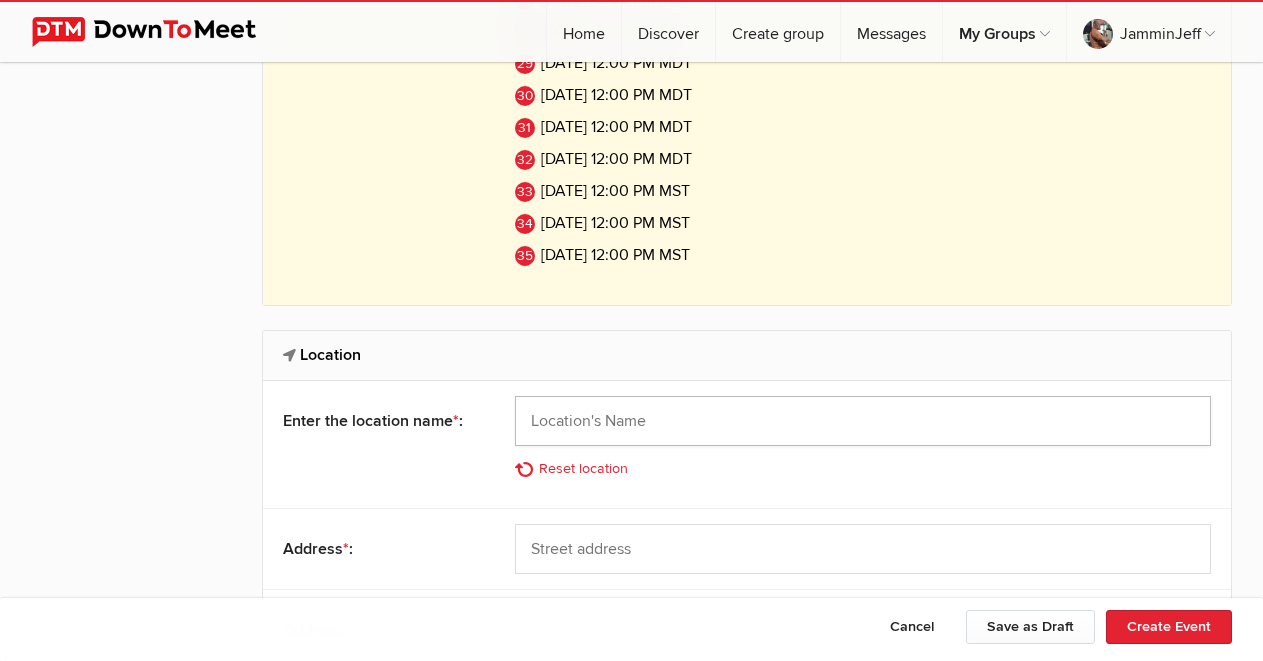 click 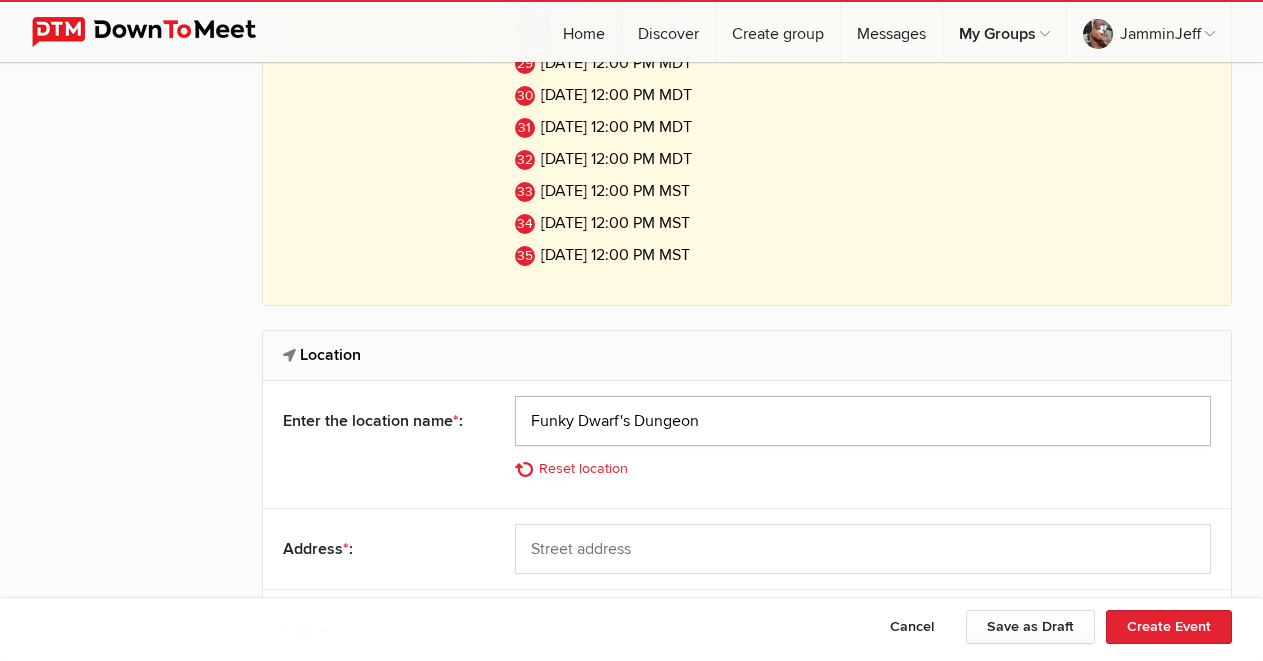 type on "Funky Dwarf's Dungeon" 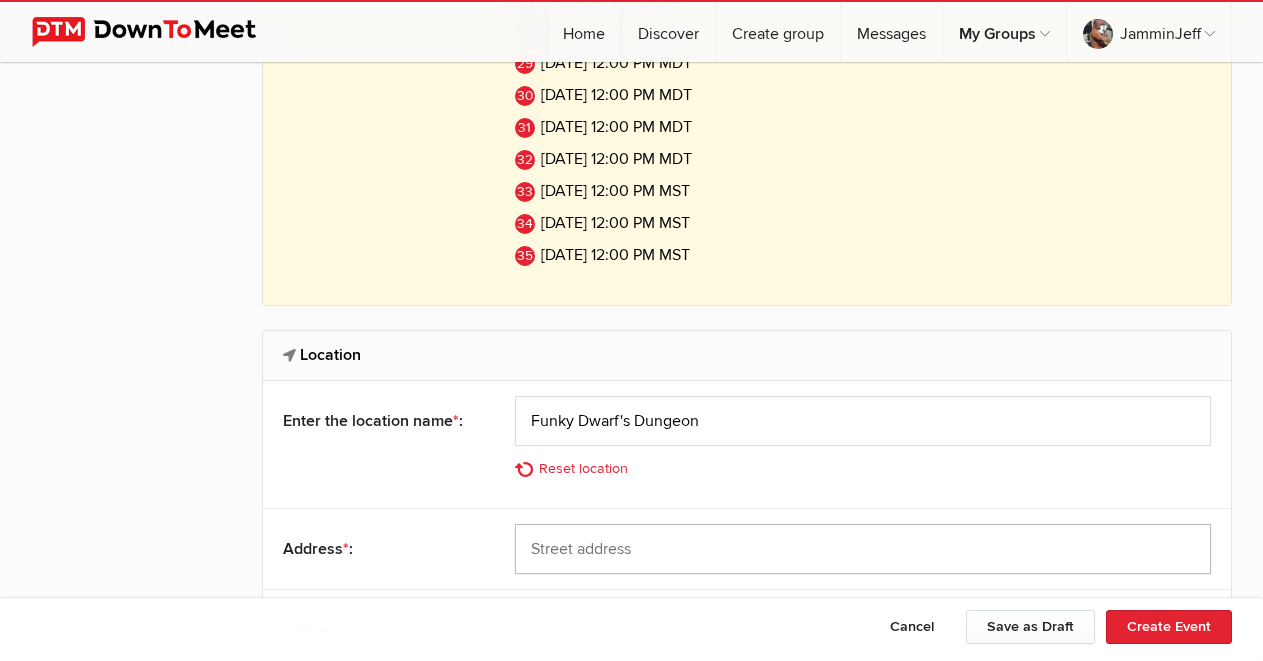 click 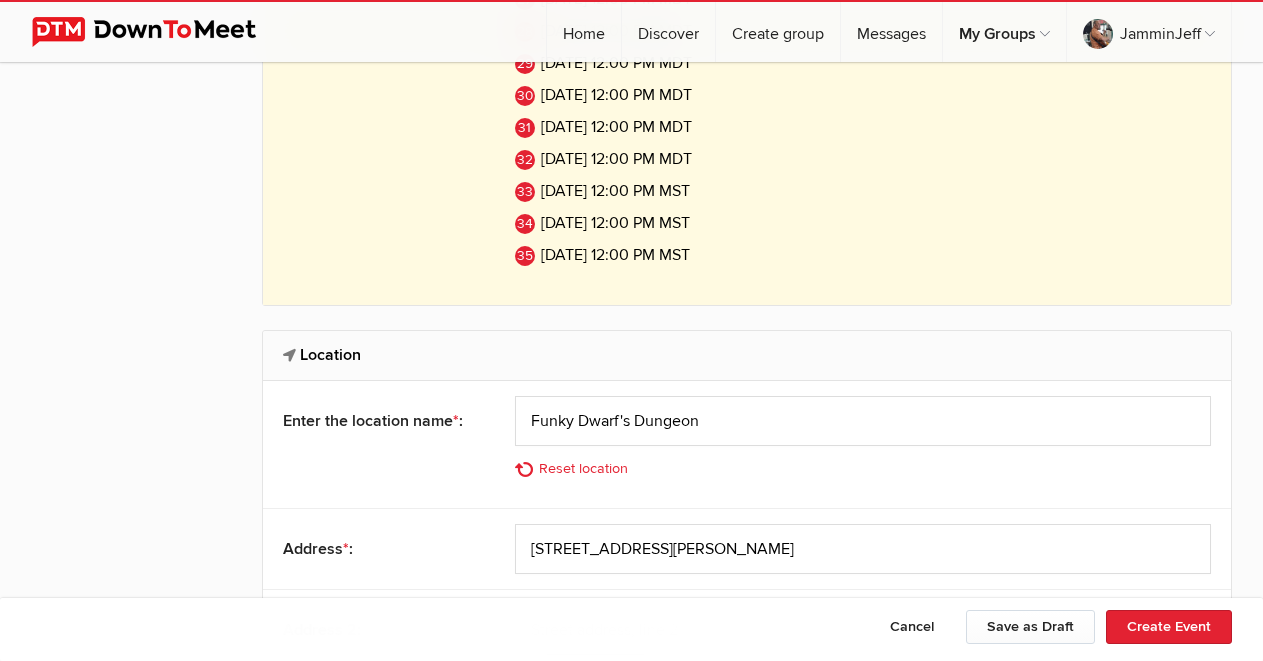 type on "Lakewood" 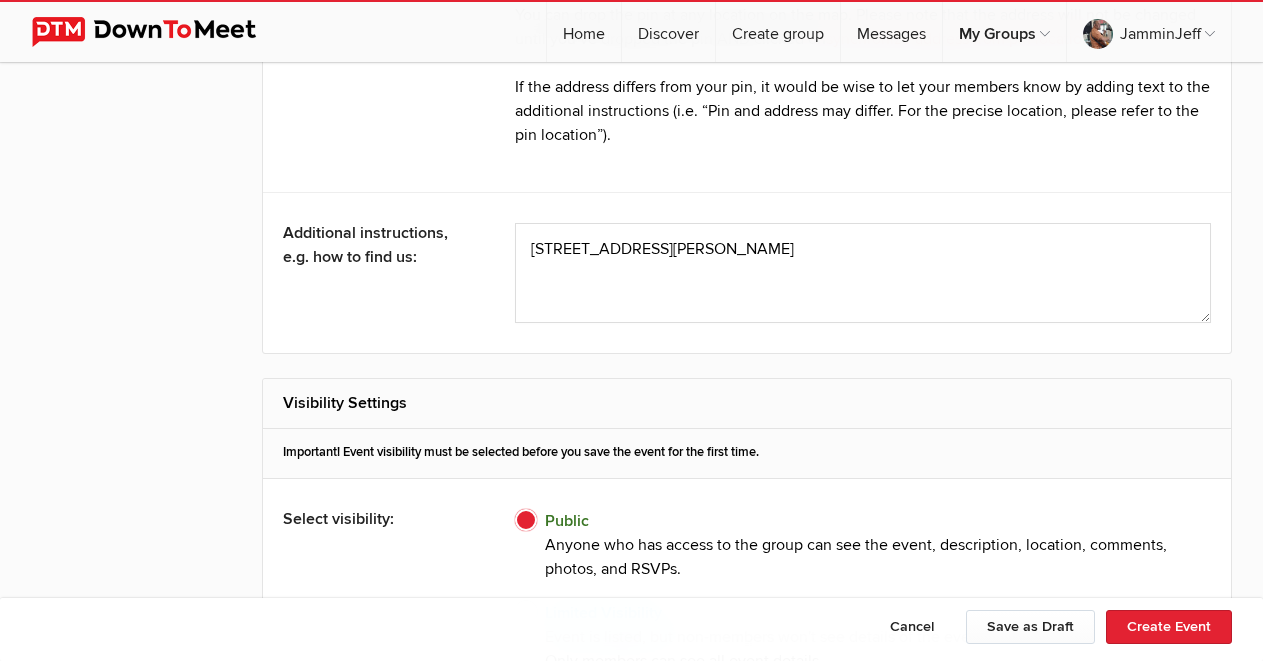 scroll, scrollTop: 4284, scrollLeft: 0, axis: vertical 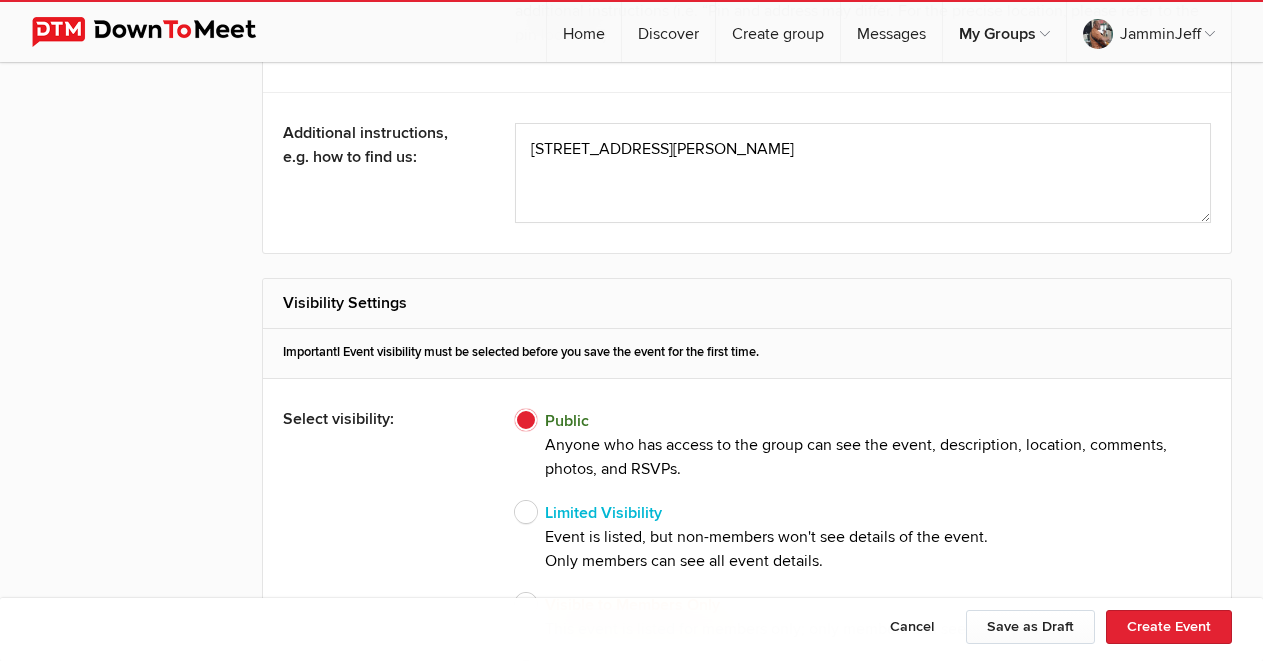 click 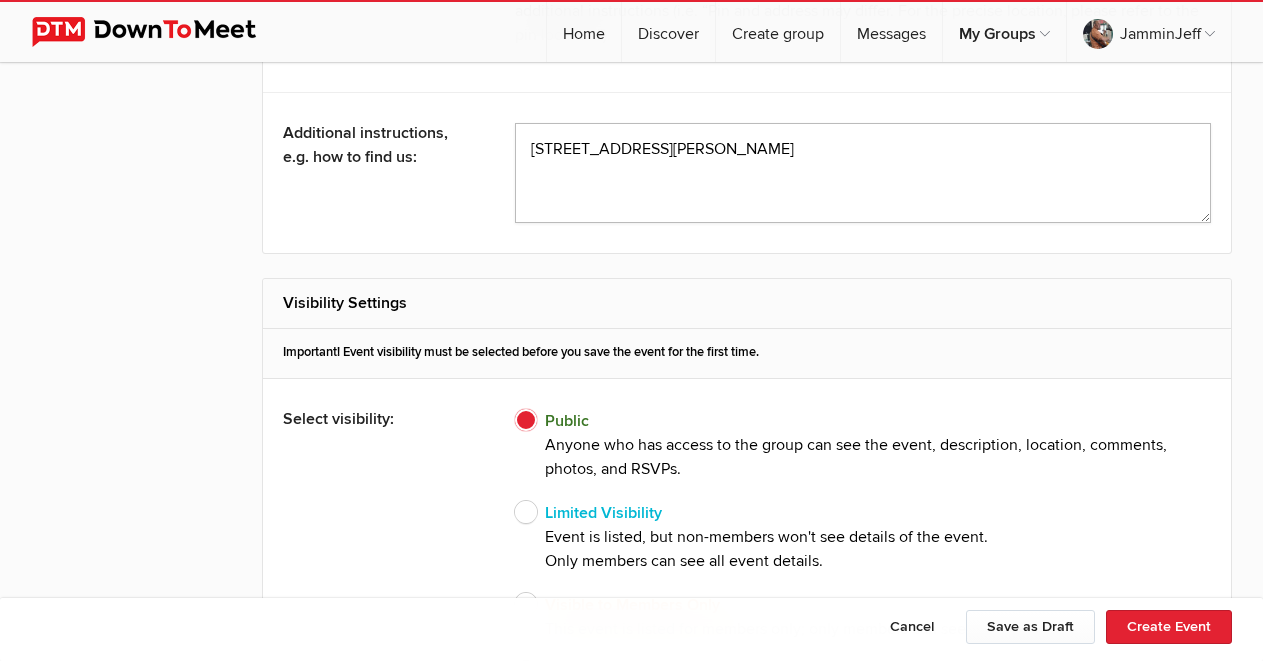 click 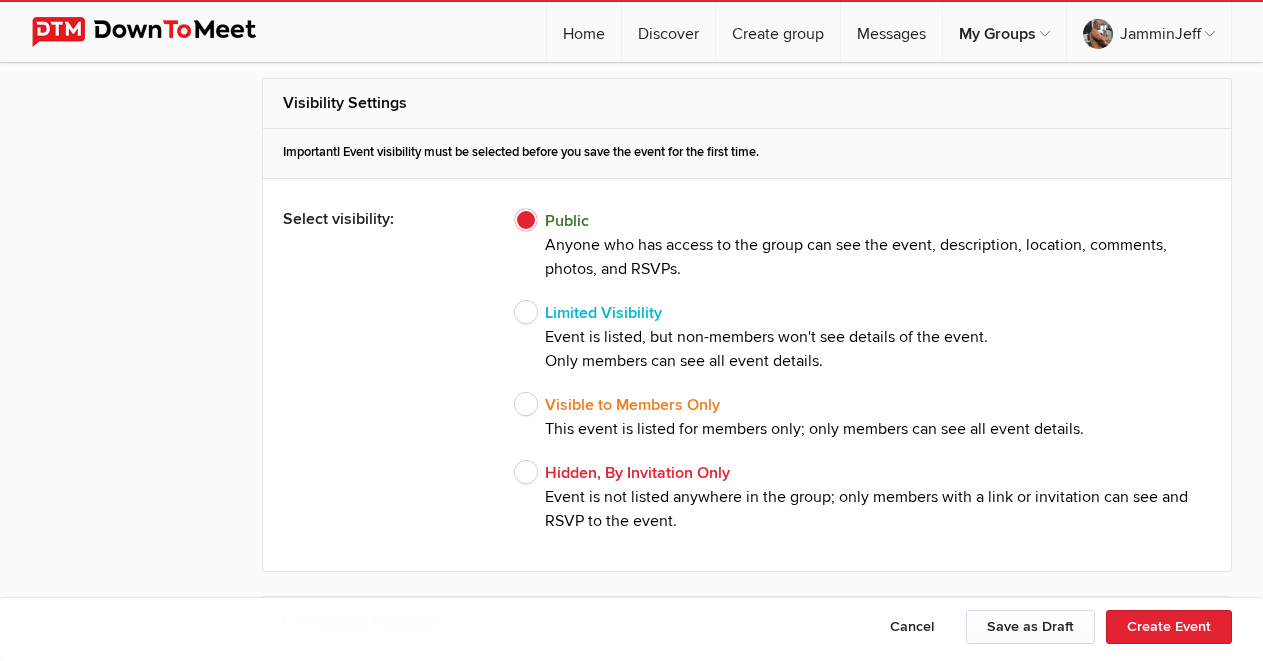 scroll, scrollTop: 4584, scrollLeft: 0, axis: vertical 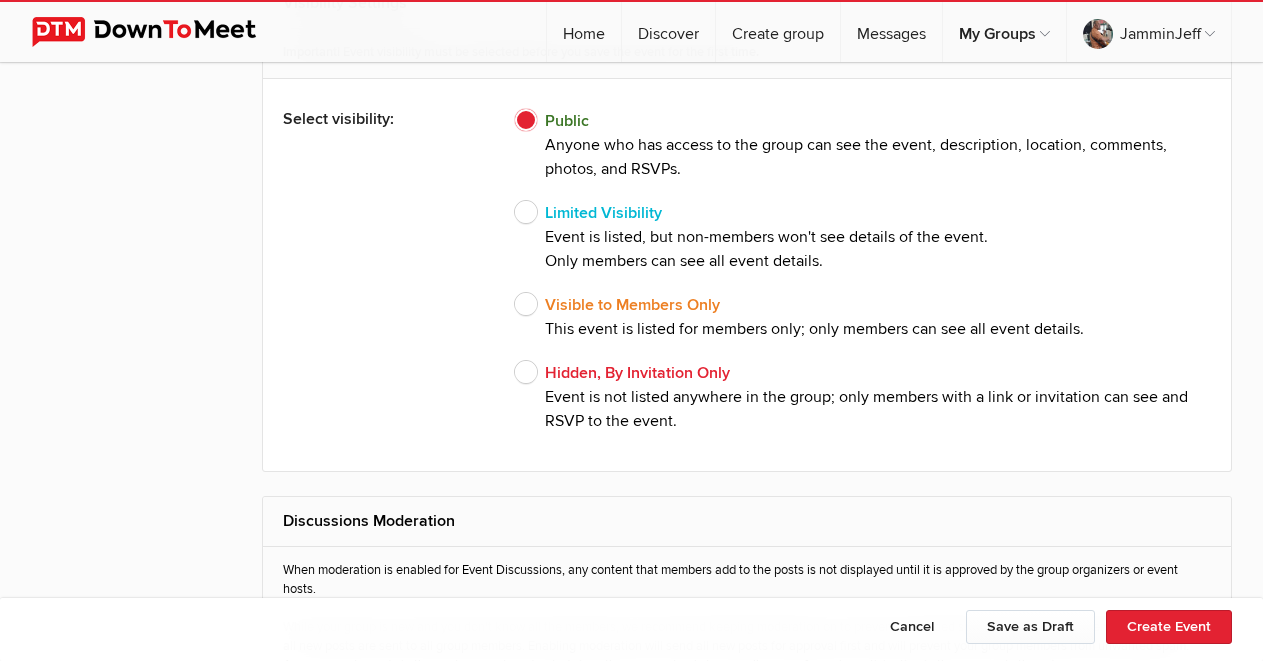 type on "[PERSON_NAME][GEOGRAPHIC_DATA] is a one-way street to be accessed by 18th street from [PERSON_NAME] or [PERSON_NAME]" 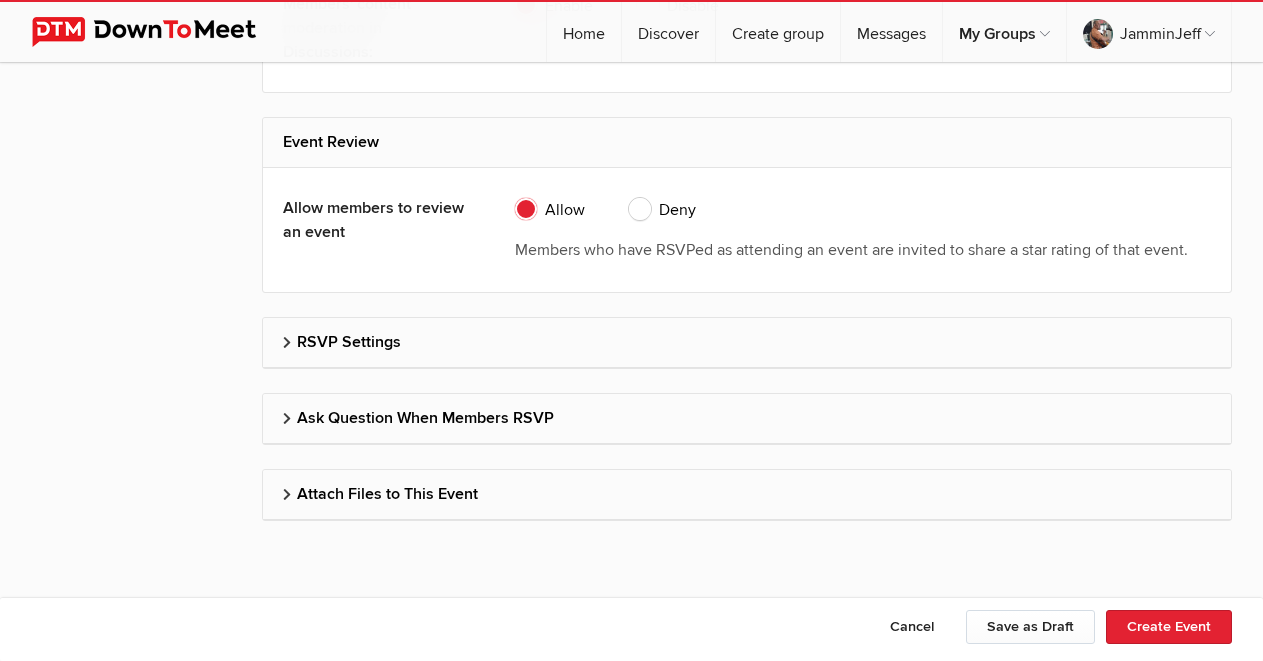 scroll, scrollTop: 5488, scrollLeft: 0, axis: vertical 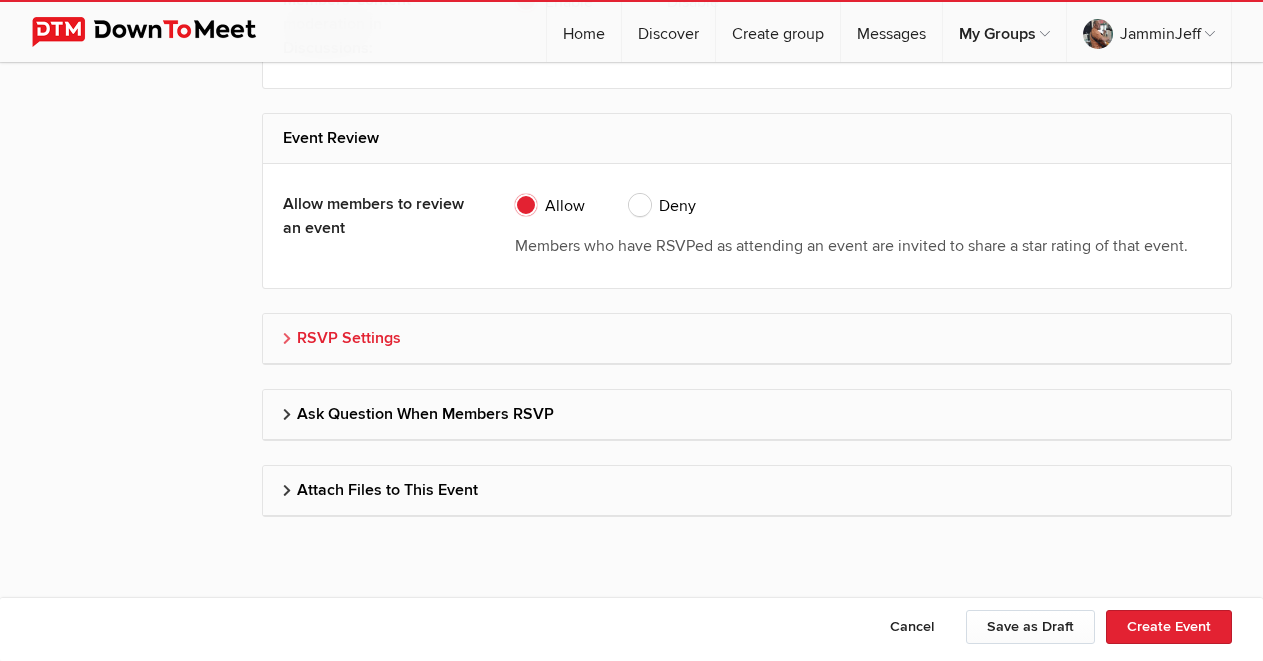 click on "RSVP Settings" 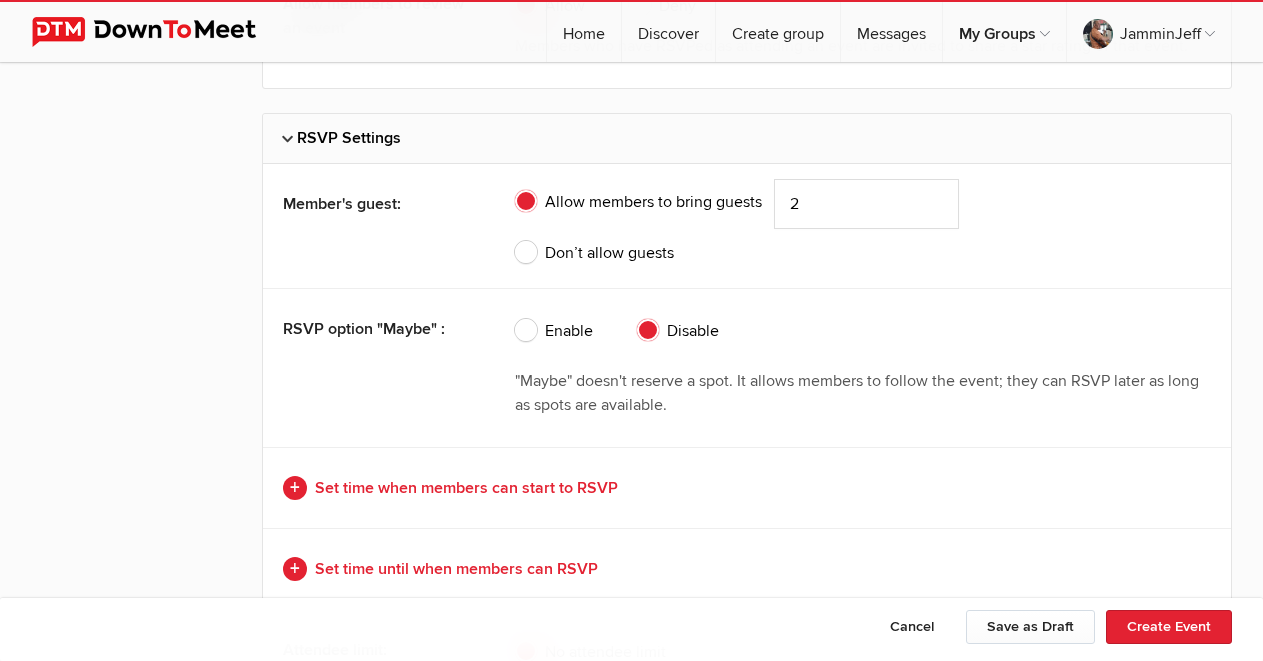 scroll, scrollTop: 5888, scrollLeft: 0, axis: vertical 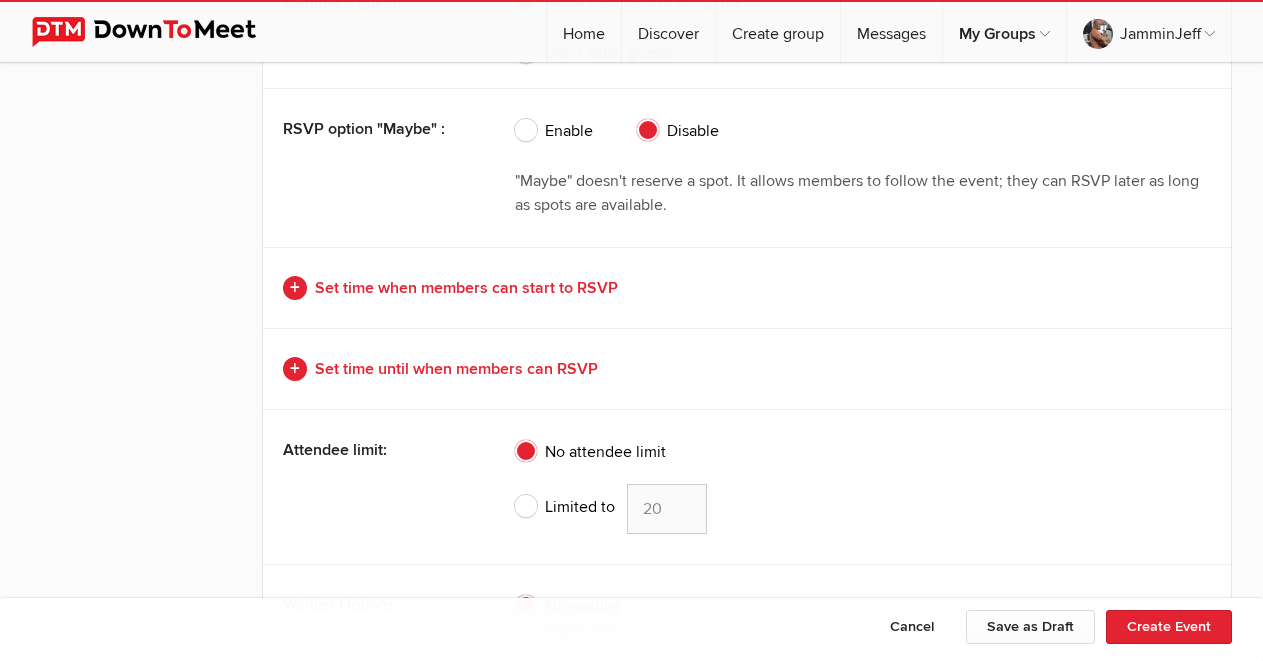 click on "Limited to" 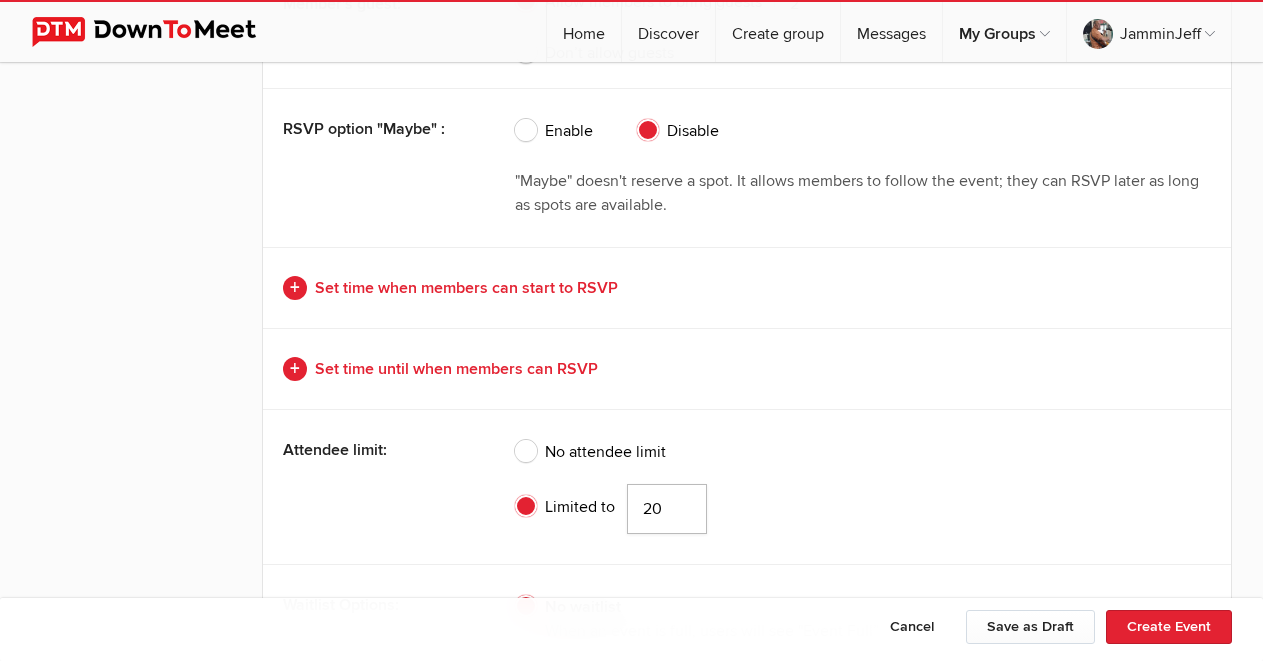 drag, startPoint x: 642, startPoint y: 516, endPoint x: 662, endPoint y: 510, distance: 20.880613 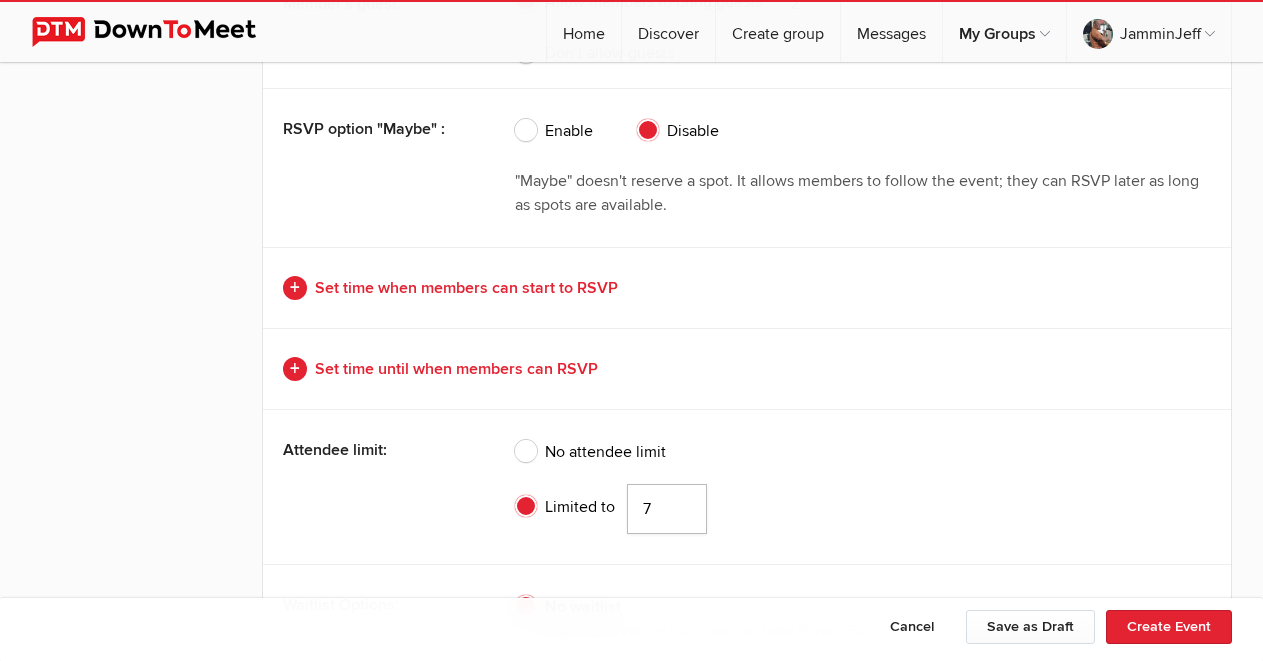 type on "7" 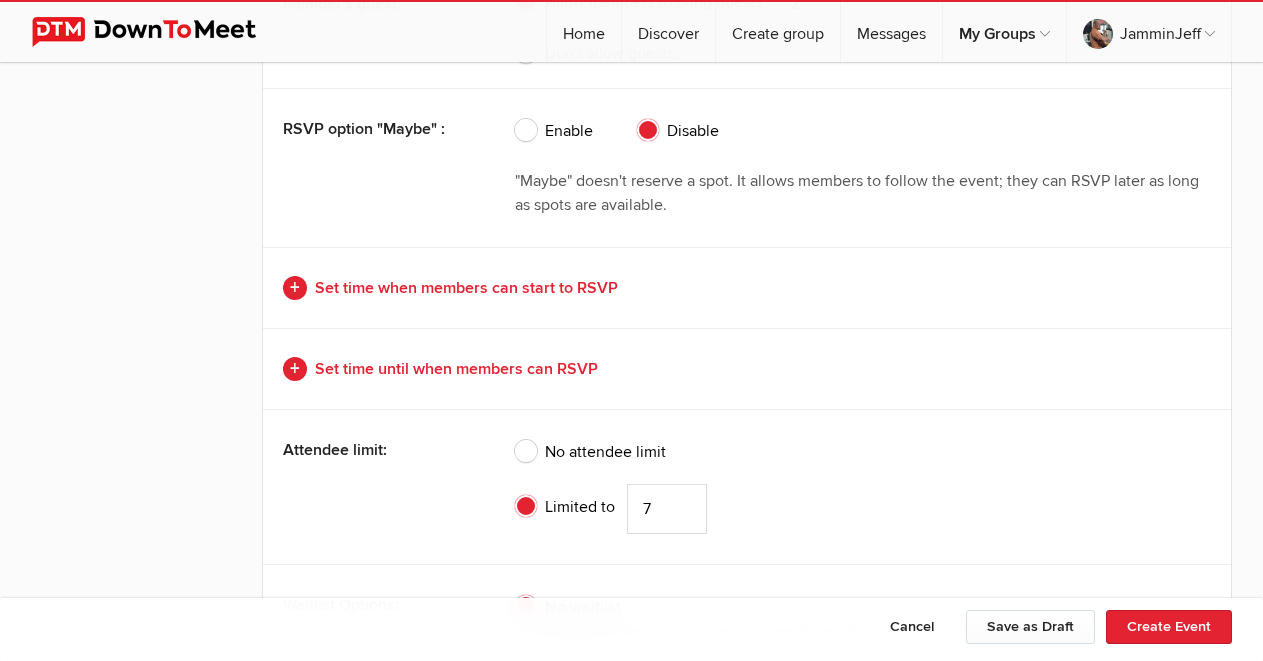 click on "Attendee limit:
No attendee limit
Limited to
7" 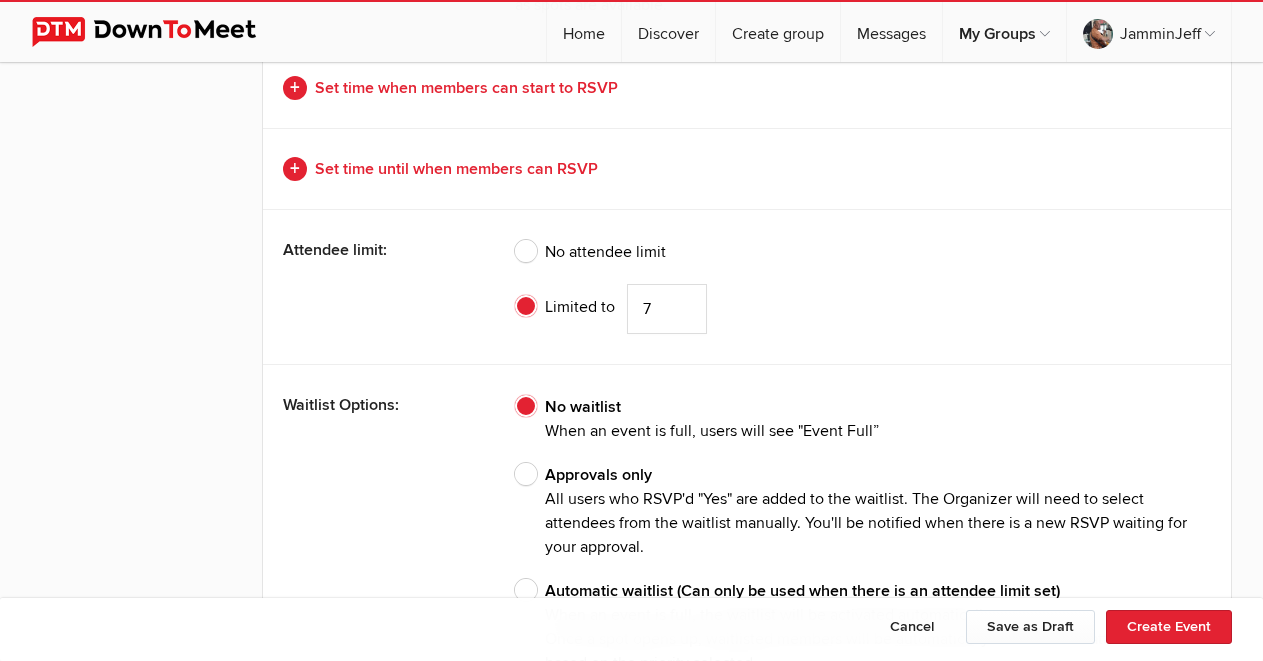 scroll, scrollTop: 6188, scrollLeft: 0, axis: vertical 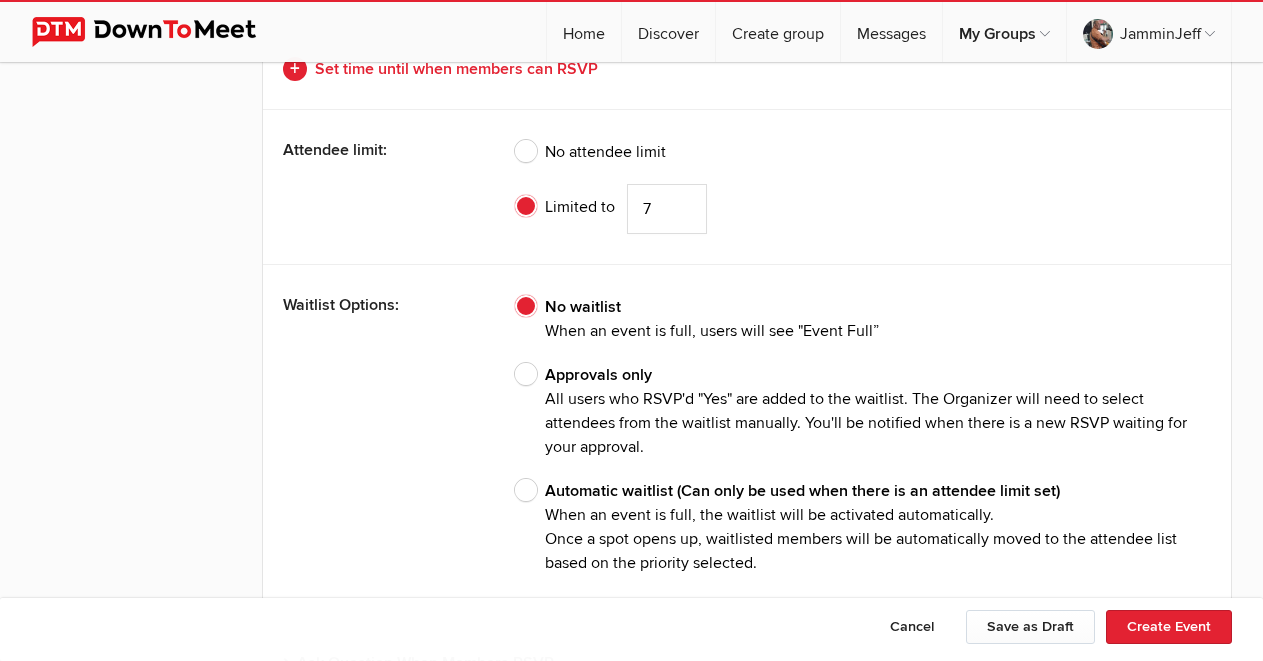 click on "Automatic waitlist (Can only be used when there is an attendee limit set)
When an event is full, the waitlist will be activated automatically.
Once a spot opens up, waitlisted members will be automatically moved to the attendee list based on the priority selected." 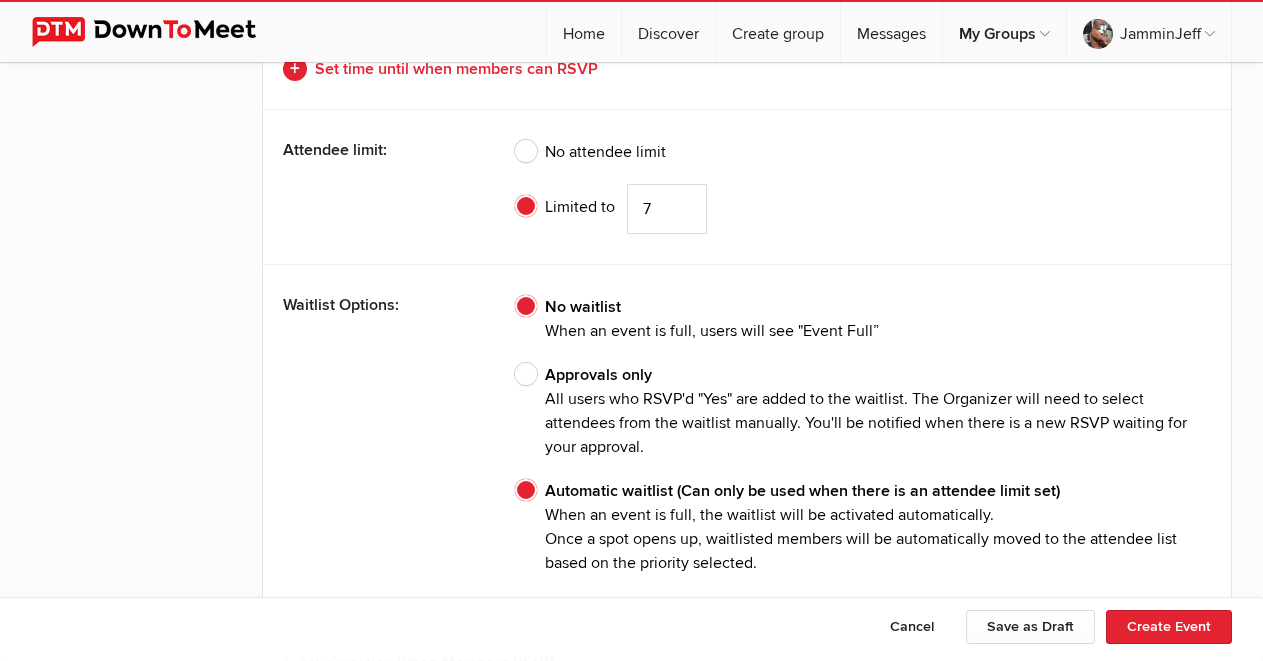 radio on "false" 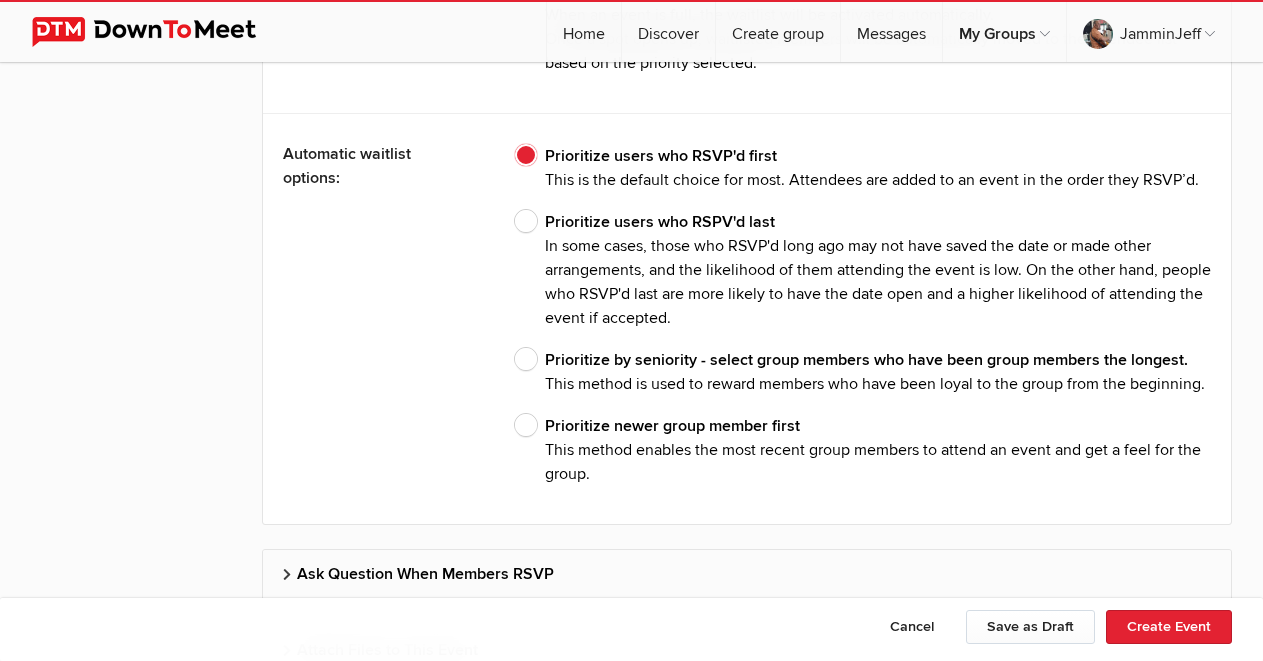 scroll, scrollTop: 6848, scrollLeft: 0, axis: vertical 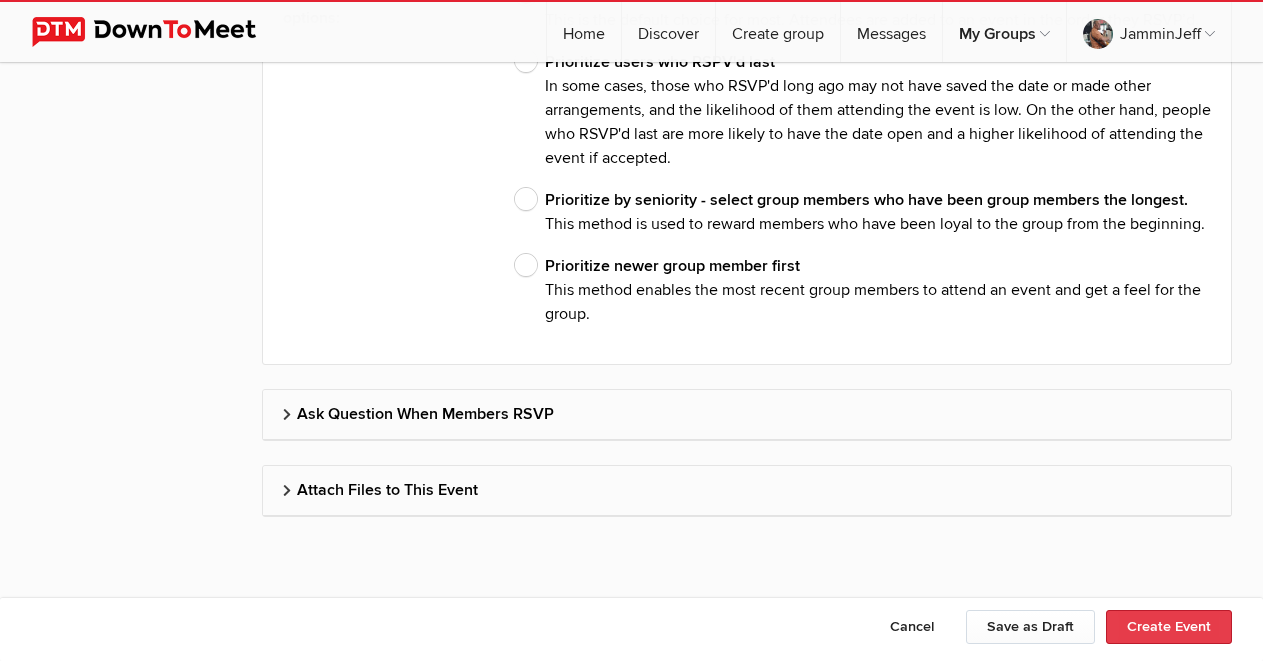 click on "Create Event" 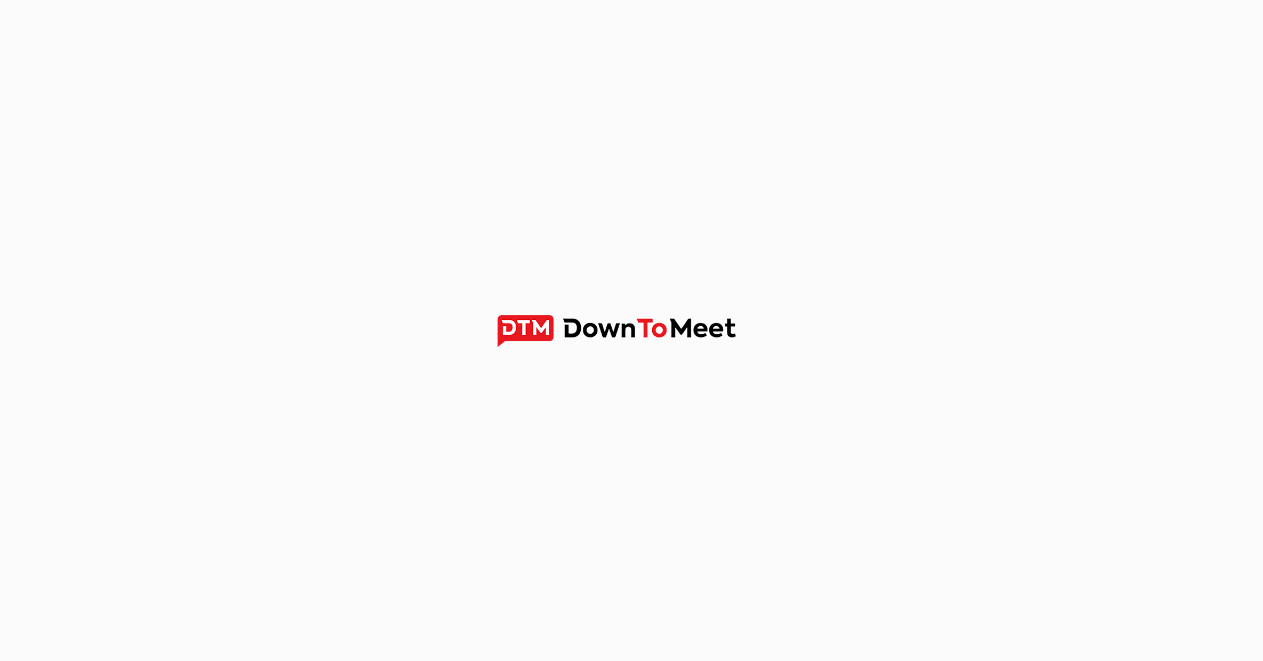 scroll, scrollTop: 0, scrollLeft: 0, axis: both 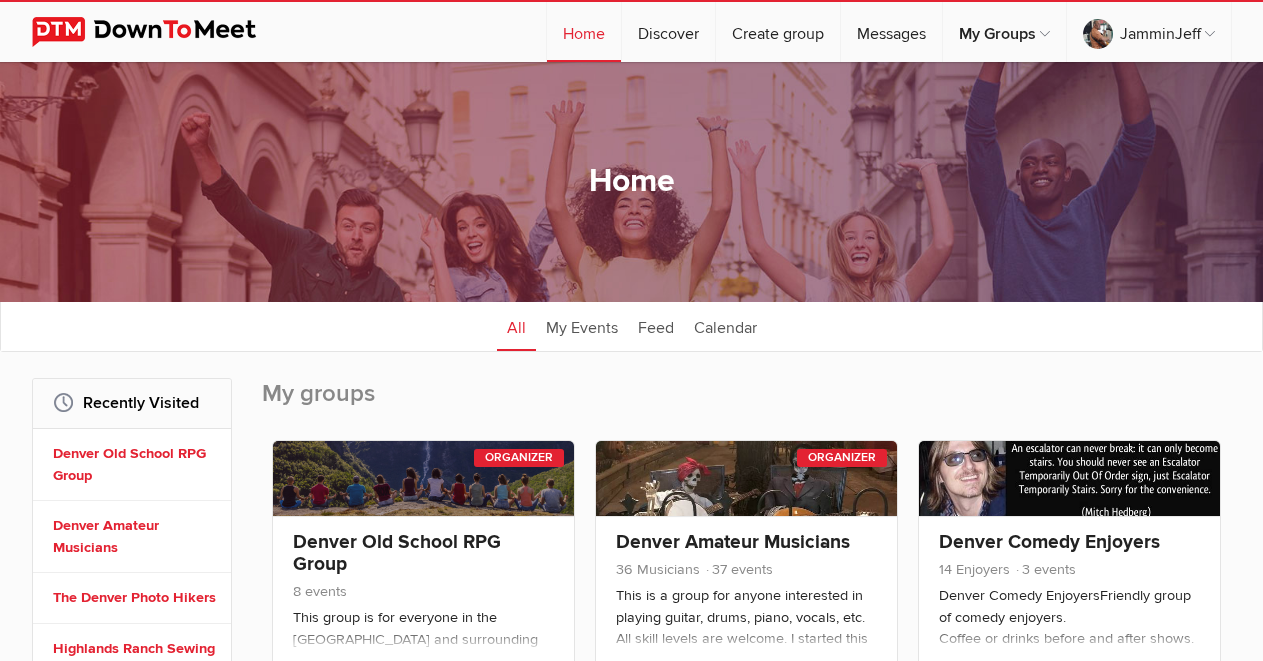 click on "☰
JamminJeff
Home
Discover
Create group
Messages
My Groups
My Groups
Denver Amateur Musicians Denver Old School RPG Group Denver Comedy Enjoyers Golden Club Meet-Up
View all my groups →
My Events
No events yet
JamminJeff
My Profile
Edit Profile Log Out" 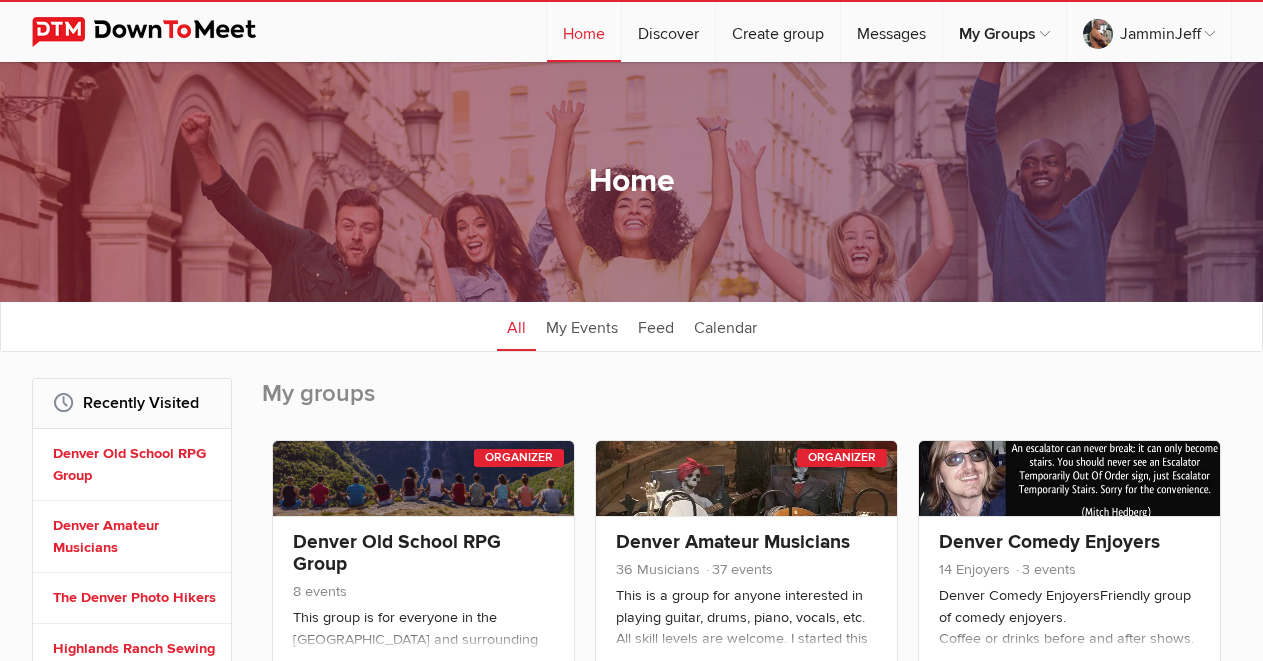 drag, startPoint x: 440, startPoint y: 383, endPoint x: 420, endPoint y: 384, distance: 20.024984 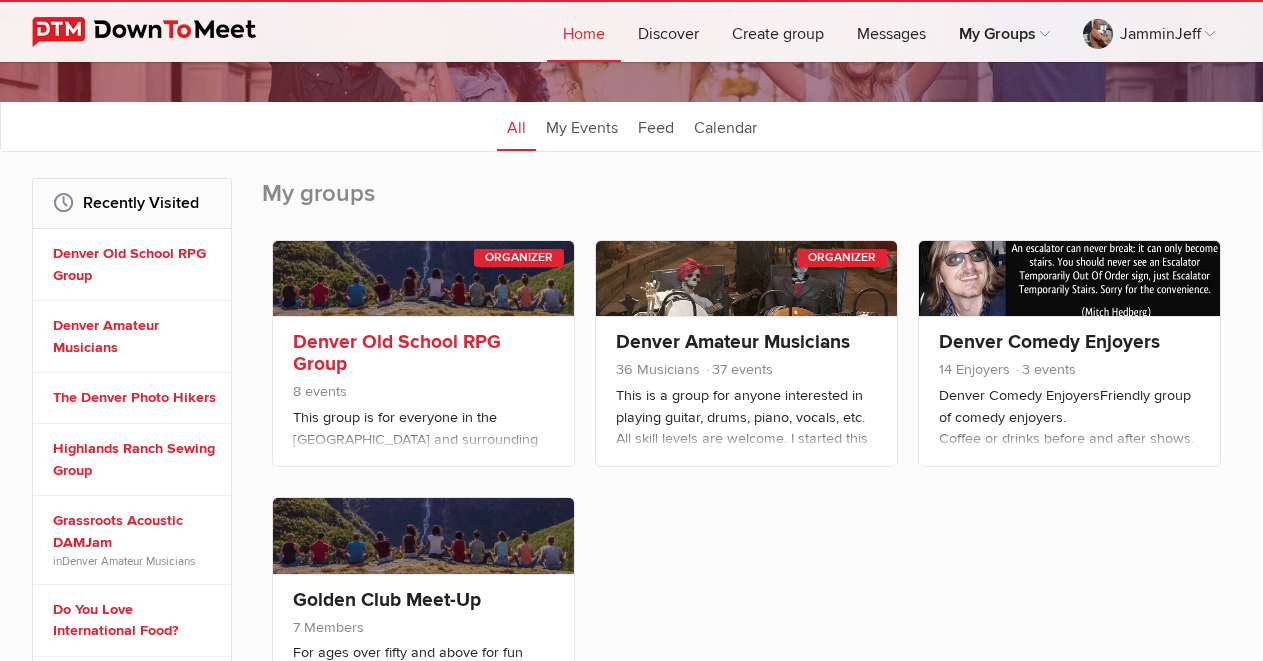 scroll, scrollTop: 300, scrollLeft: 0, axis: vertical 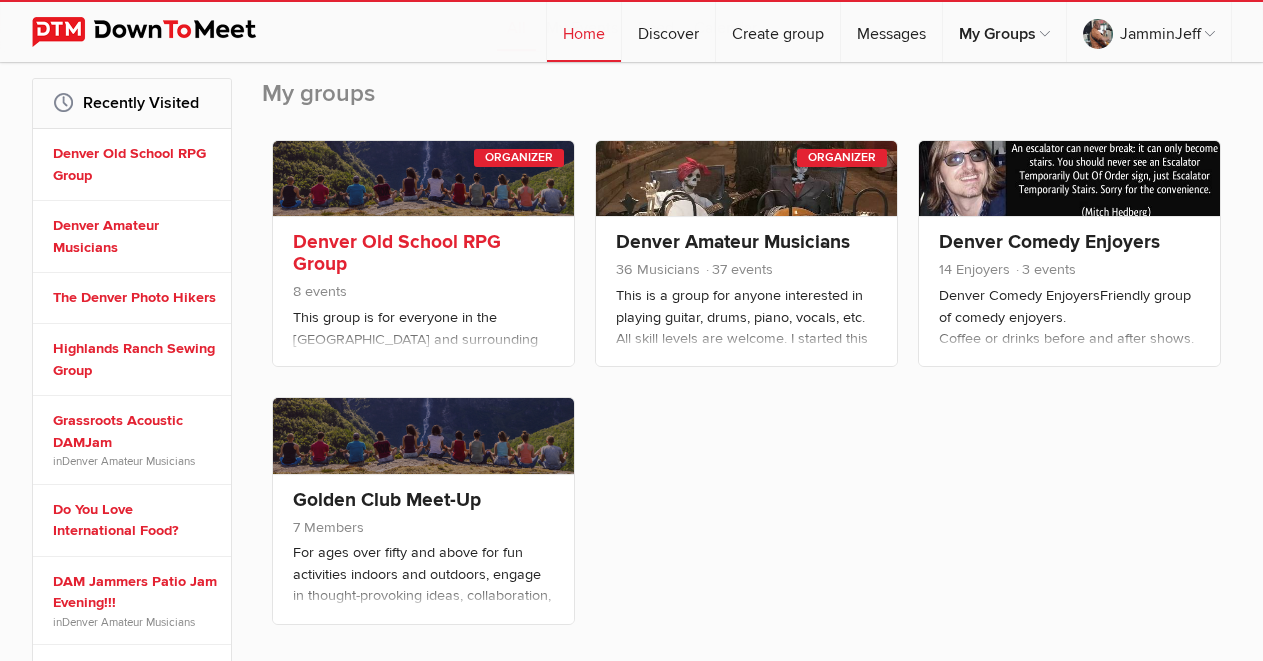 click on "Denver Old School RPG Group
8 events
This group is for everyone in the [GEOGRAPHIC_DATA] and surrounding areas who love to play TTRPG games both new and original. All gamers joining can organize, play, GM/DM games. All levels of play are welcome, veteran, [PERSON_NAME], and anywhere in between. If you are a seasoned player, RPG curious, or just want to learn how to play please join and have some fun. All games organized are by location preference of the organizer. Let's all RPG and have fun!" 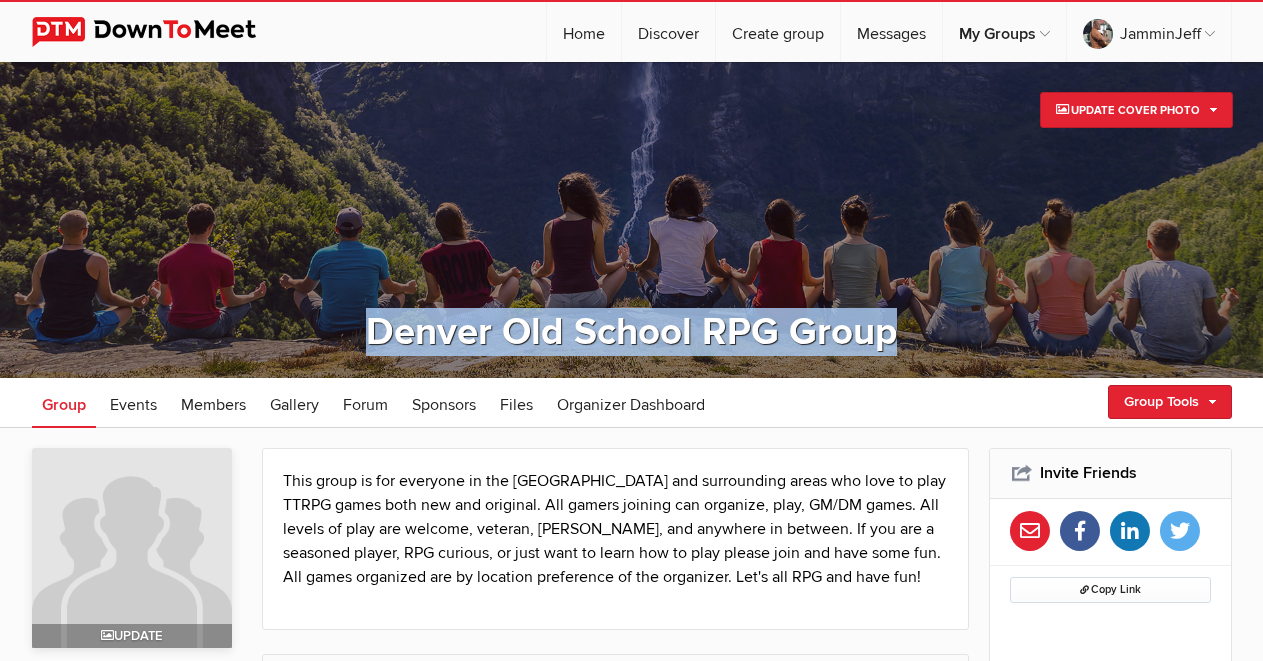 drag, startPoint x: 371, startPoint y: 332, endPoint x: 921, endPoint y: 353, distance: 550.40076 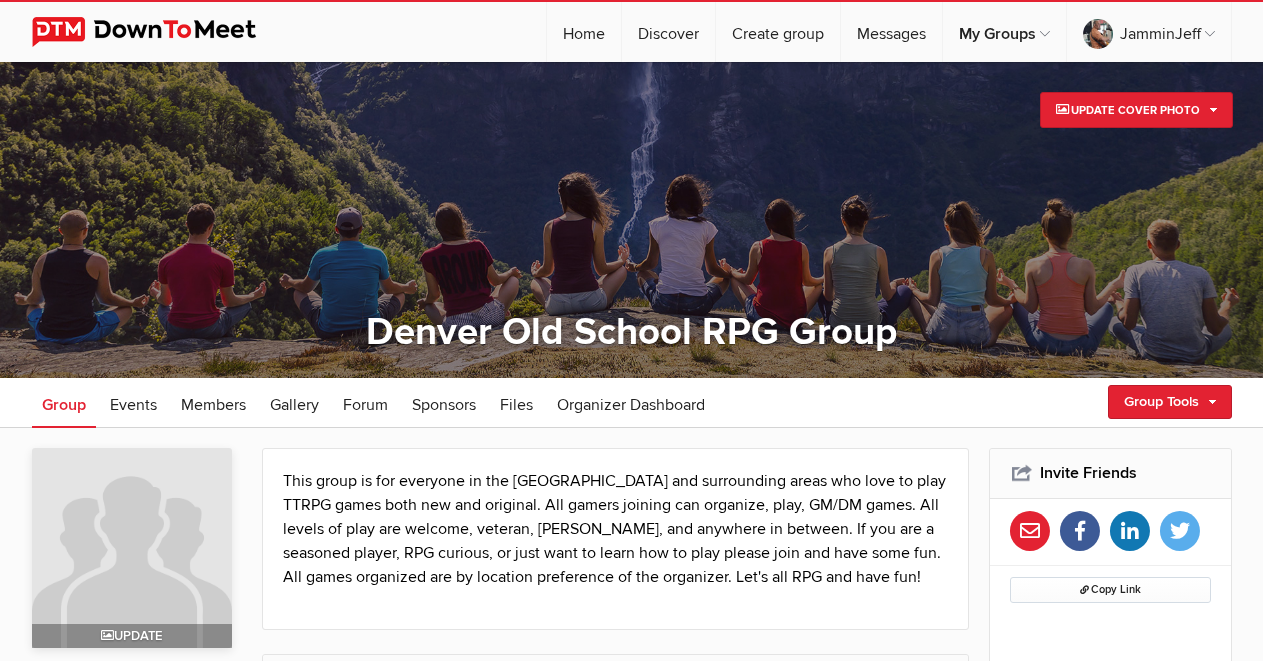 click on "☰
JamminJeff
Home
Discover
Create group
Messages
My Groups
My Groups
Denver Amateur Musicians Denver Old School RPG Group Denver Comedy Enjoyers Golden Club Meet-Up
View all my groups →
My Events
Aug 10, 2025, 12:00 PM
MDT
AD&D Post Modern/Future/Fantasy Game: The Last Circle (PLEASE RSVP) MDT MDT MDT" 